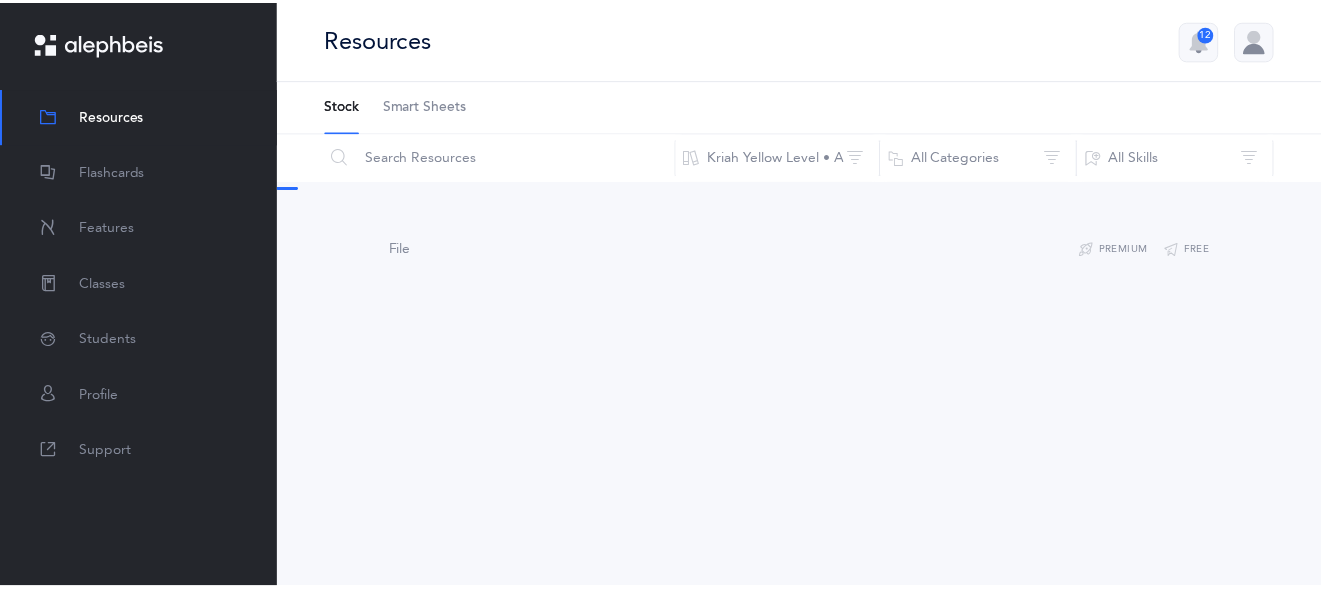 scroll, scrollTop: 0, scrollLeft: 0, axis: both 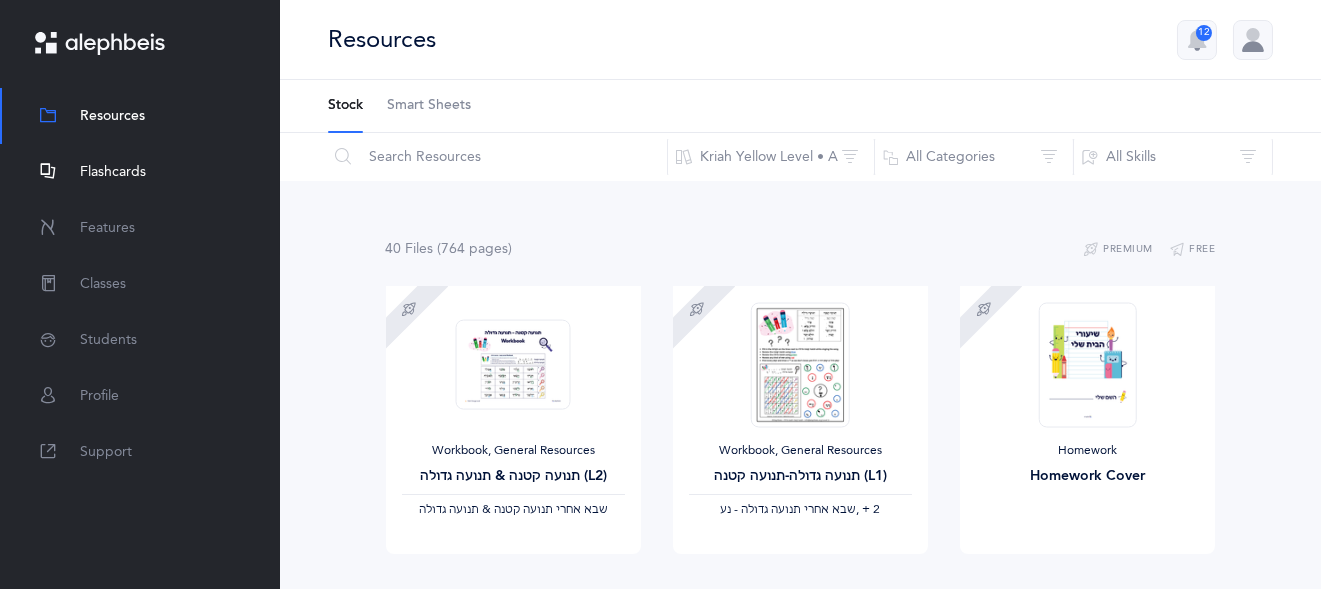 click on "Flashcards" at bounding box center [113, 172] 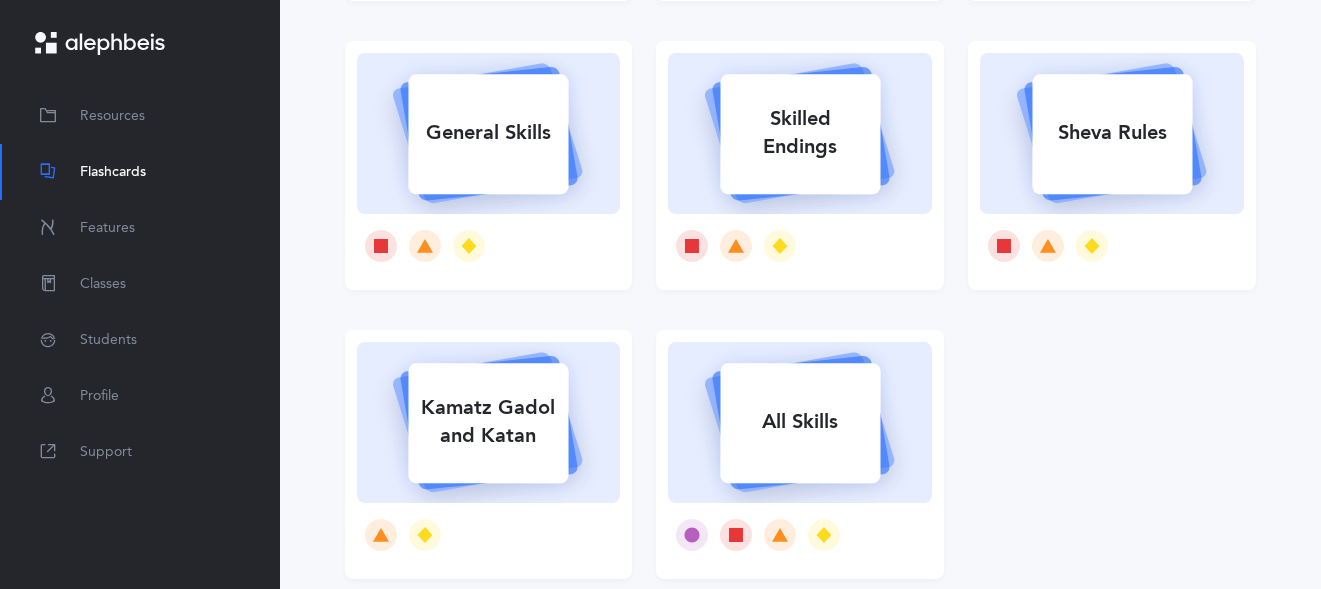 scroll, scrollTop: 259, scrollLeft: 0, axis: vertical 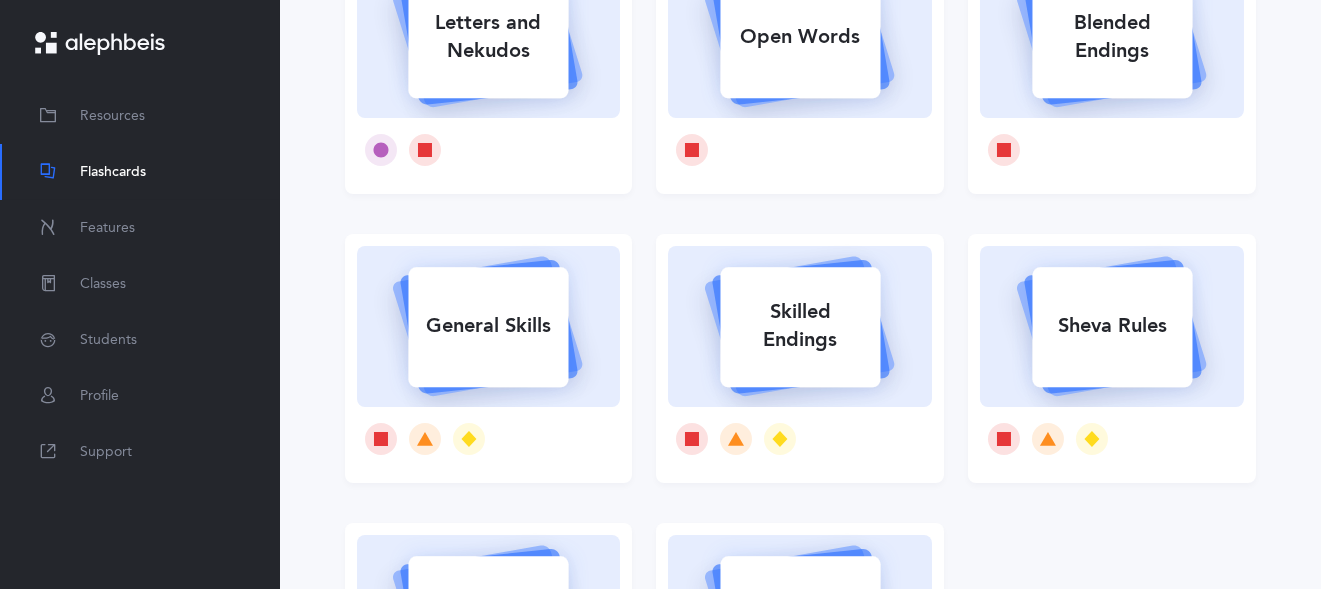 click 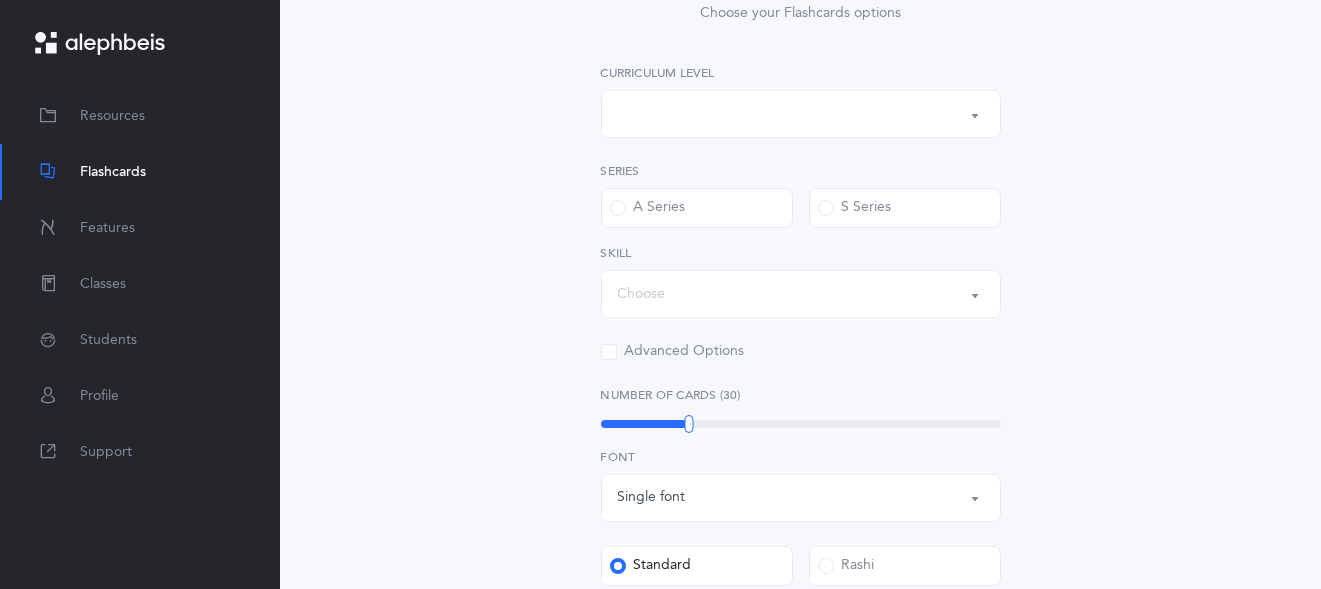 scroll, scrollTop: 0, scrollLeft: 0, axis: both 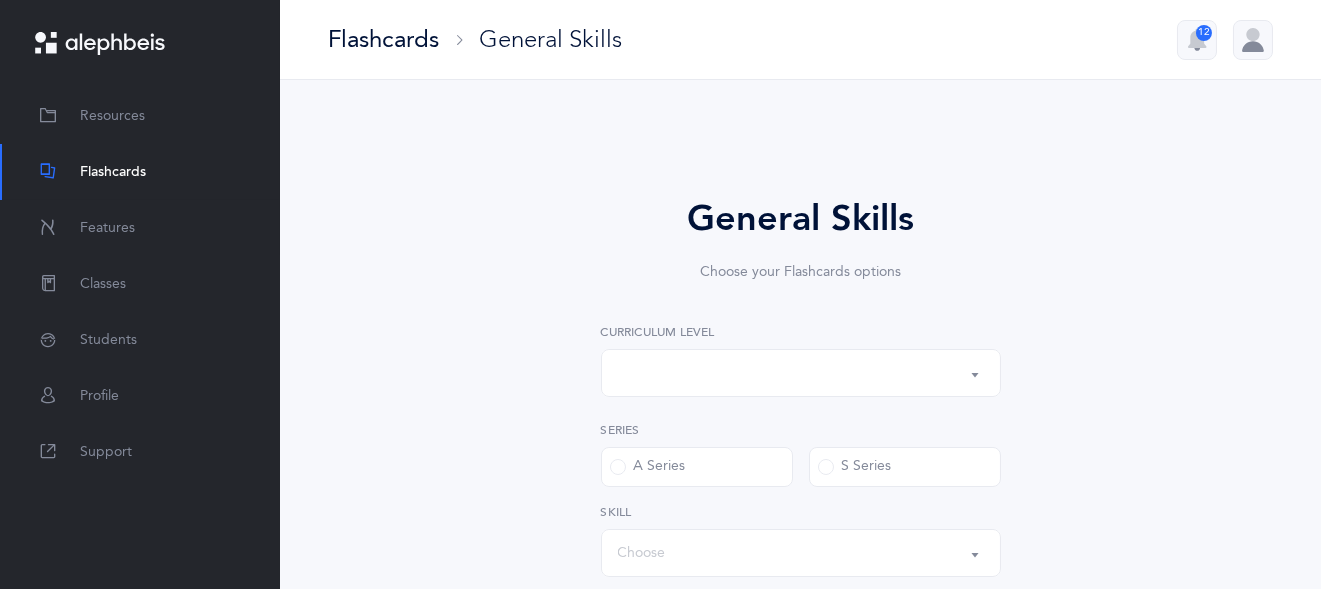 select on "1" 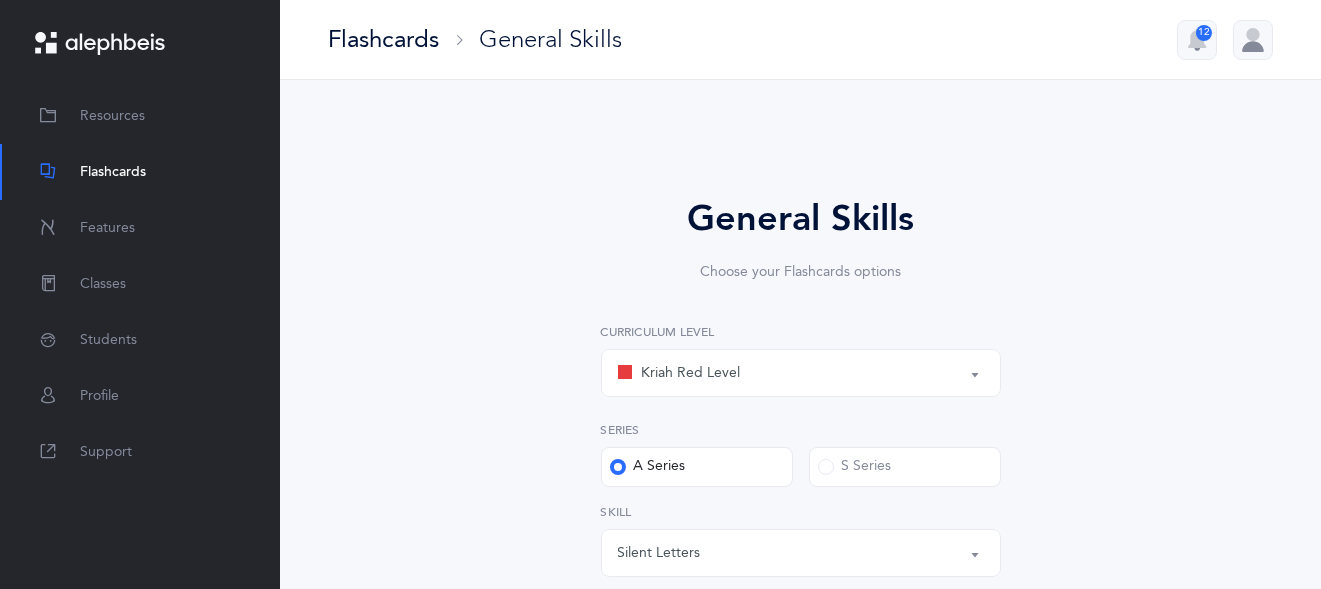 click on "Kriah Red Level" at bounding box center [801, 373] 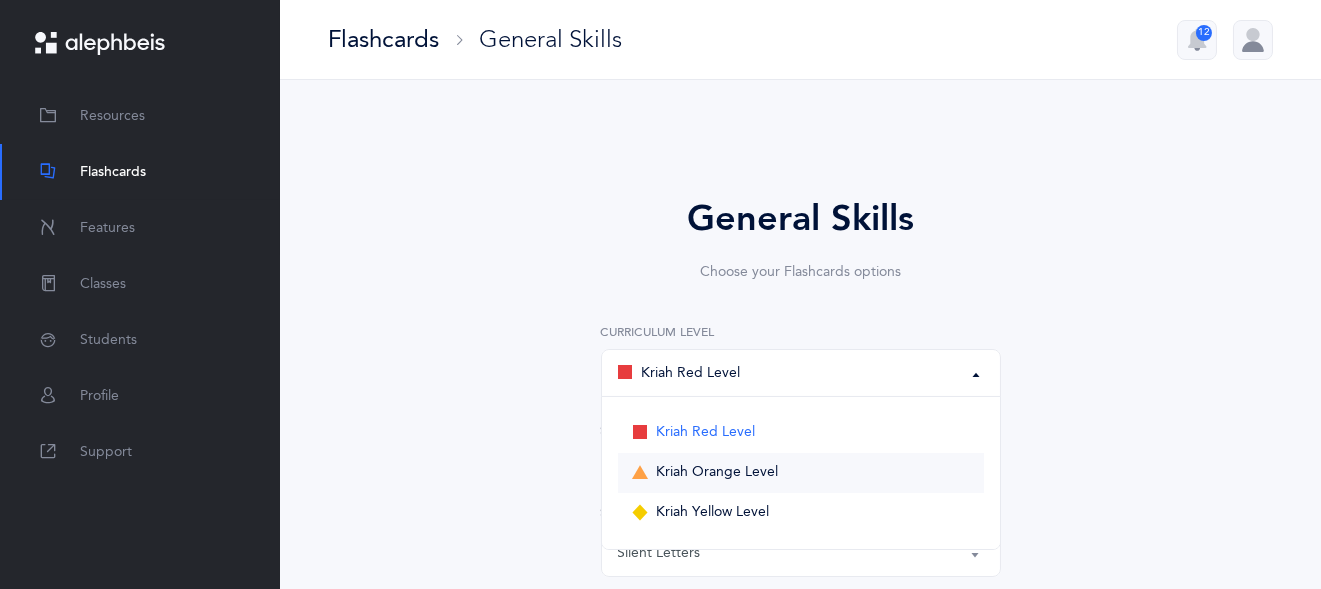 click on "Kriah Orange Level" at bounding box center (717, 473) 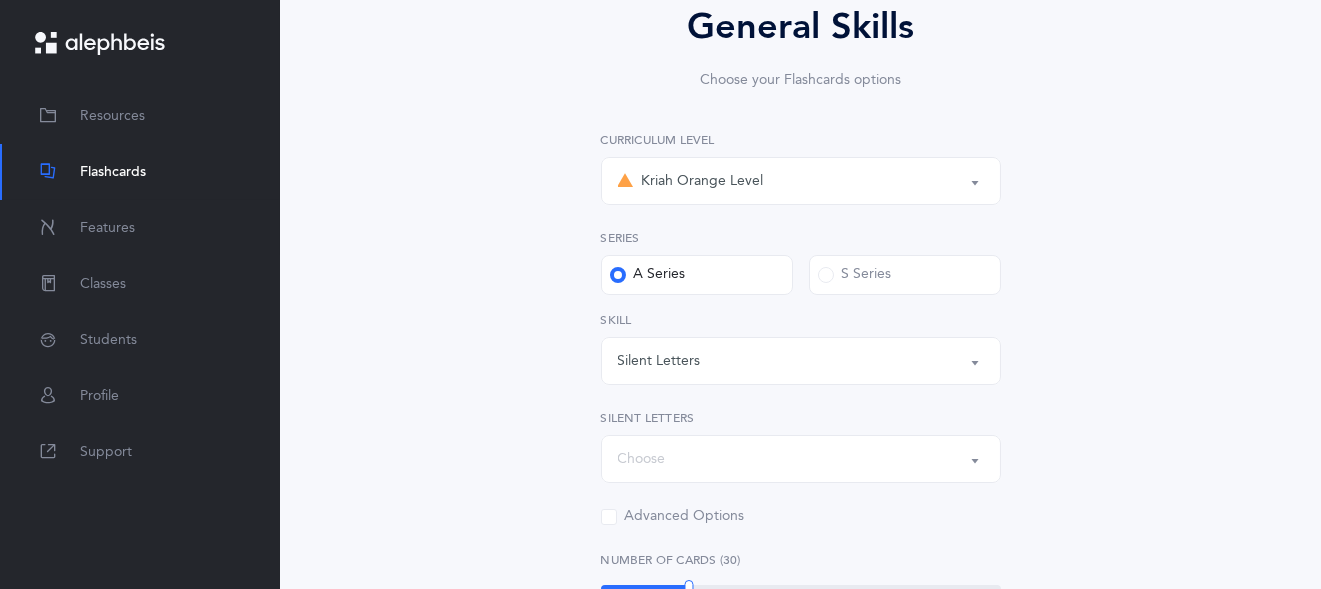 scroll, scrollTop: 200, scrollLeft: 0, axis: vertical 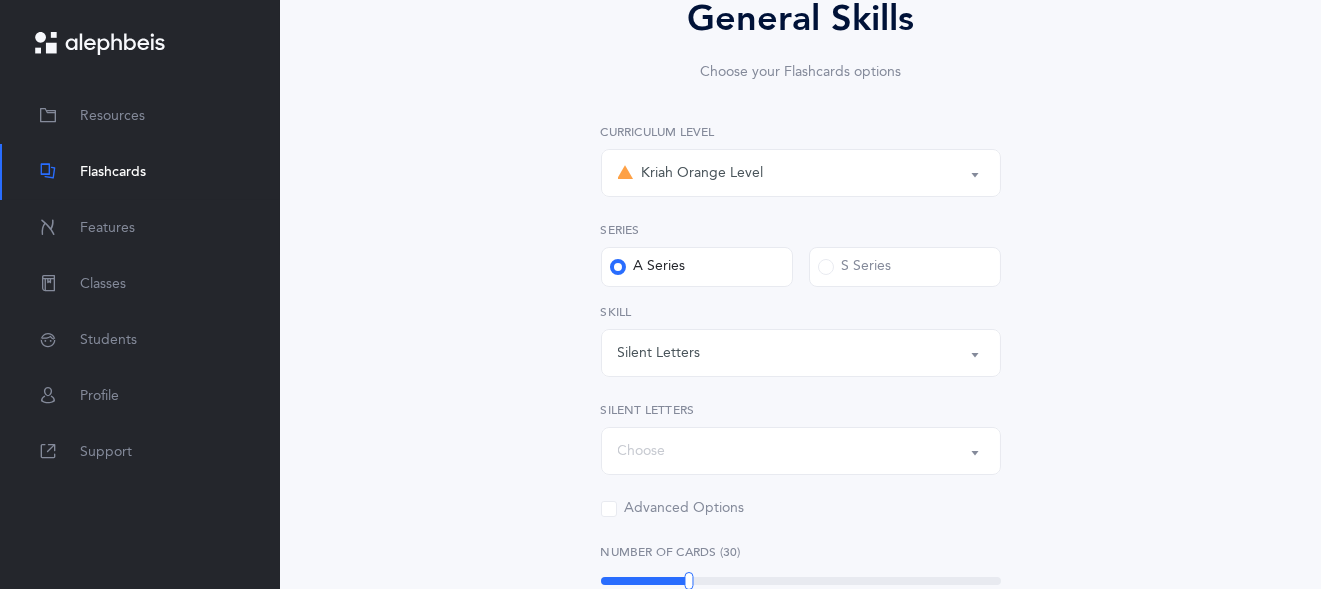 click on "Silent Letters" at bounding box center [801, 353] 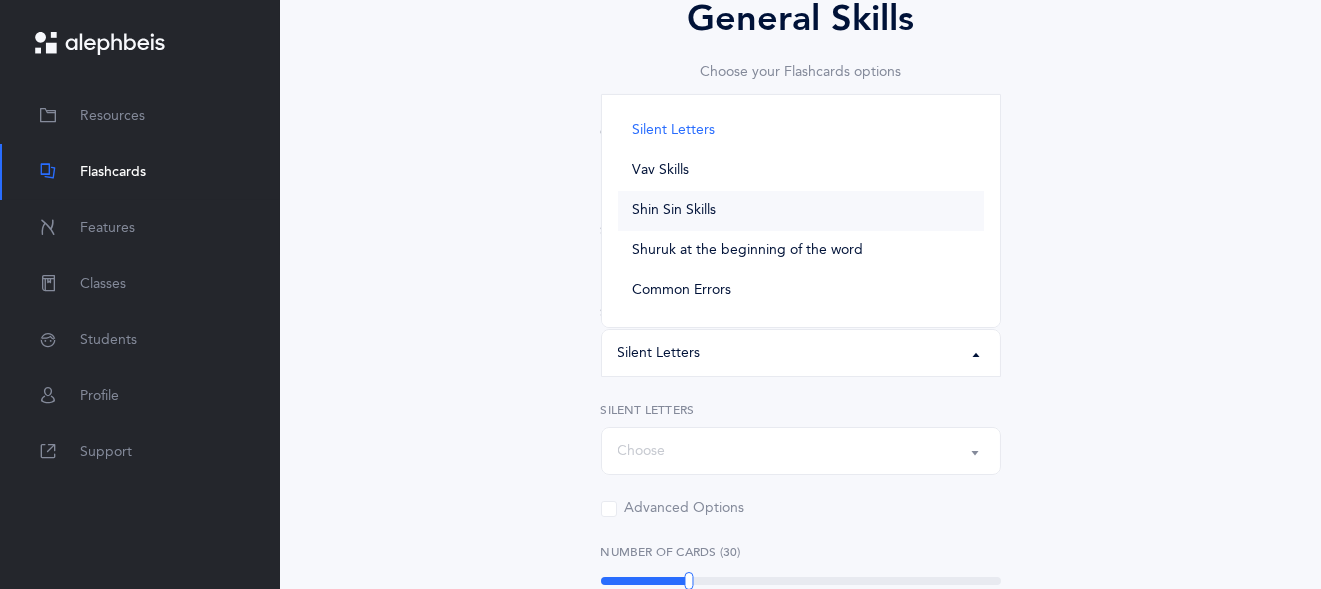 click on "Shin Sin Skills" at bounding box center (674, 211) 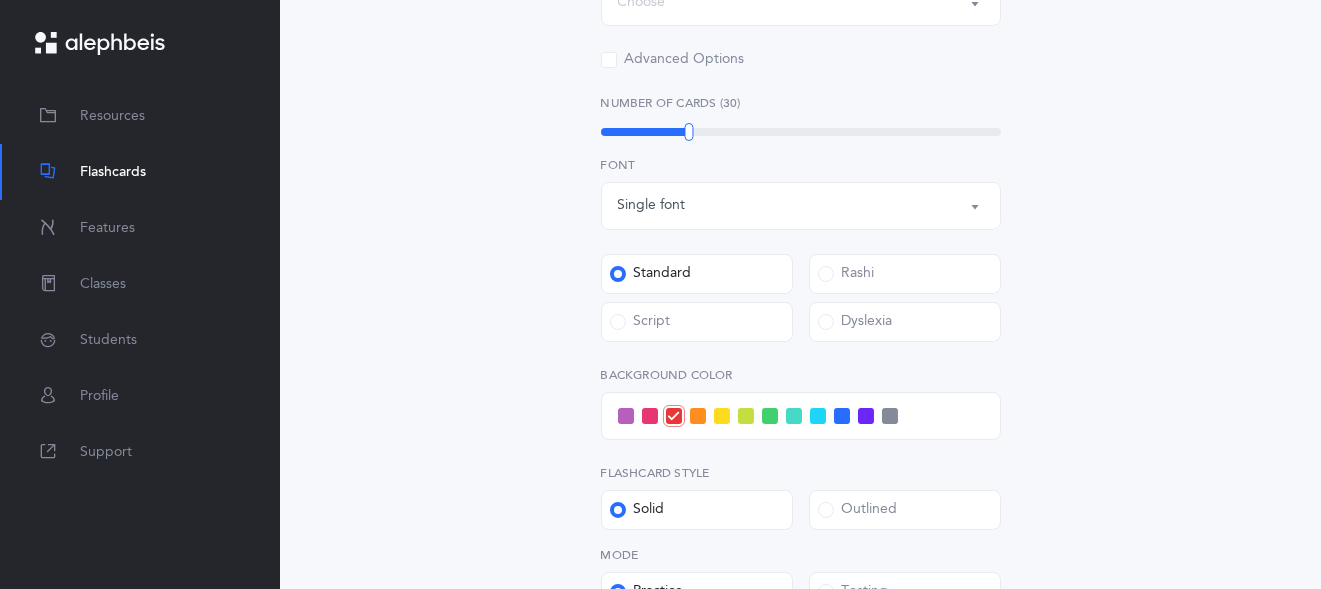 scroll, scrollTop: 699, scrollLeft: 0, axis: vertical 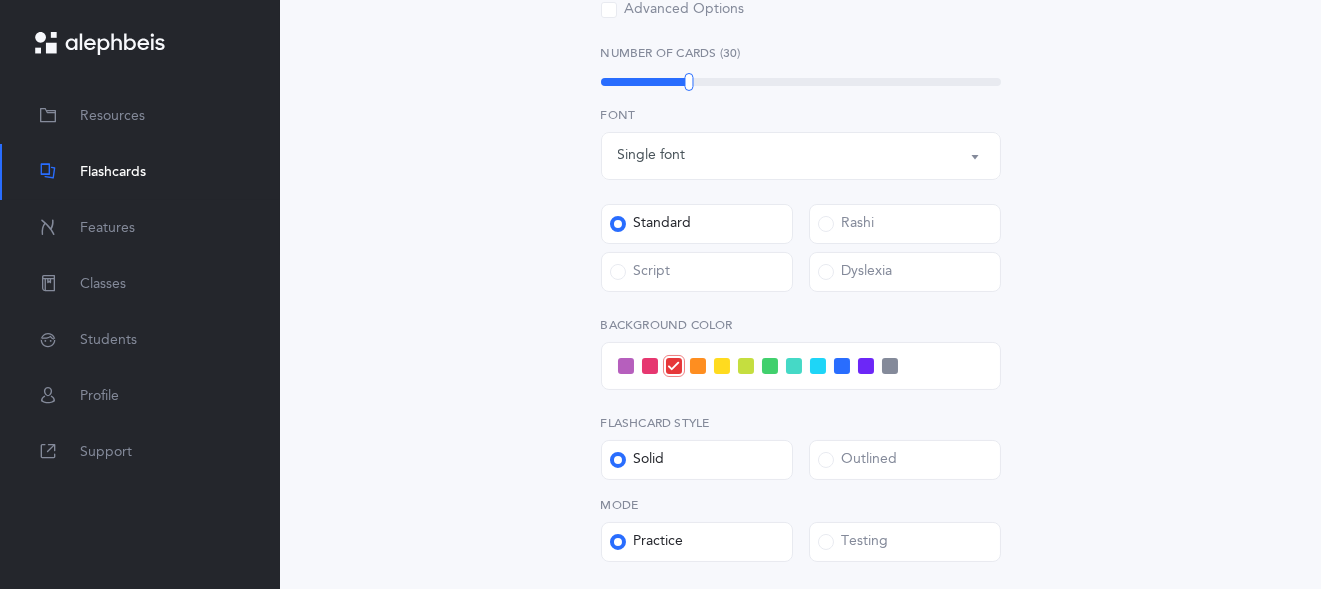click at bounding box center [698, 366] 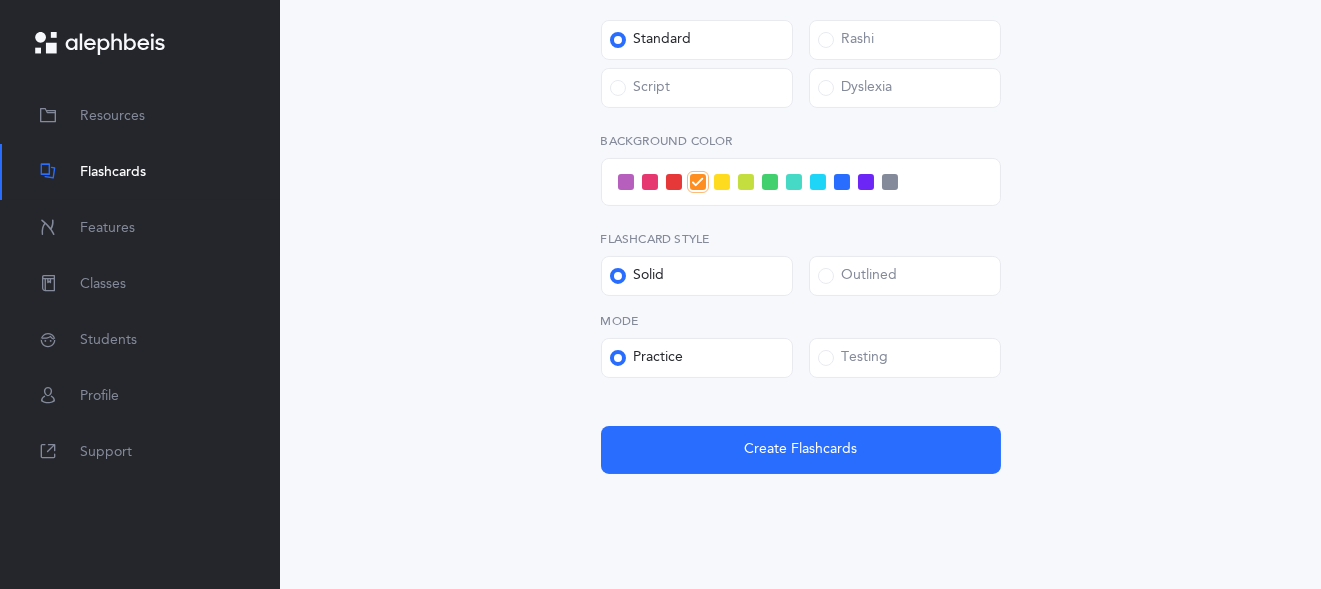 scroll, scrollTop: 928, scrollLeft: 0, axis: vertical 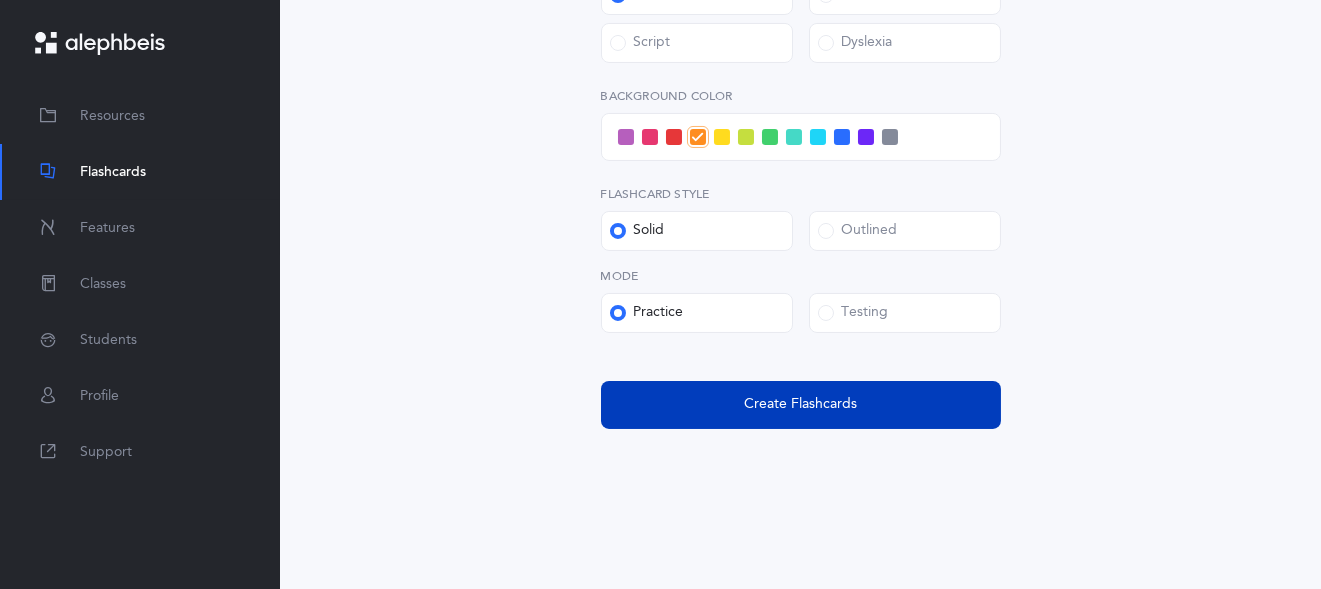 click on "Create Flashcards" at bounding box center (800, 404) 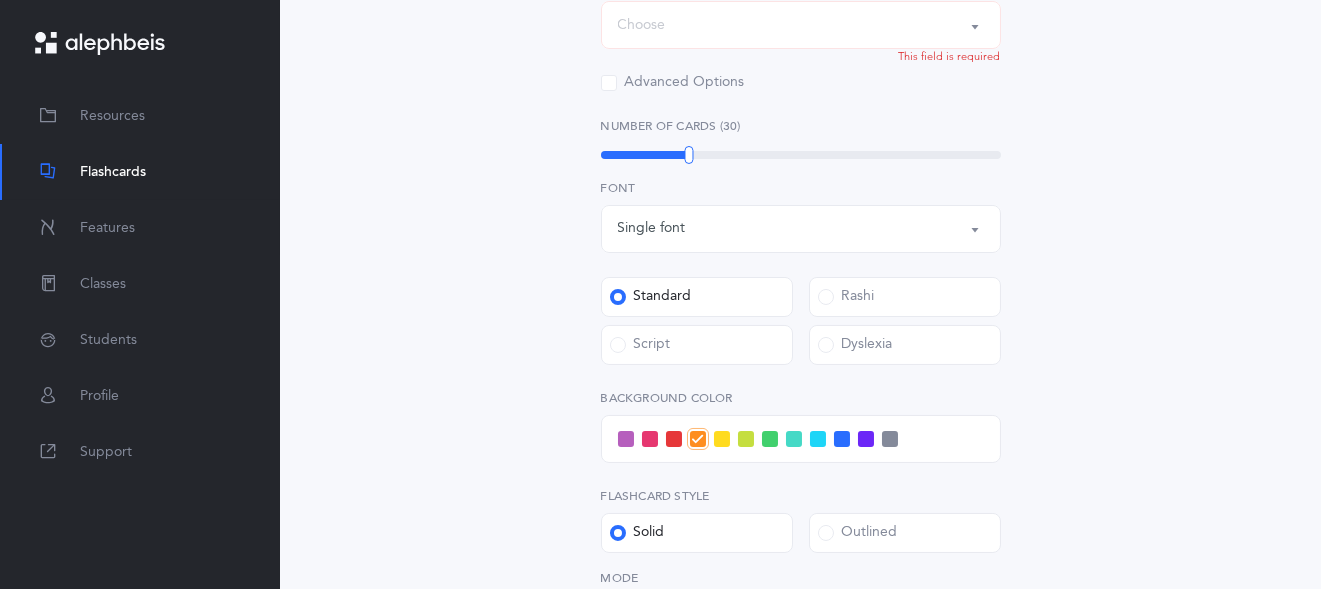 click on "Choose" at bounding box center (801, 25) 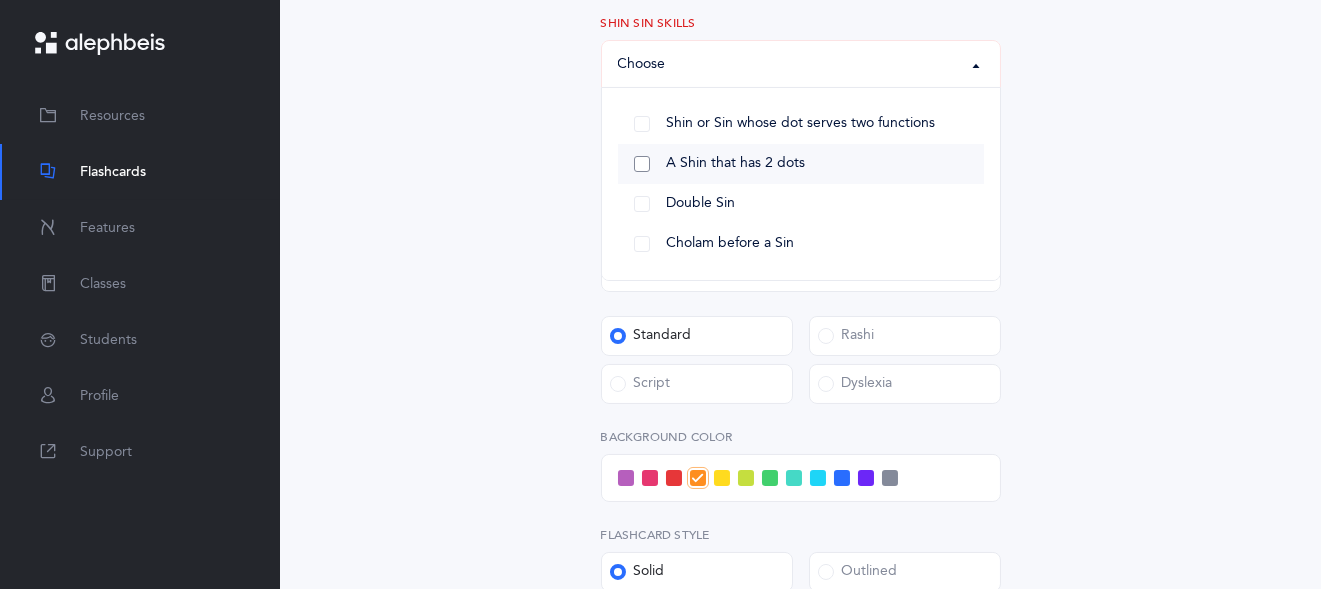 scroll, scrollTop: 526, scrollLeft: 0, axis: vertical 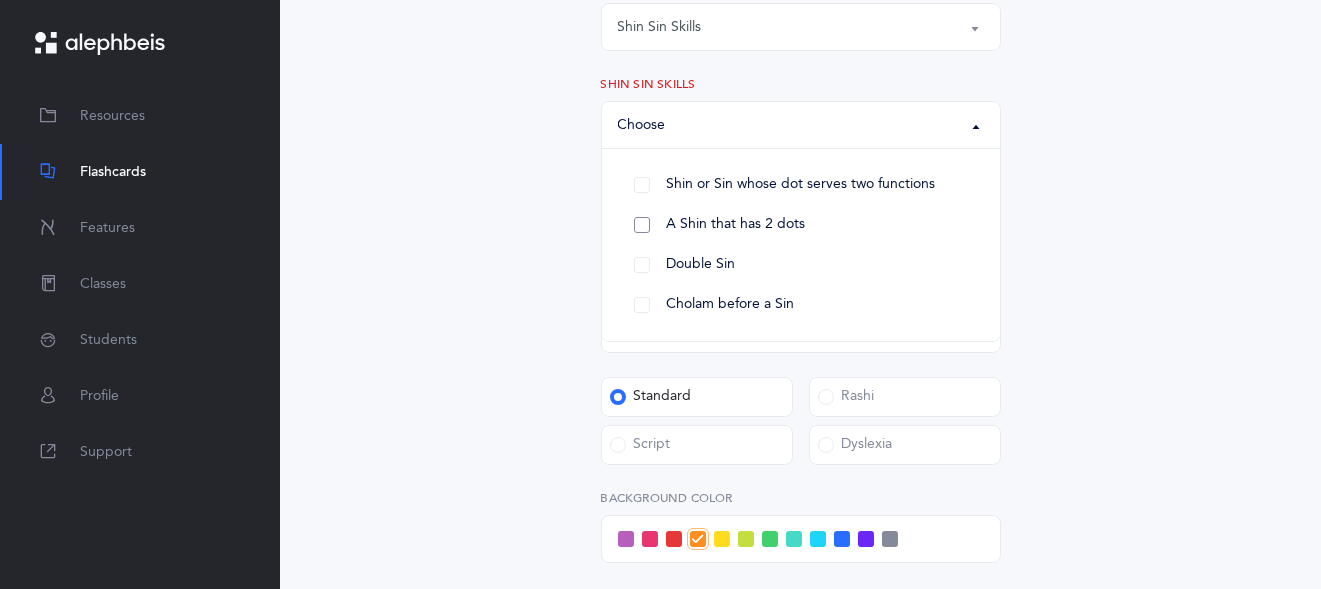click on "A Shin that has 2 dots" at bounding box center (801, 225) 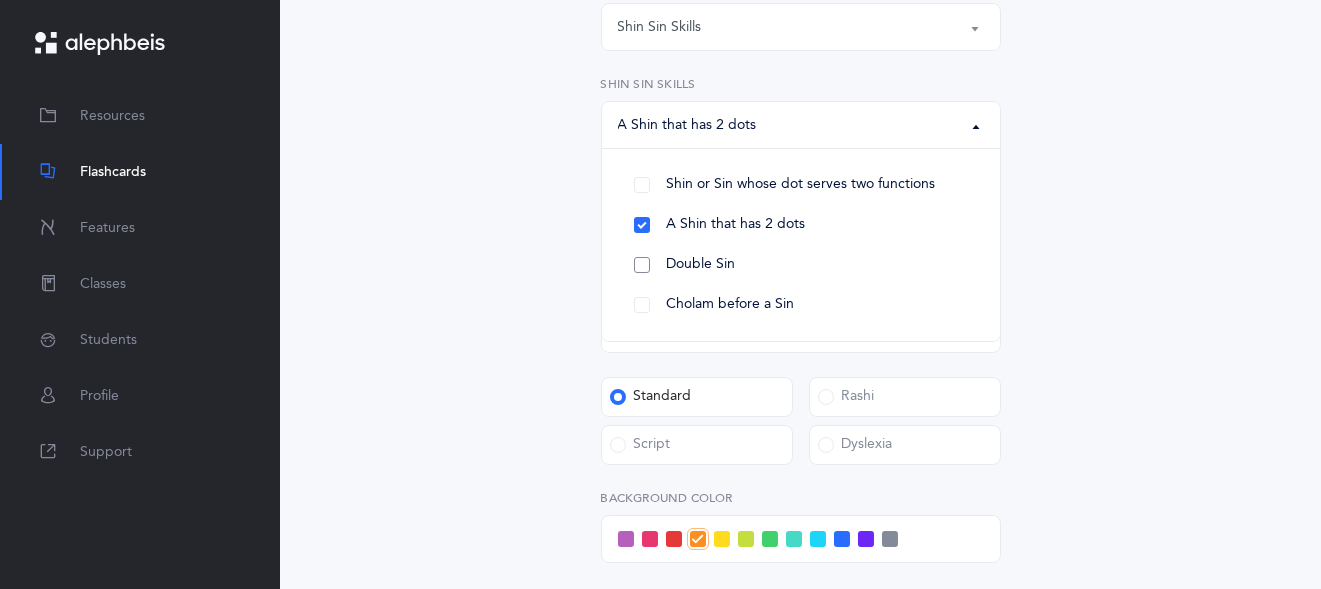 click on "Double Sin" at bounding box center (801, 265) 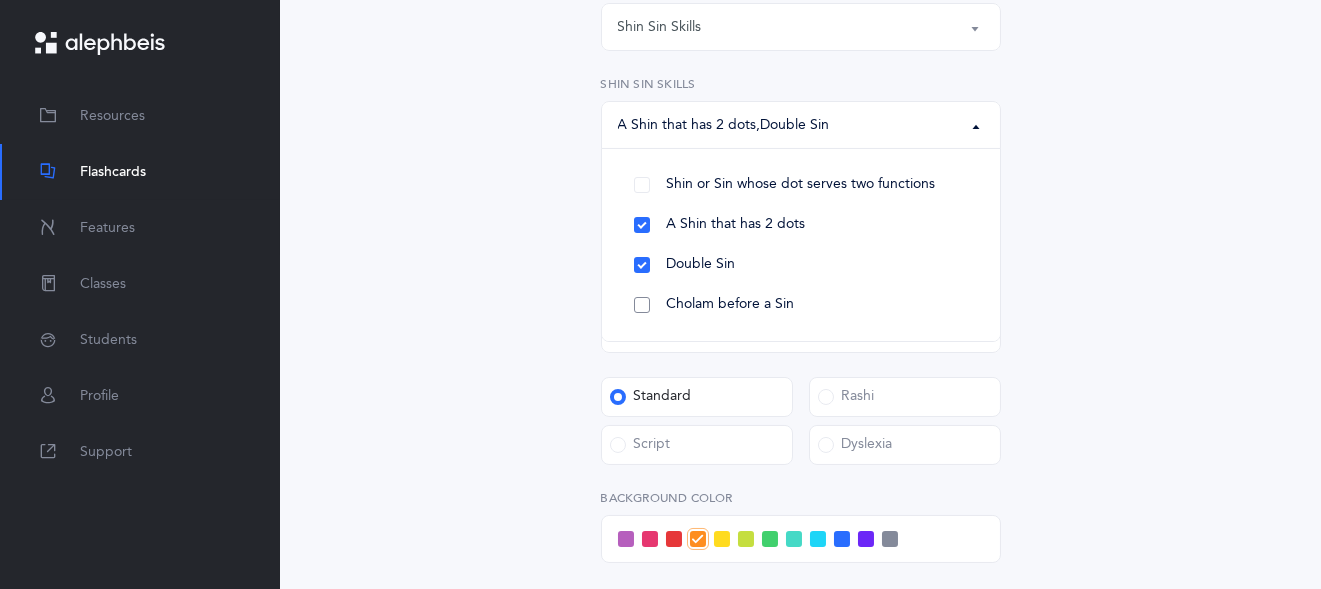 click on "Cholam before a Sin" at bounding box center [801, 305] 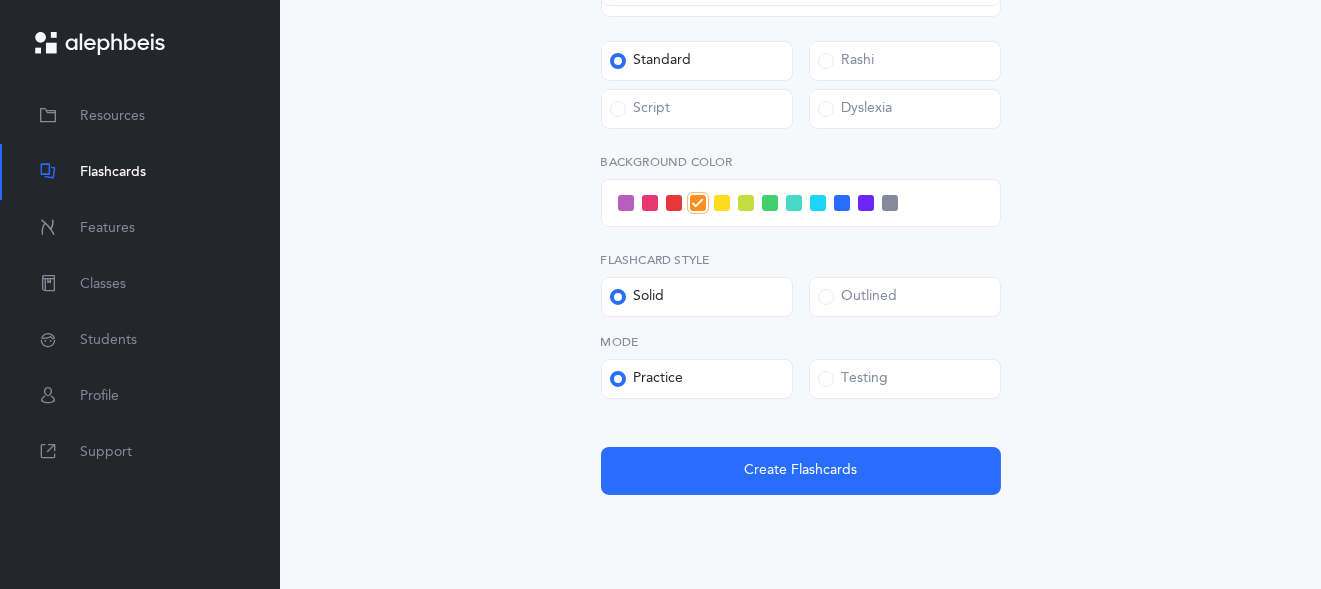 scroll, scrollTop: 928, scrollLeft: 0, axis: vertical 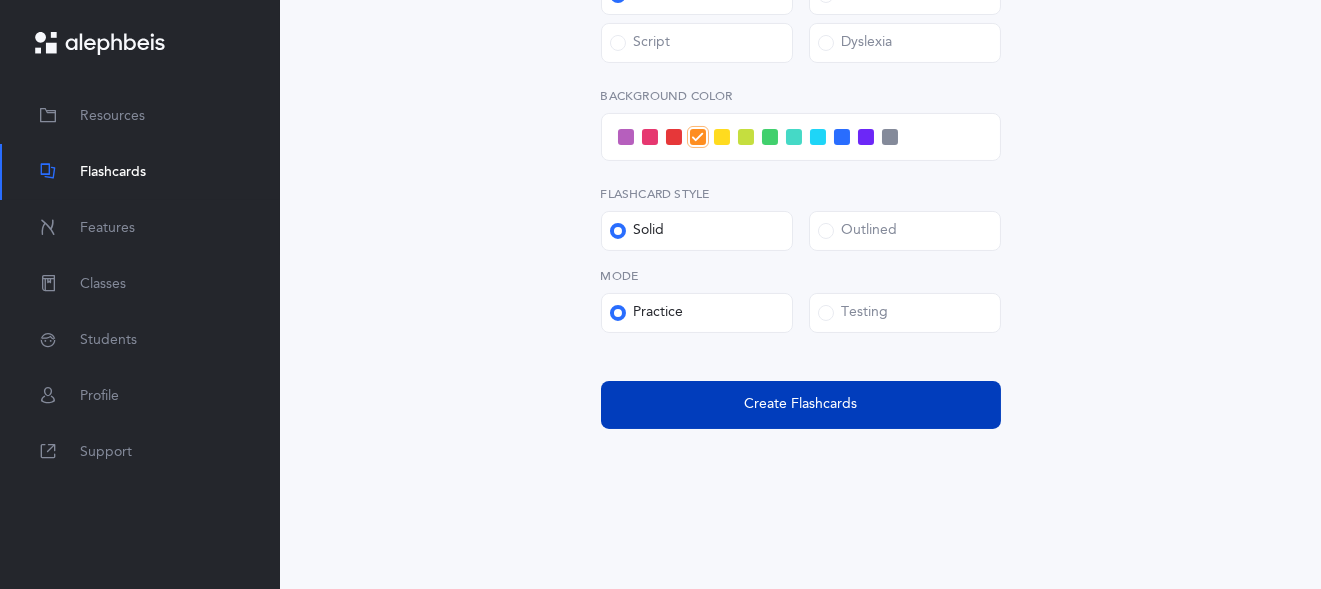 click on "Create Flashcards" at bounding box center (800, 404) 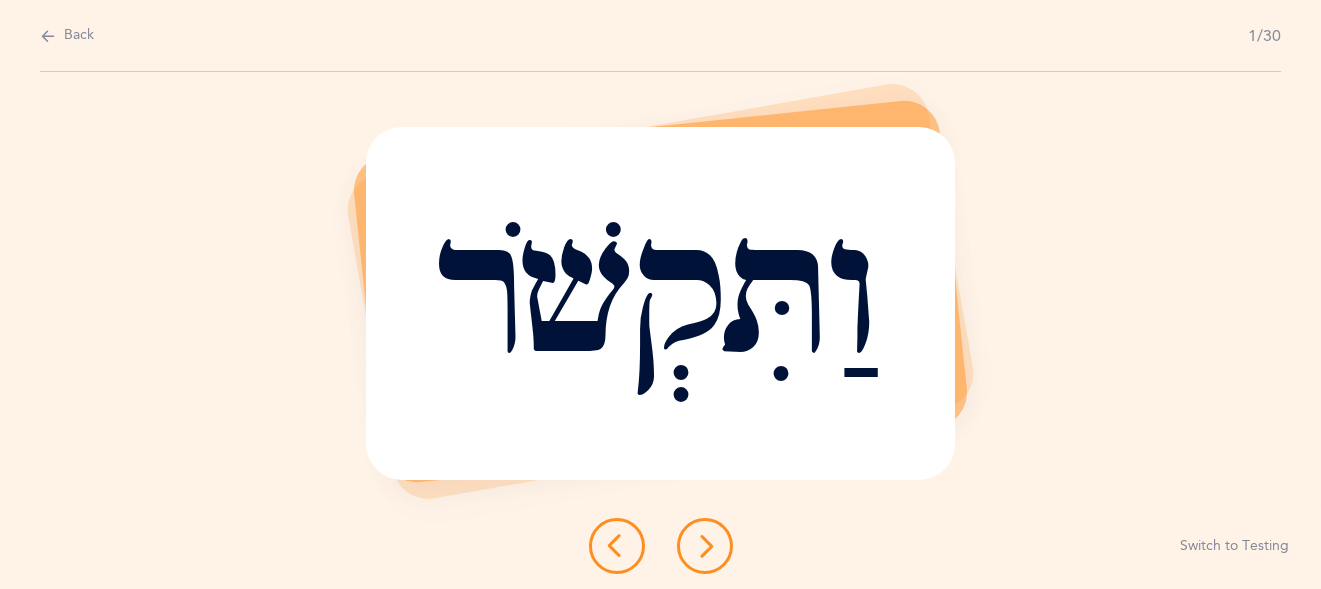 scroll, scrollTop: 0, scrollLeft: 0, axis: both 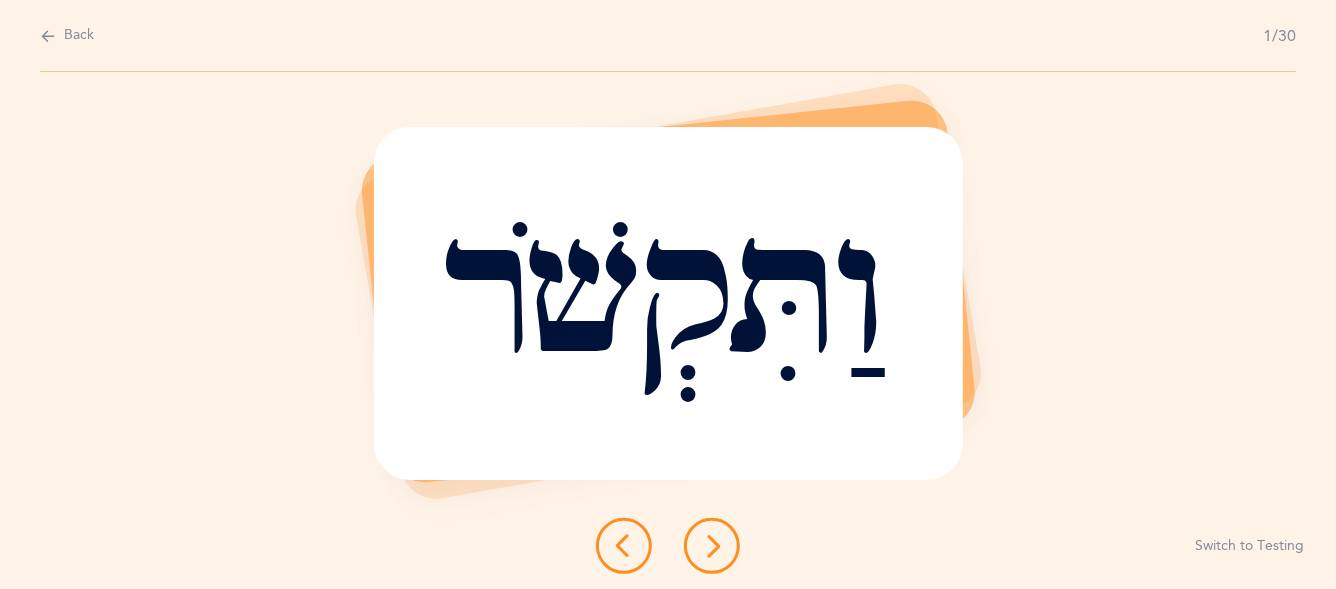 drag, startPoint x: 448, startPoint y: 280, endPoint x: 770, endPoint y: 315, distance: 323.89658 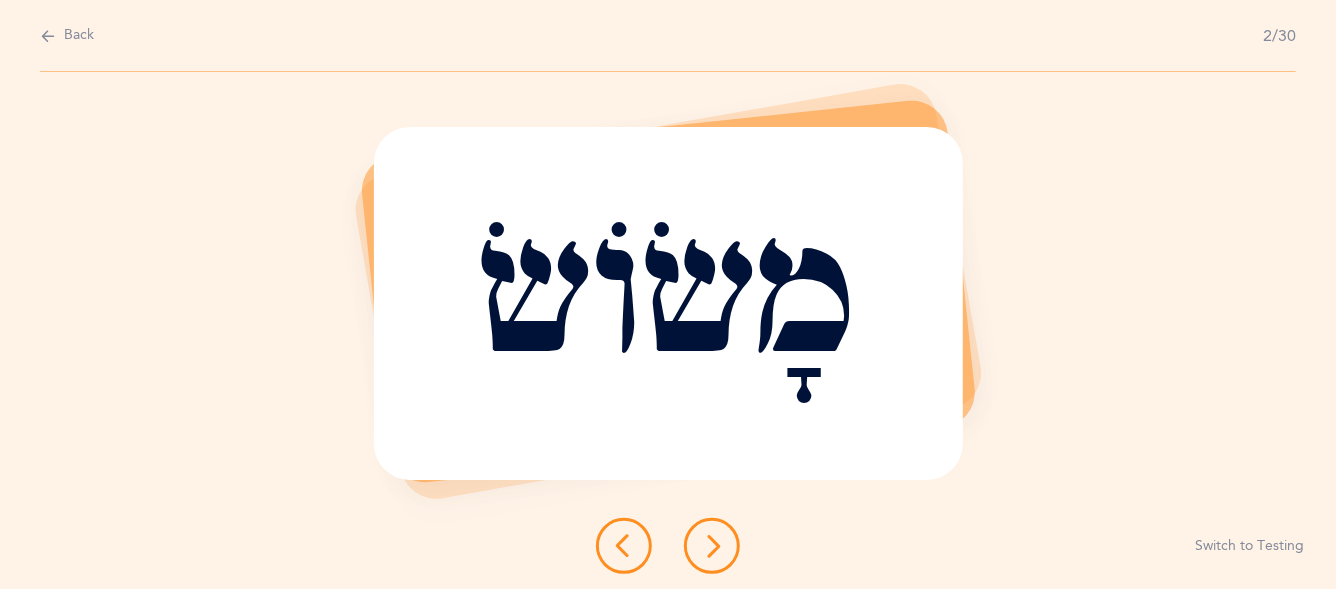 click at bounding box center (712, 546) 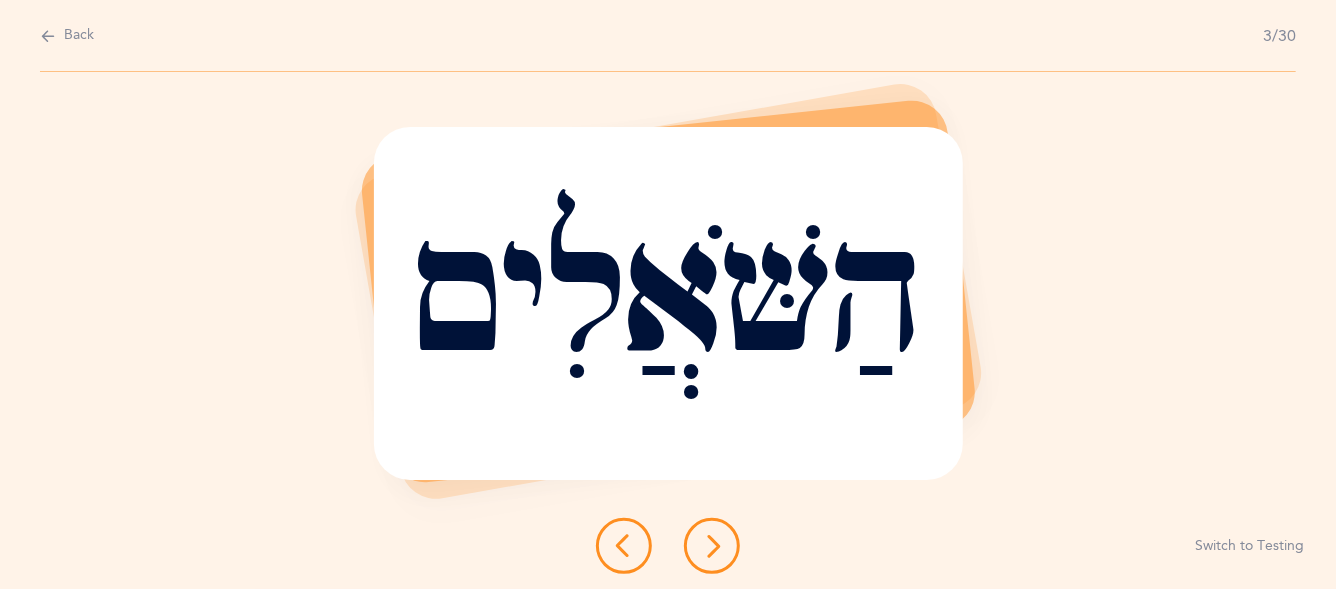 click at bounding box center (712, 546) 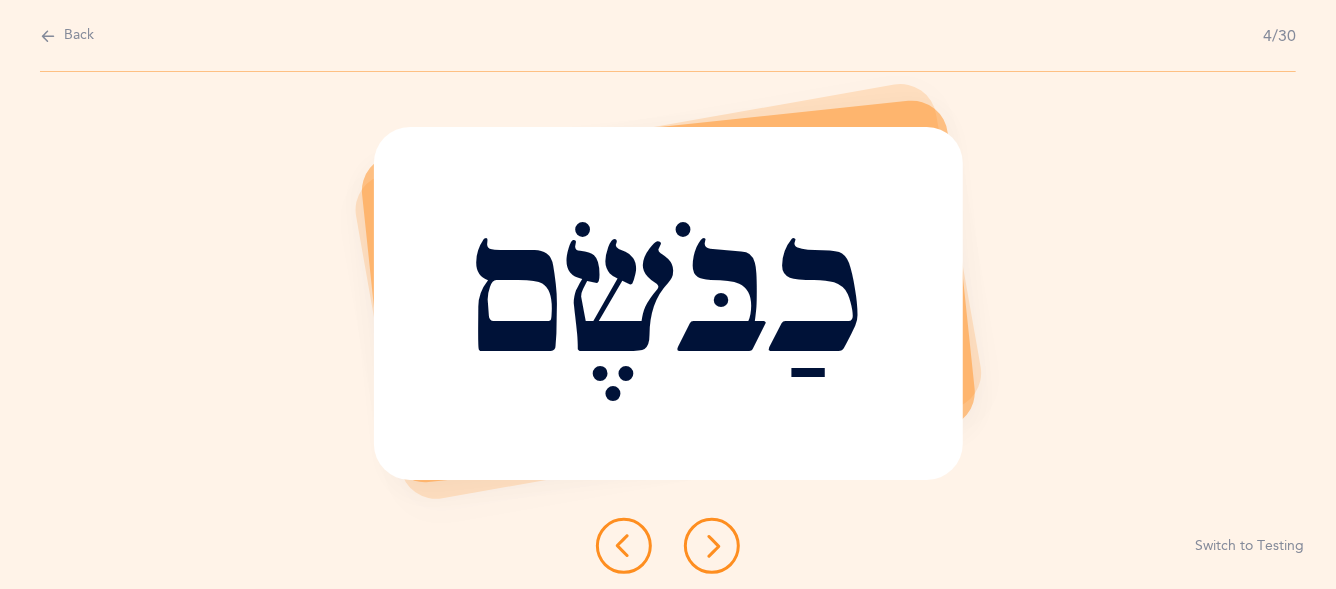 click at bounding box center [712, 546] 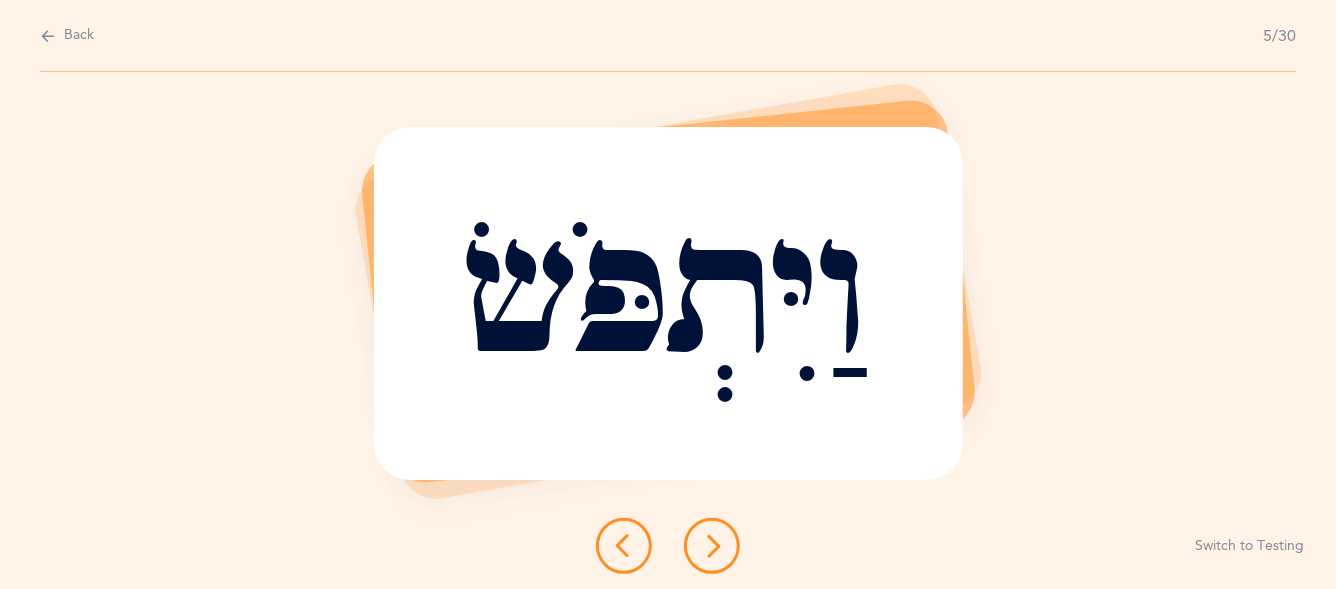 click at bounding box center (712, 546) 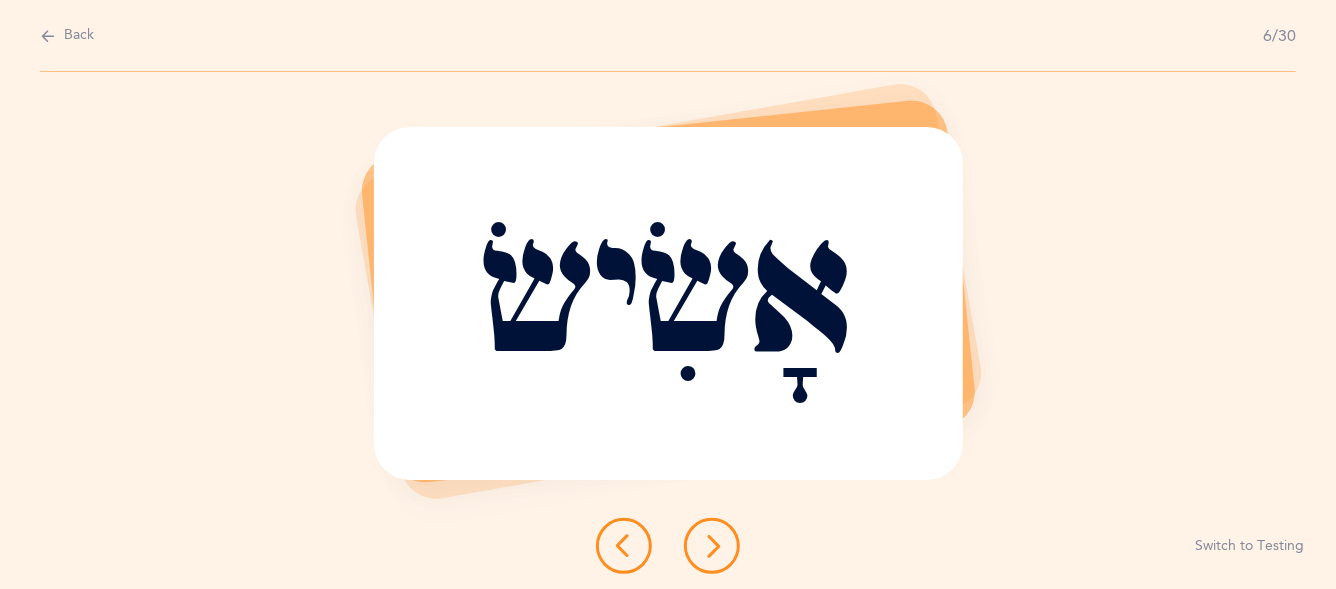 click at bounding box center (712, 546) 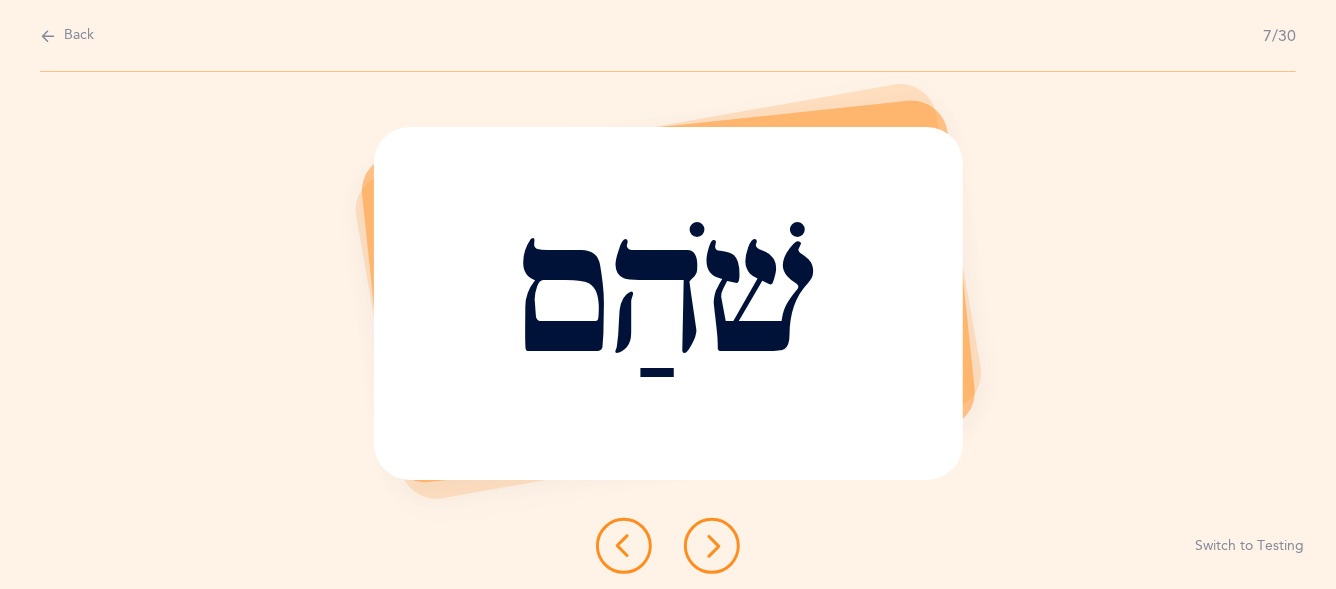 click at bounding box center [712, 546] 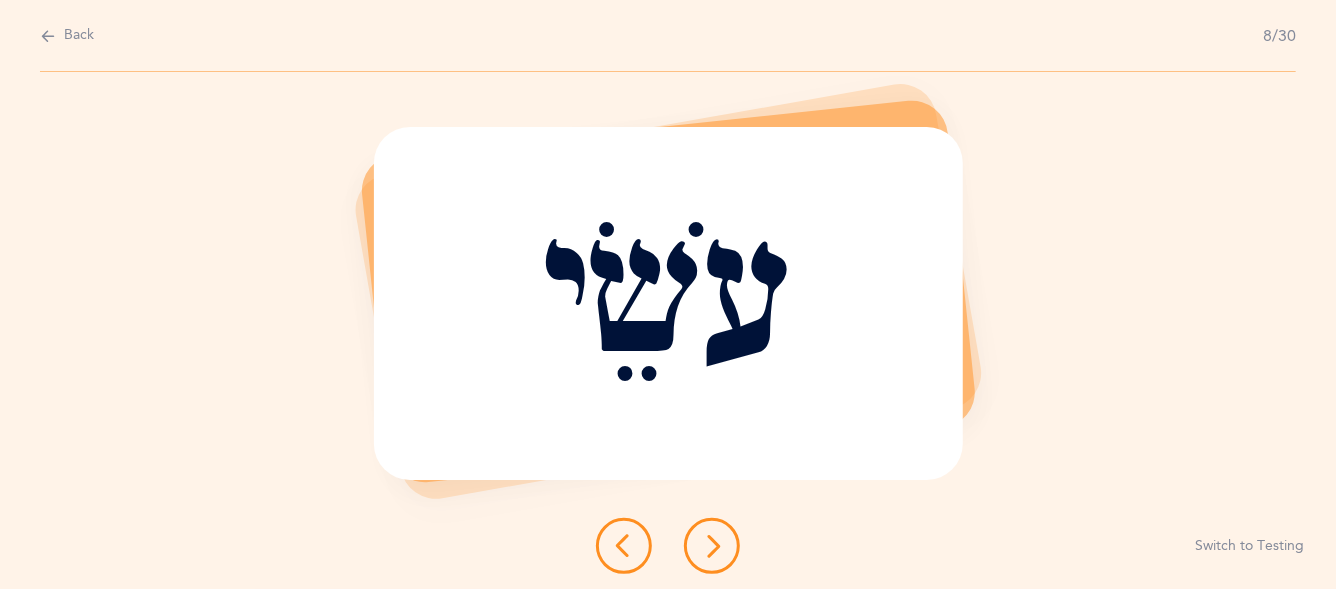 click at bounding box center (712, 546) 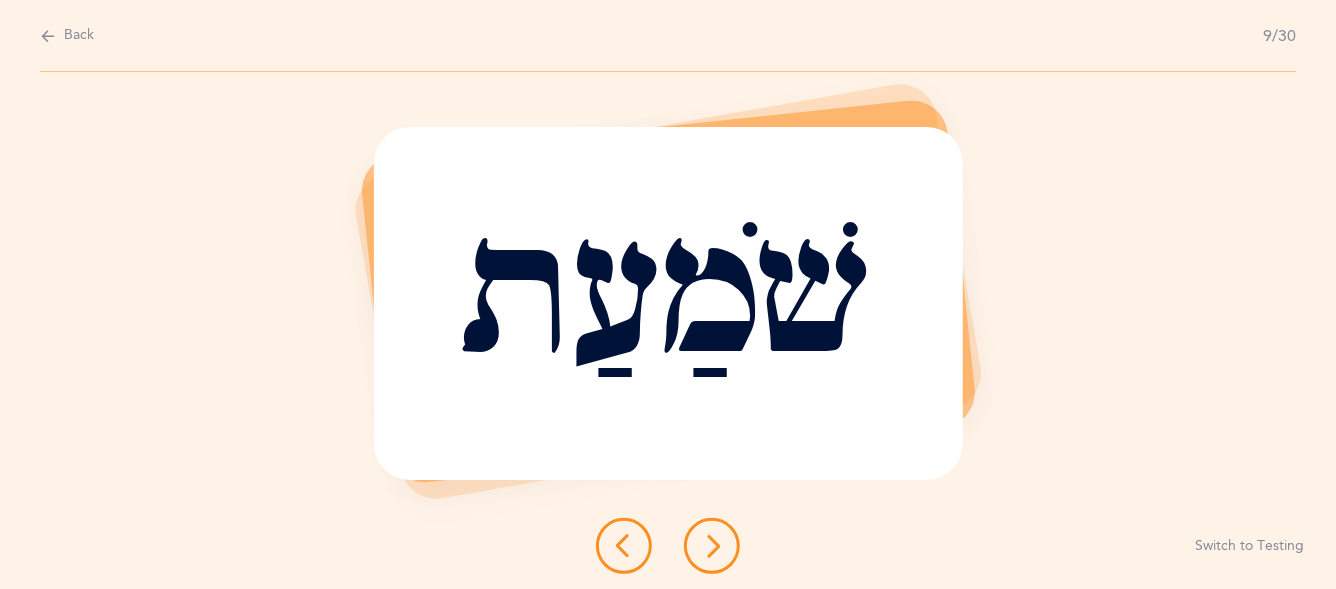 click at bounding box center [712, 546] 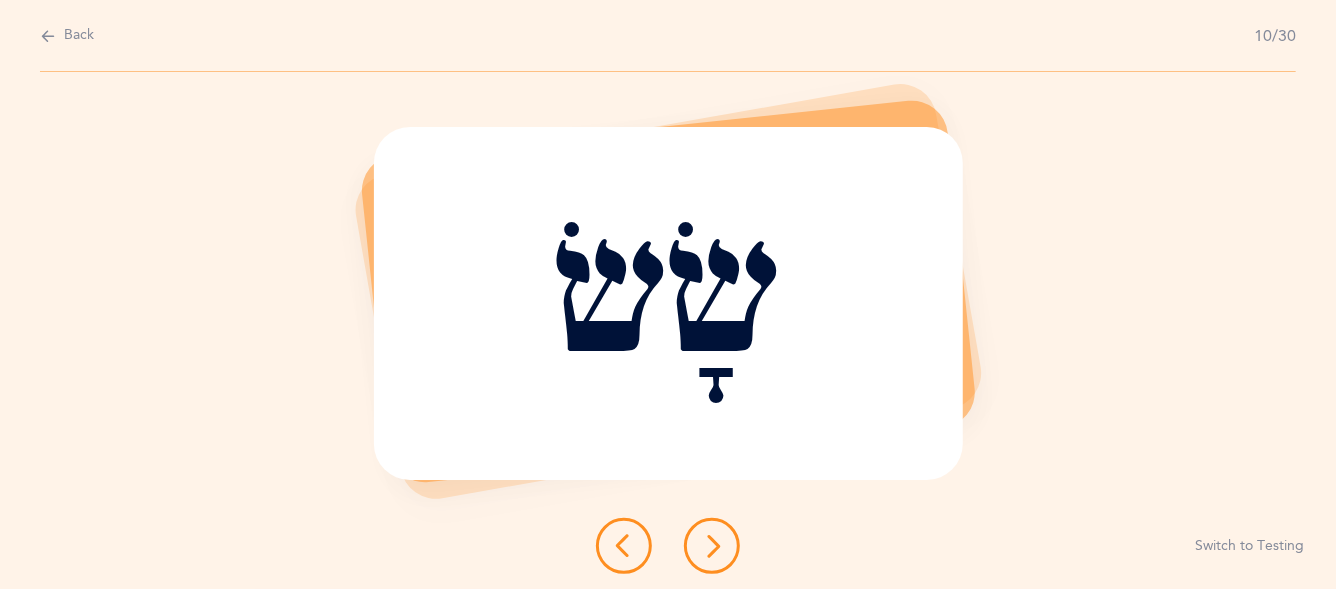 click at bounding box center (712, 546) 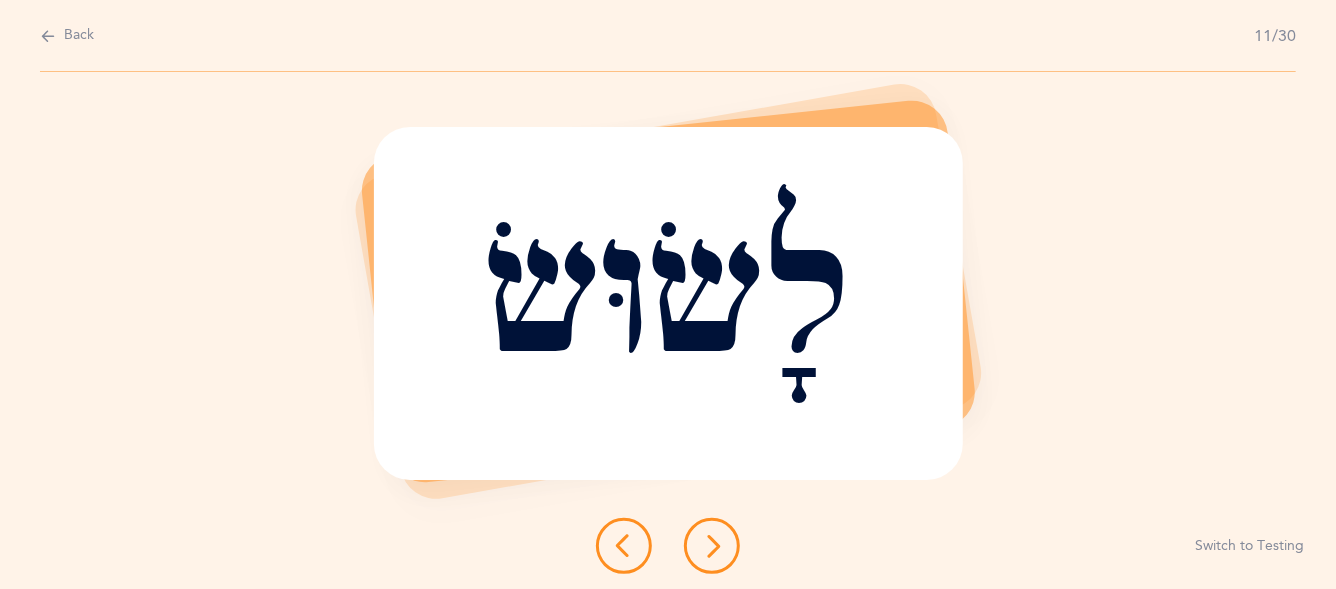 click at bounding box center [712, 546] 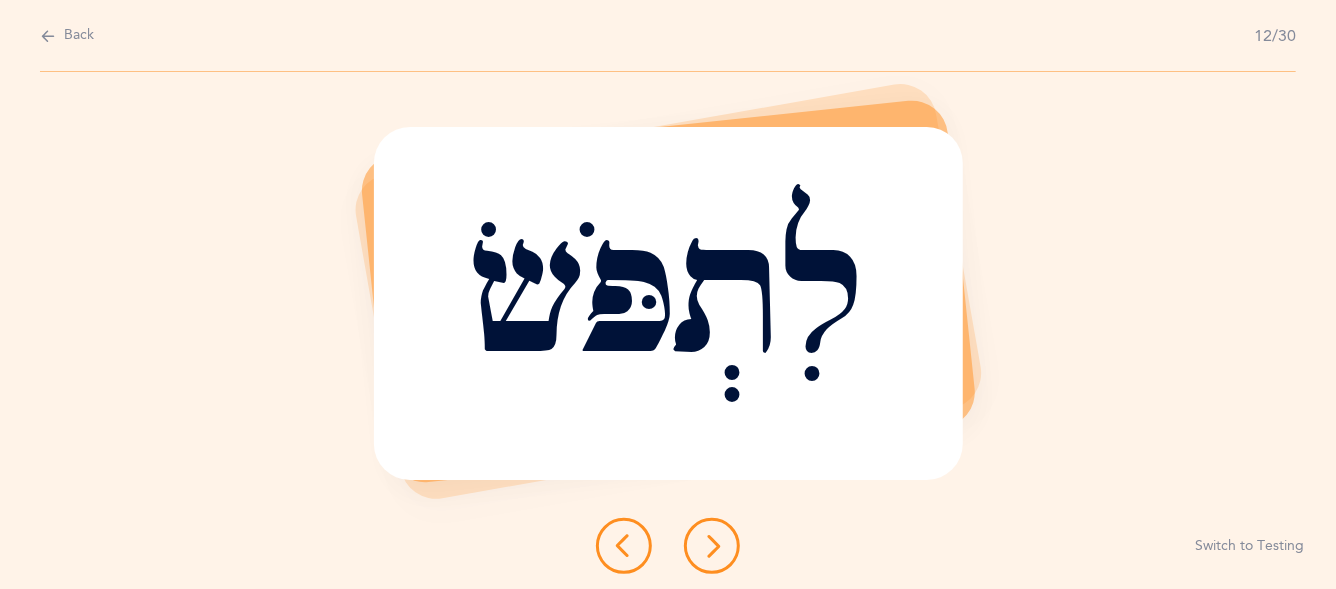 click at bounding box center (712, 546) 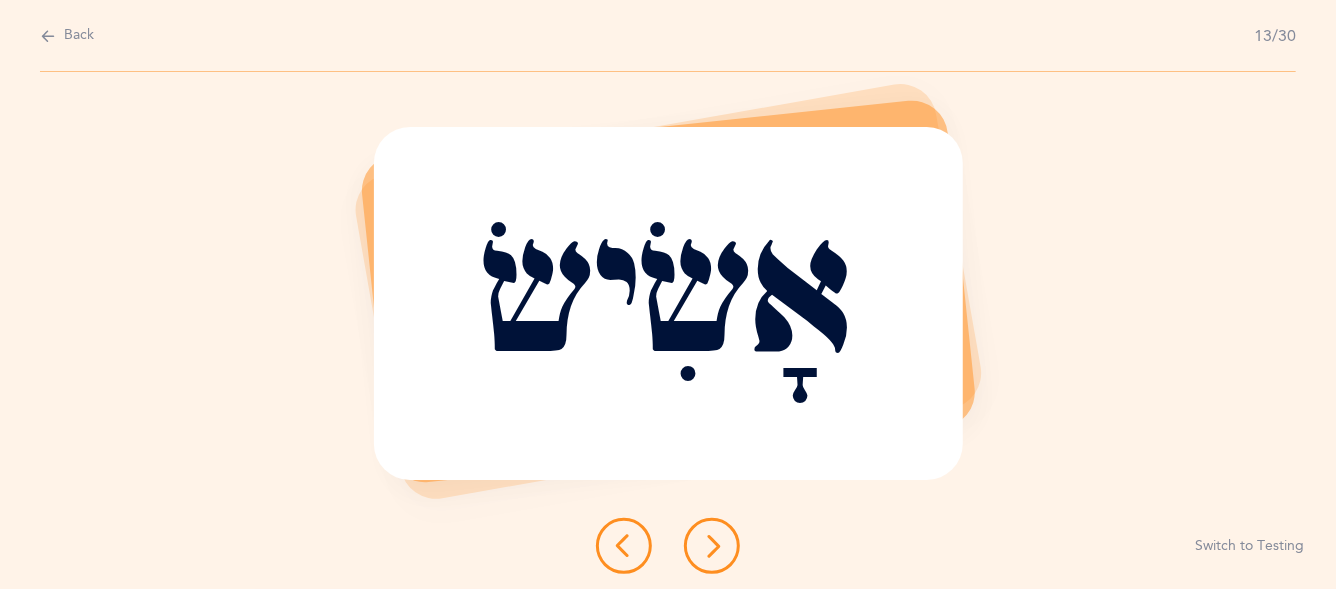 click at bounding box center (712, 546) 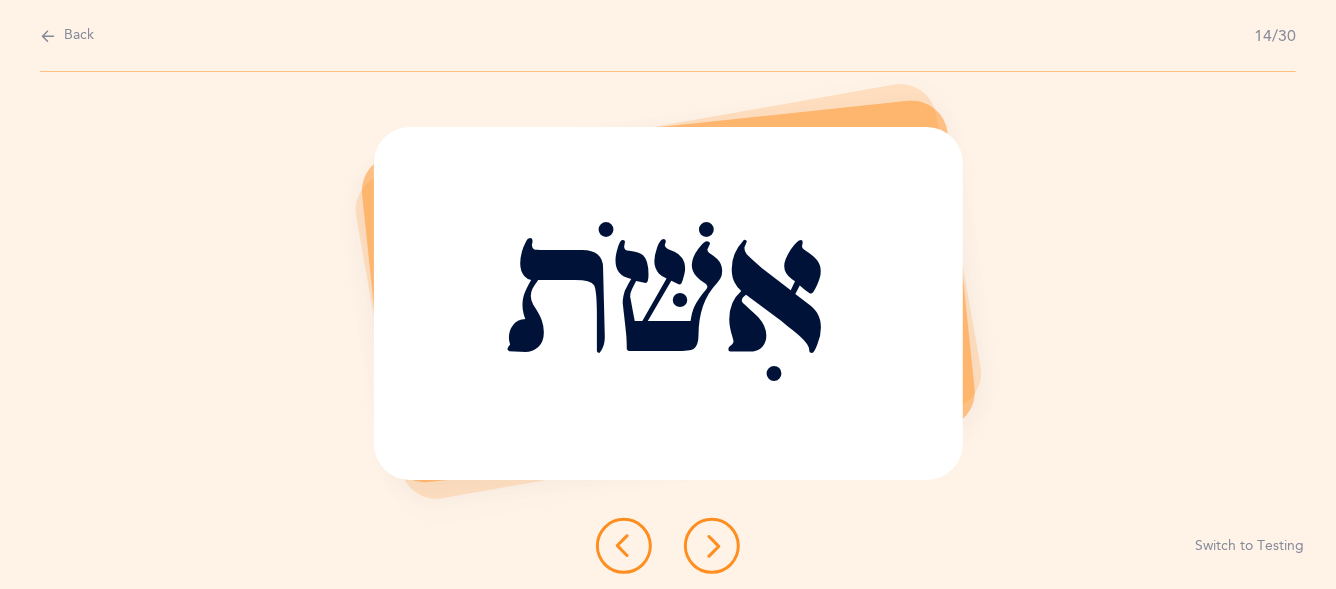 click at bounding box center [624, 546] 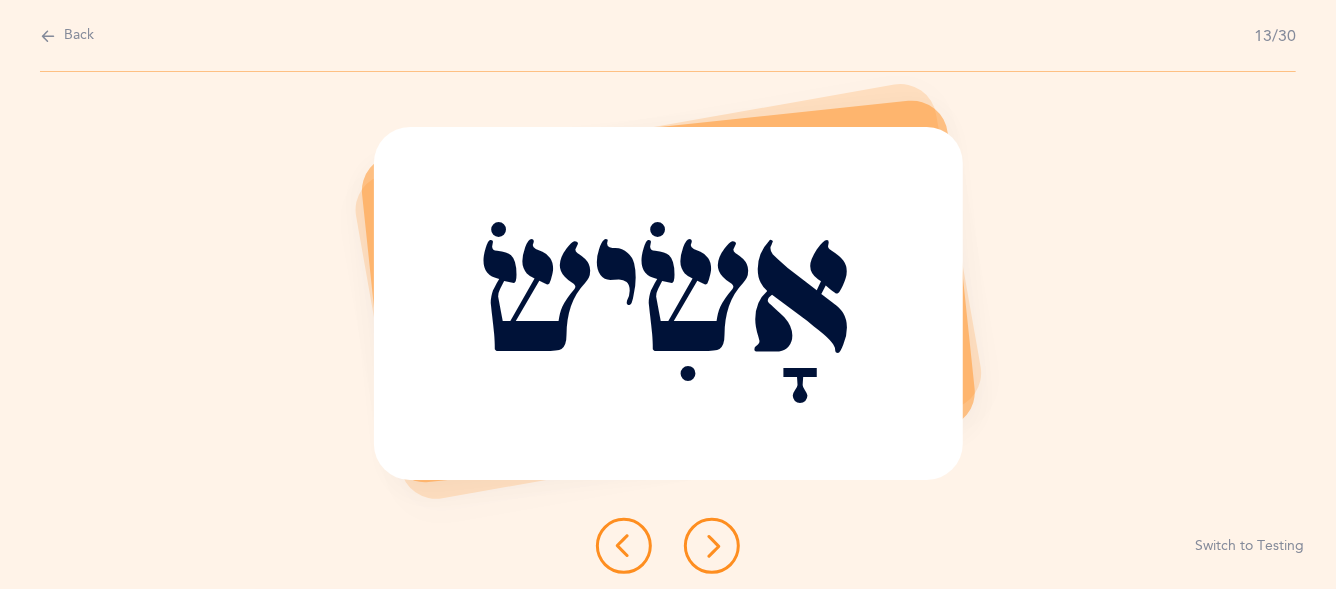 click at bounding box center (624, 546) 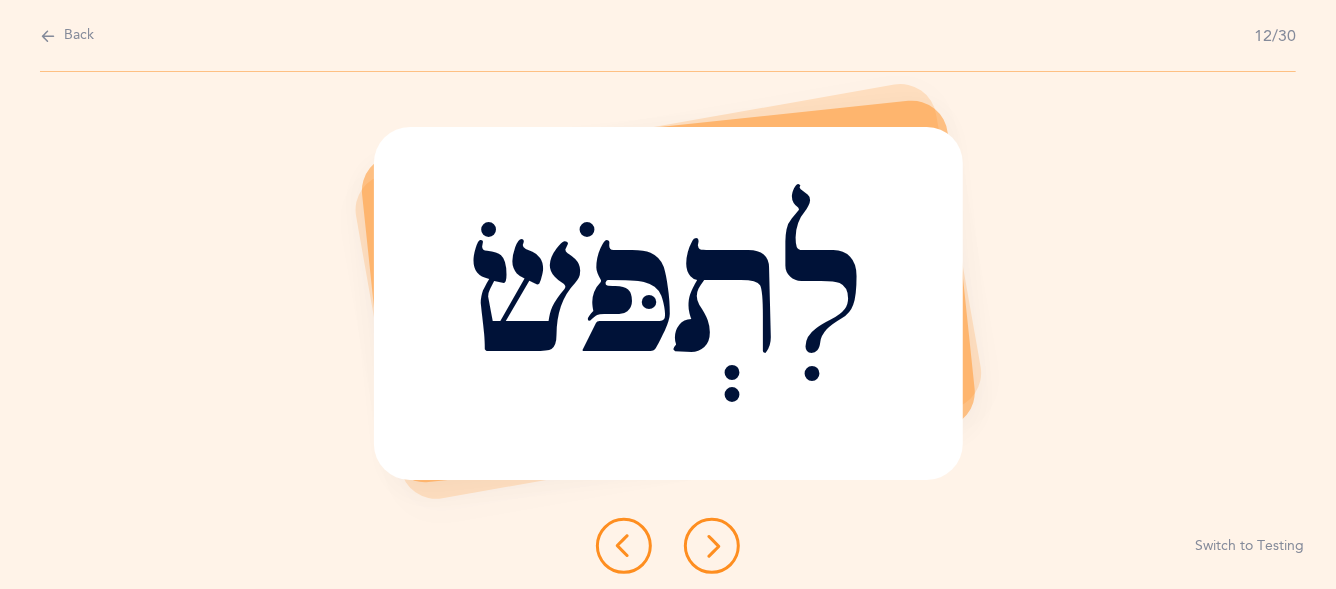 click at bounding box center (624, 546) 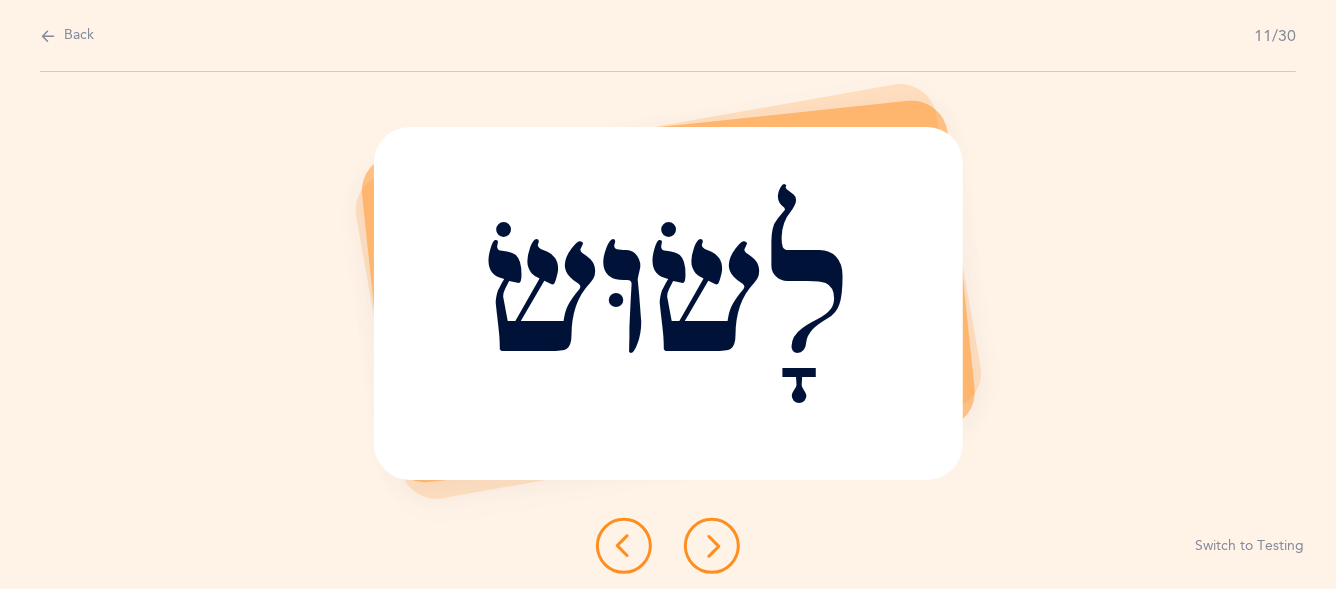click at bounding box center (624, 546) 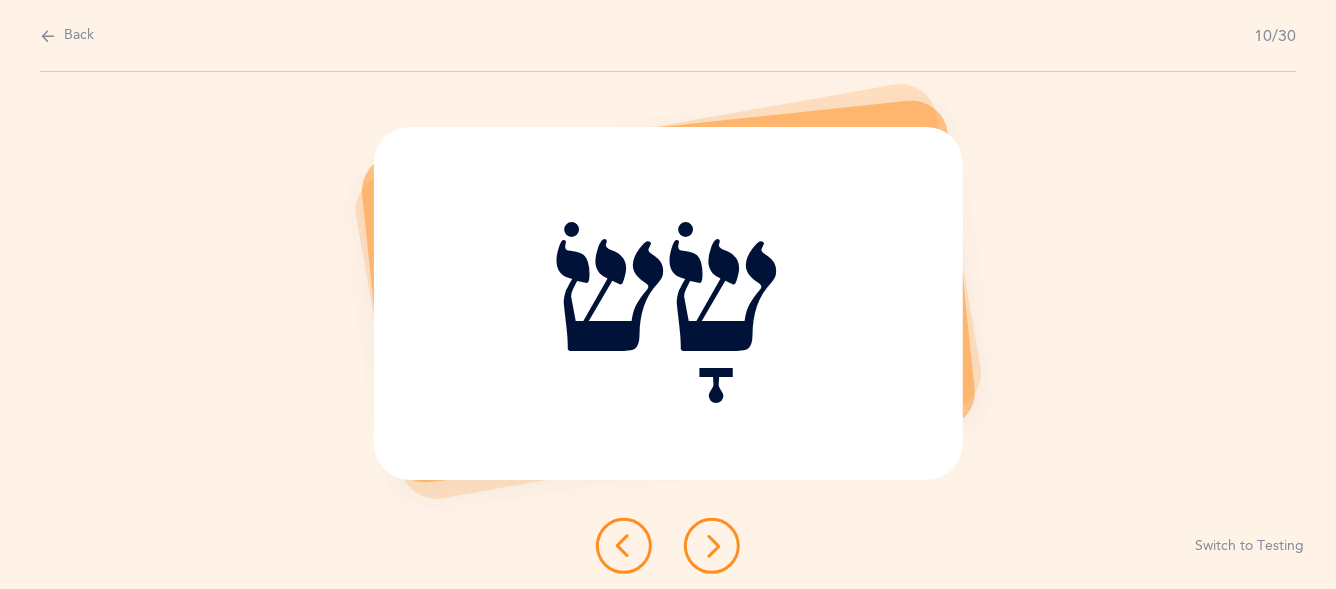 click at bounding box center [624, 546] 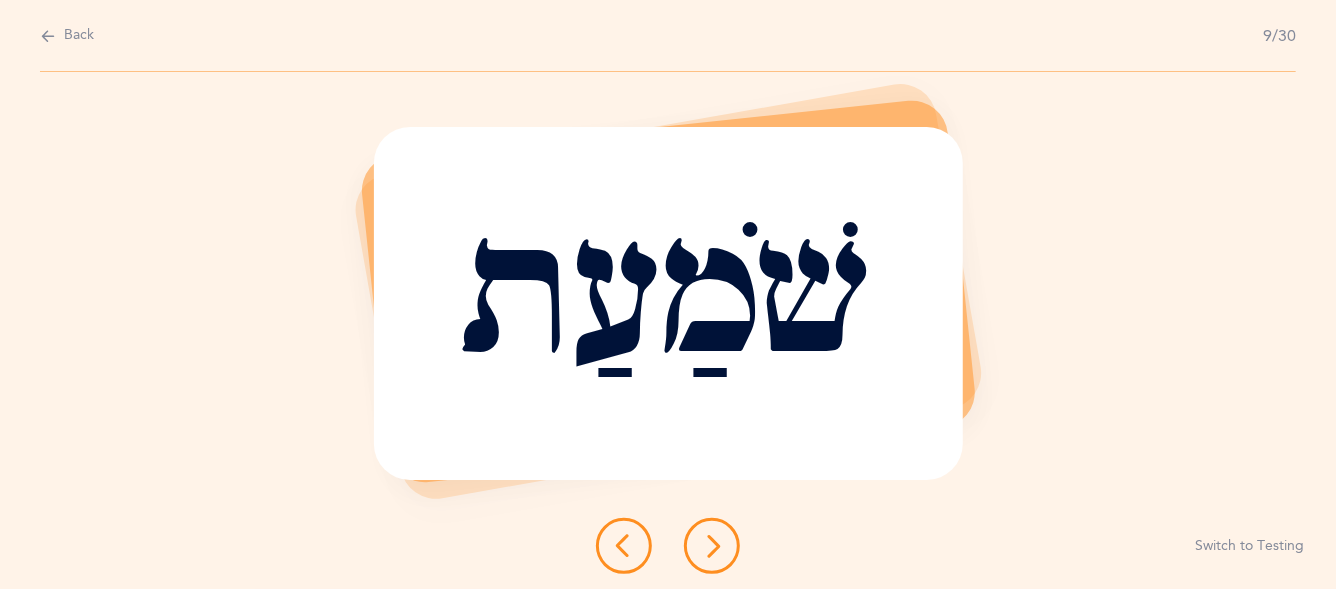 click at bounding box center (624, 546) 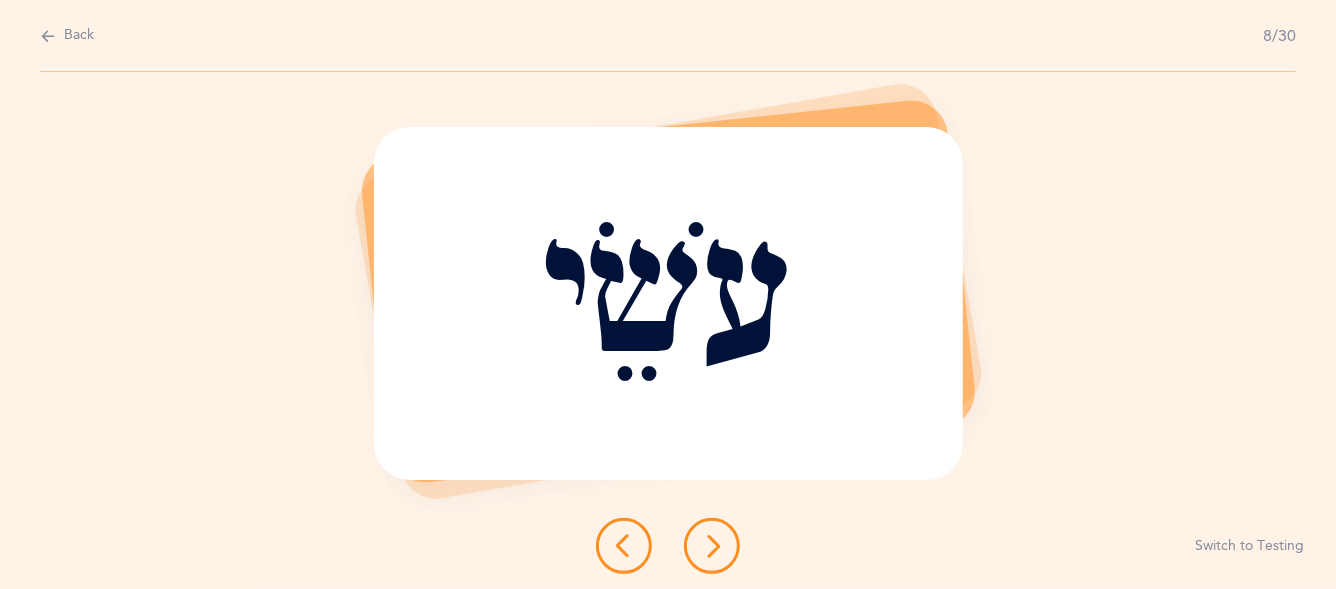 click at bounding box center [624, 546] 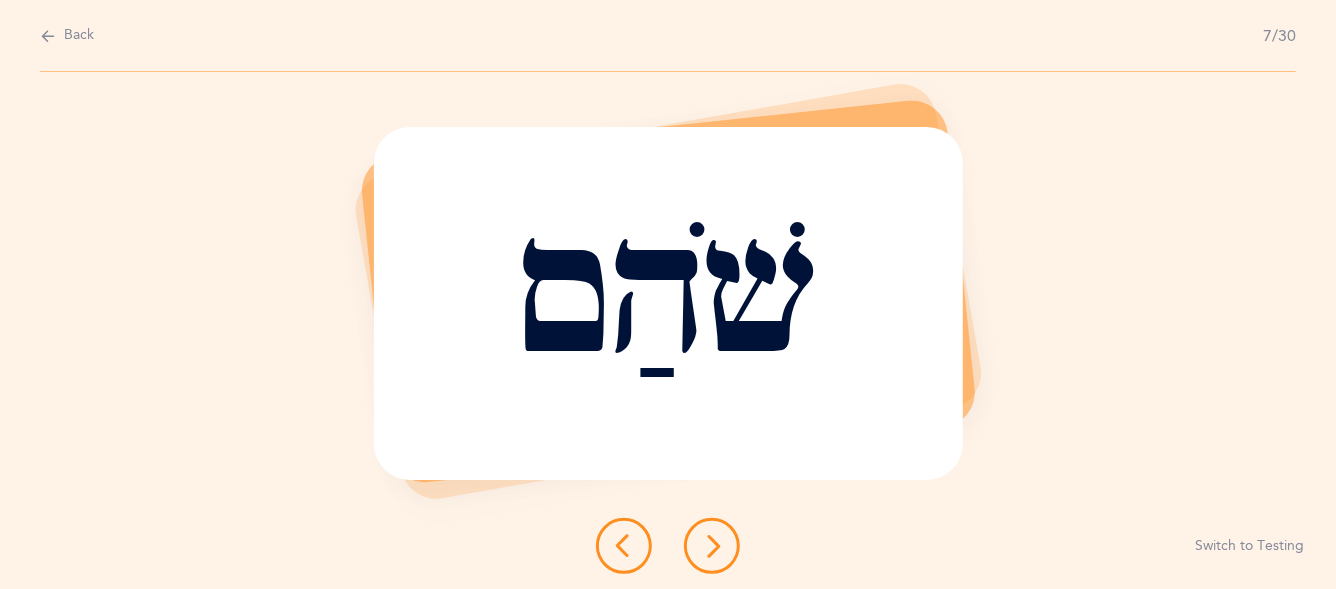 click at bounding box center [624, 546] 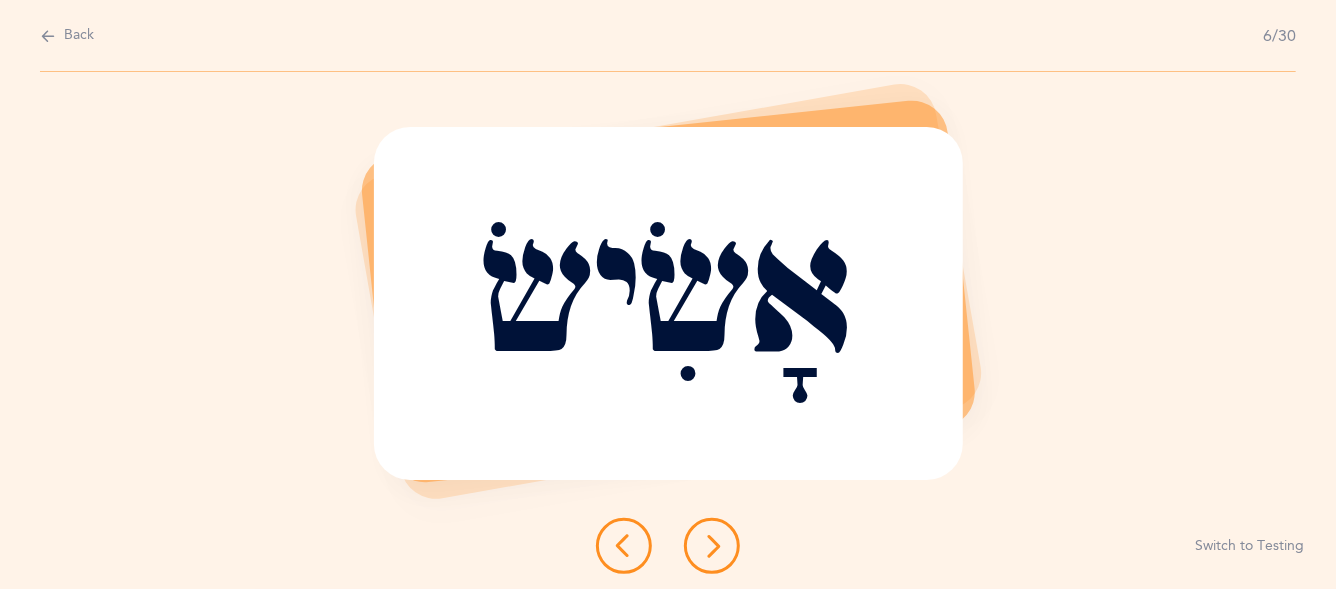 click at bounding box center (624, 546) 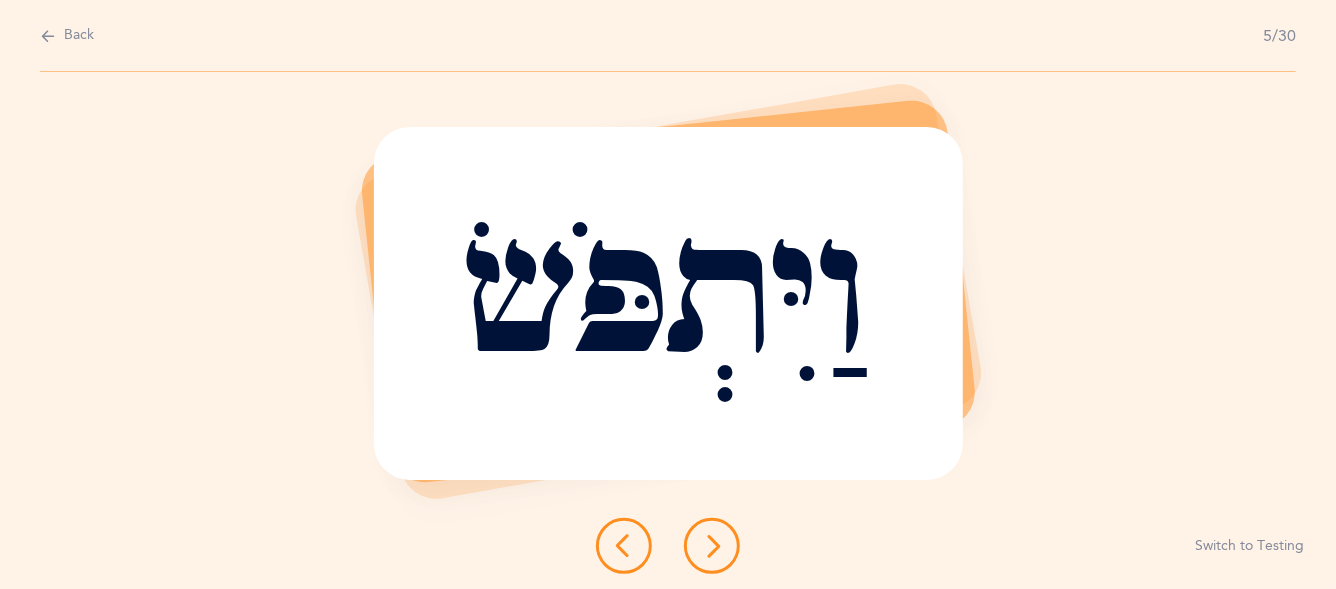 click on "Switch to Testing" at bounding box center (1249, 547) 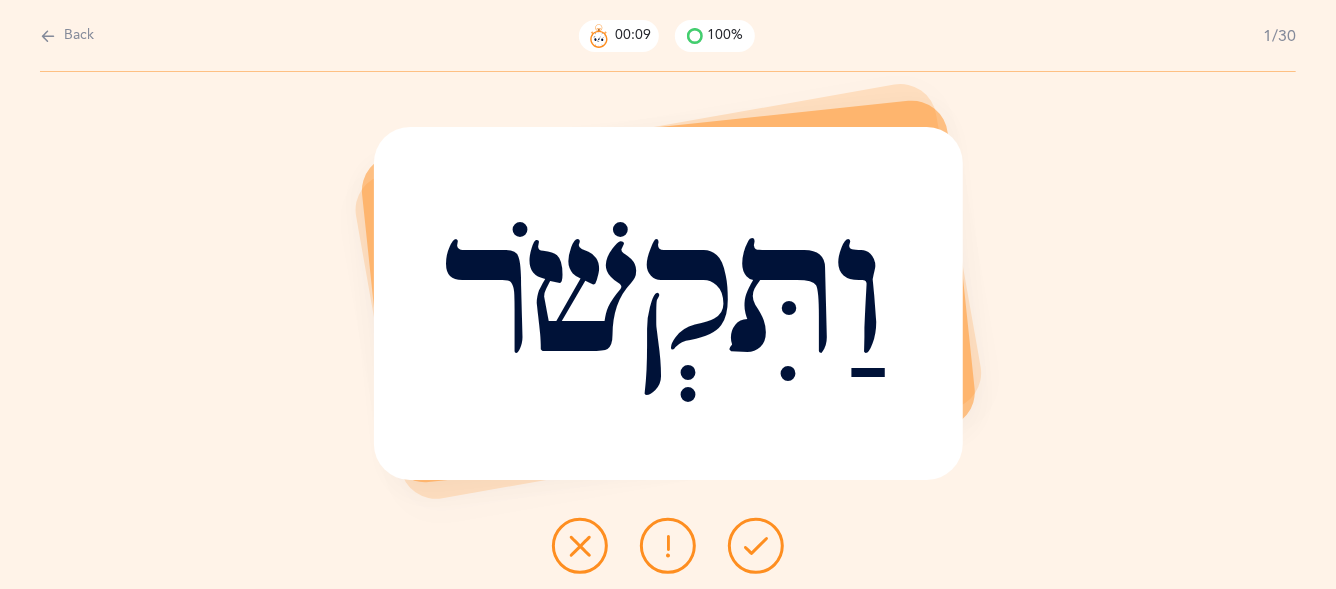 click at bounding box center [48, 36] 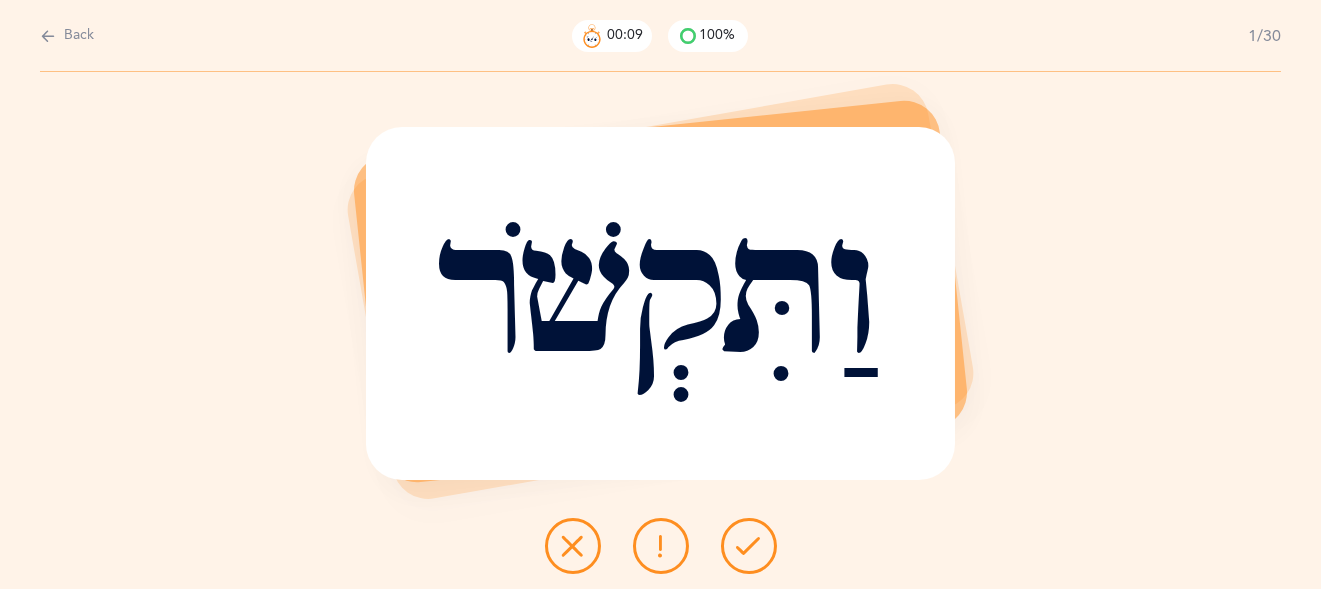 select on "2" 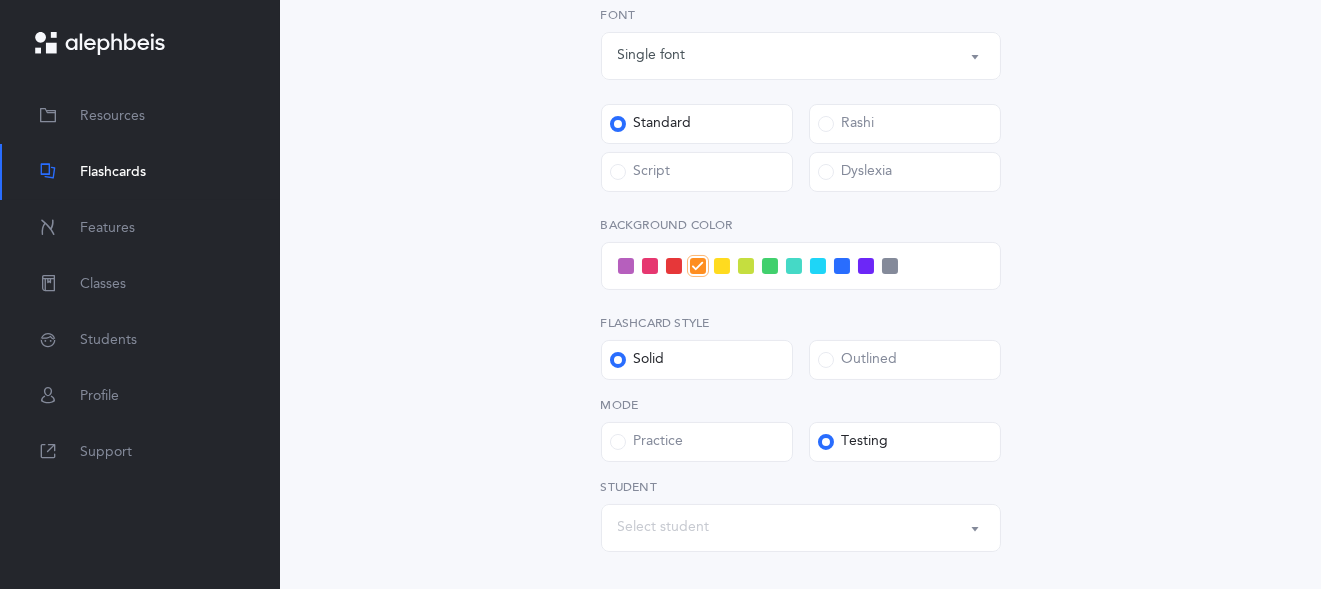 scroll, scrollTop: 800, scrollLeft: 0, axis: vertical 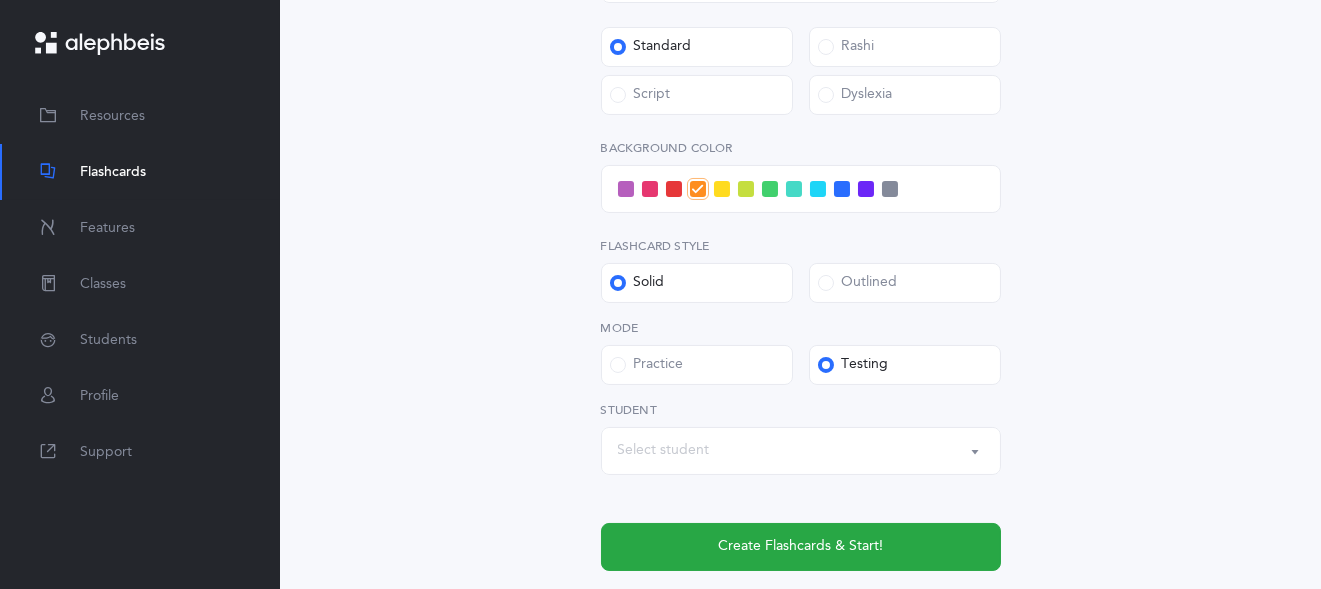 click on "Kriah Red Level
Kriah Orange Level
Kriah Yellow Level
Kriah Orange Level
Curriculum Level
Series
A Series
S Series
Silent Letters
Vav Skills
Shin Sin Skills
Shuruk at the beginning of the word
Common Errors
Shin Sin Skills
Skill
Shin or Sin whose dot serves two functions
A Shin that has 2 dots
Double Sin
Cholam before a Sin
A Shin that has 2 dots ,  Double Sin ,  Cholam before a Sin
Shin Sin Skills
Advanced Options
Ultimate subscription required
To use this feature, an Ultimate subscription is required. Please contact your organization administrator to upgrade.
Ok
Number of Cards (30)
30         Single font
Multiple fonts
Single font
Font" at bounding box center [801, 9] 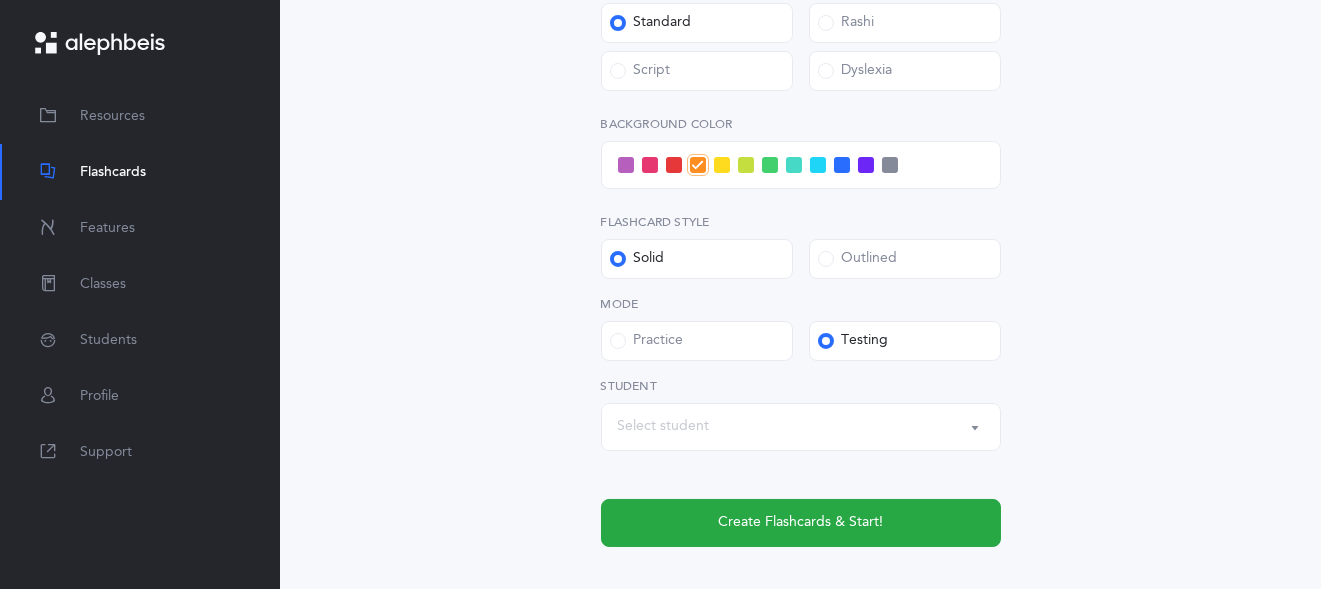click at bounding box center (618, 341) 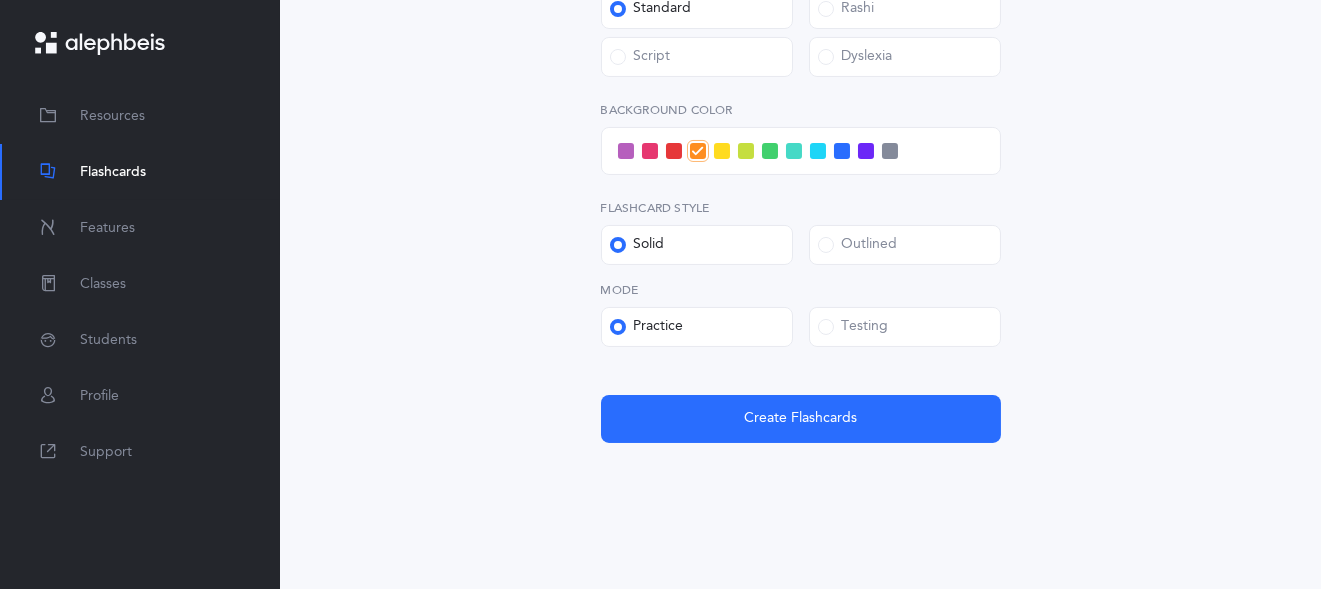 scroll, scrollTop: 928, scrollLeft: 0, axis: vertical 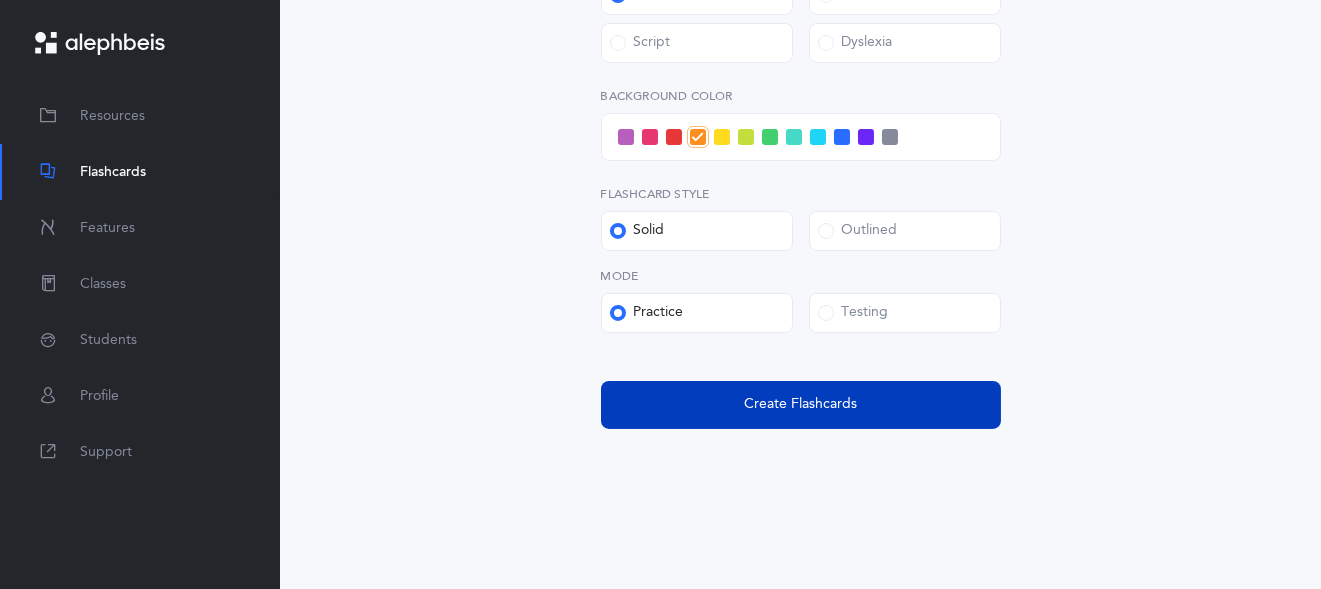 click on "Create Flashcards" at bounding box center [800, 404] 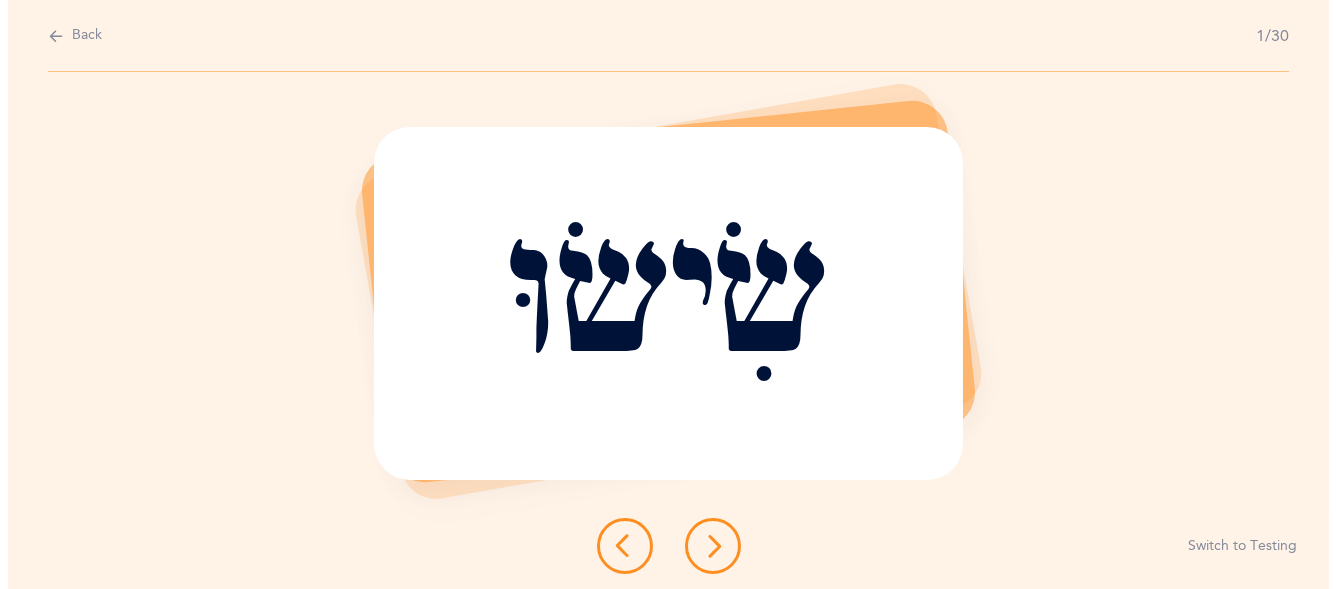 scroll, scrollTop: 0, scrollLeft: 0, axis: both 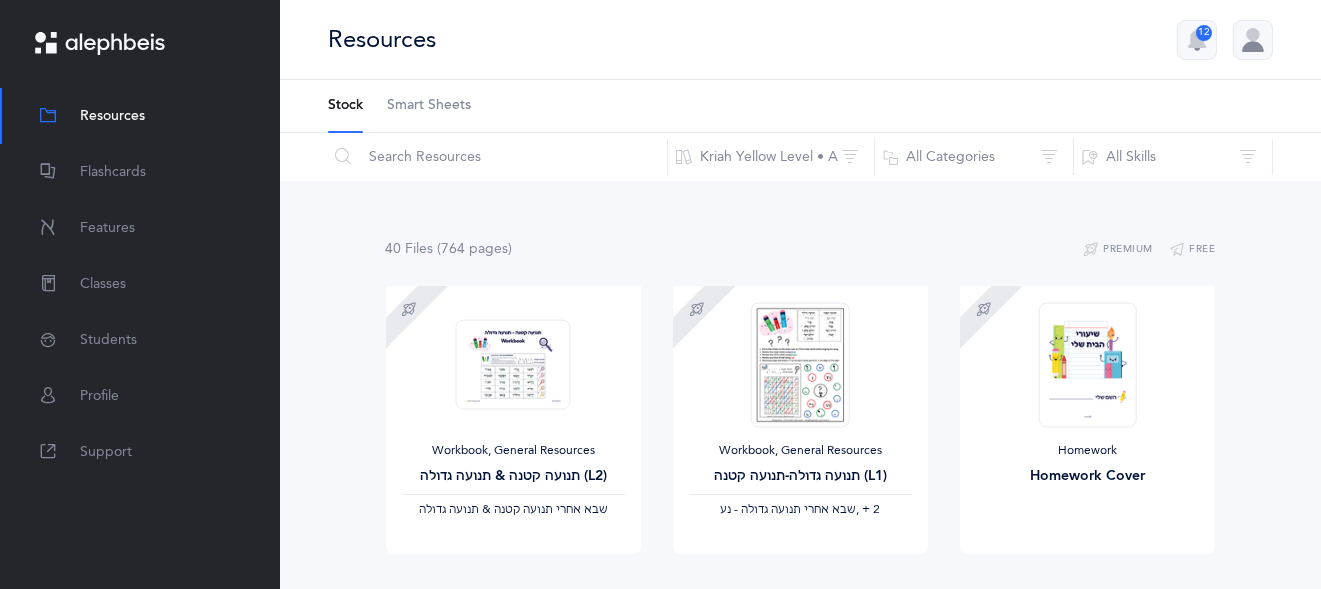 click on "Resources" at bounding box center [112, 116] 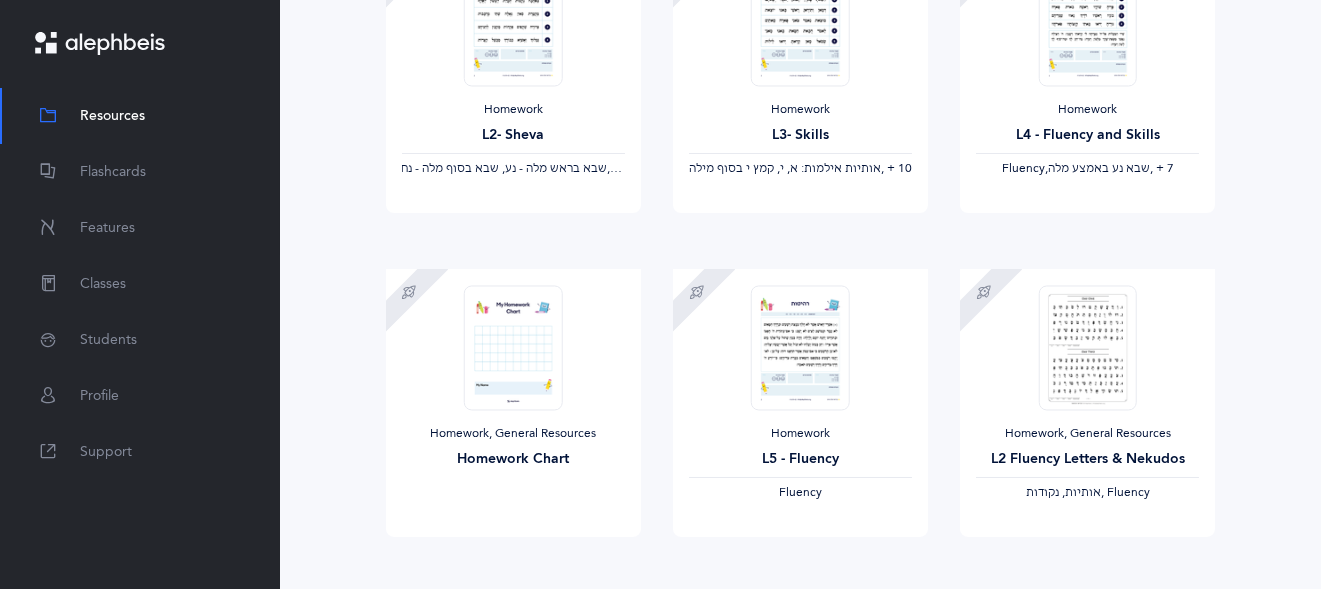 scroll, scrollTop: 0, scrollLeft: 0, axis: both 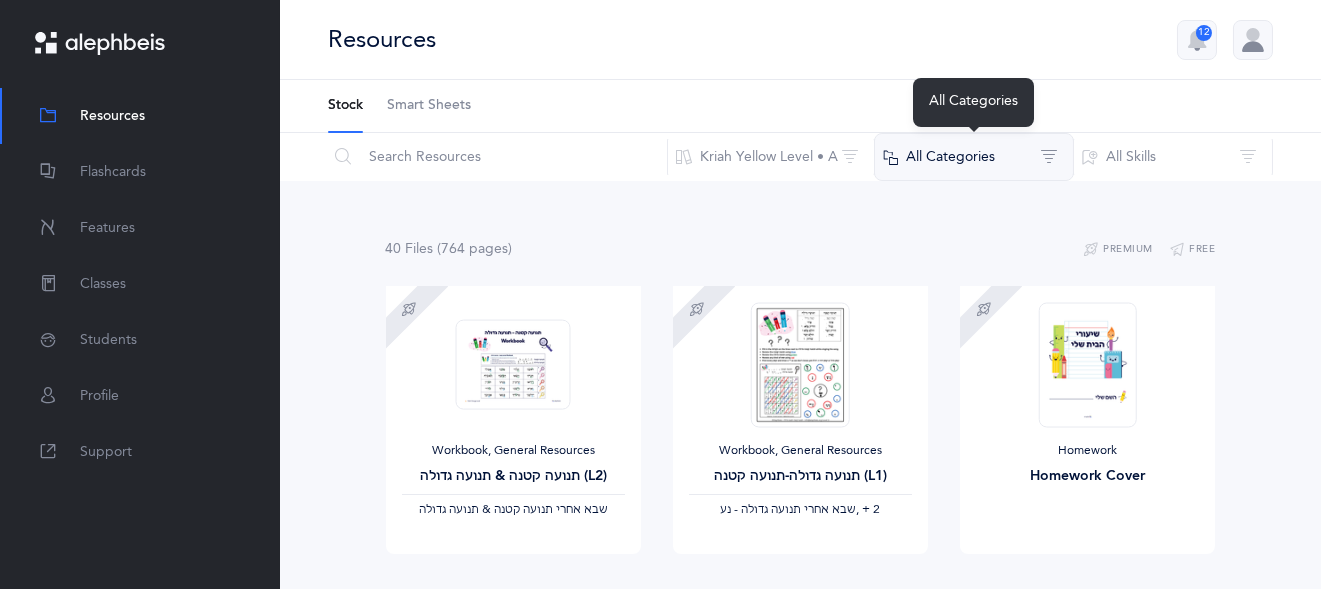 click on "All Categories" at bounding box center (974, 157) 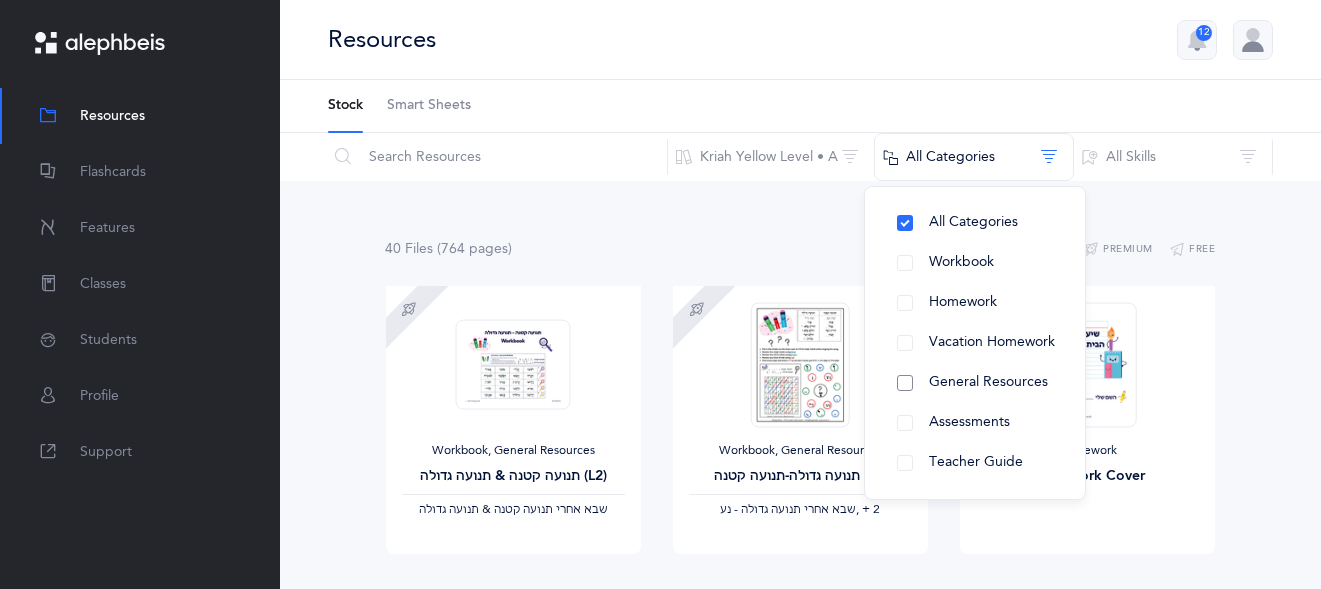 click on "General Resources" at bounding box center (988, 382) 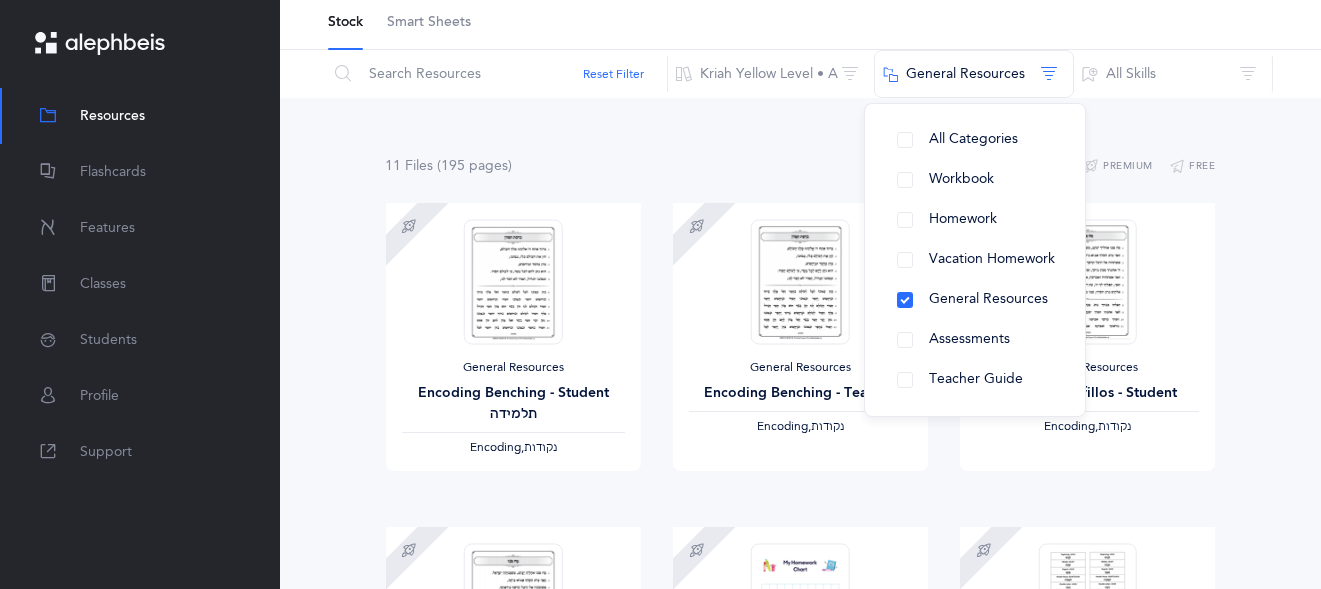 scroll, scrollTop: 0, scrollLeft: 0, axis: both 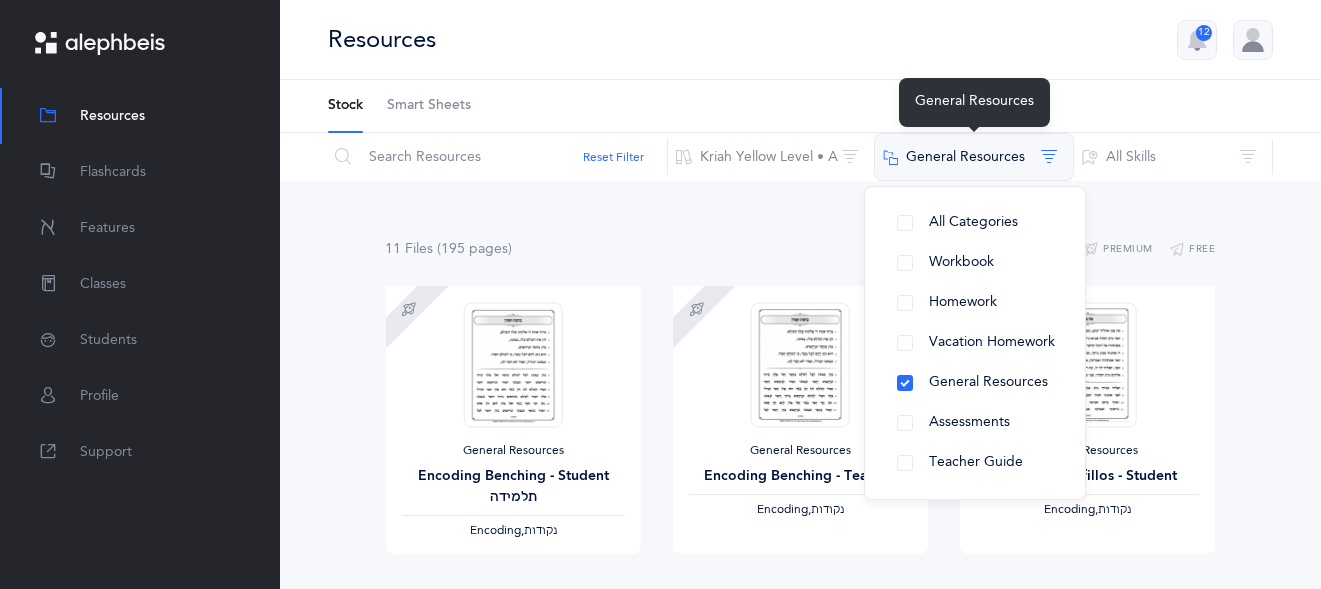 click on "General Resources" at bounding box center (974, 157) 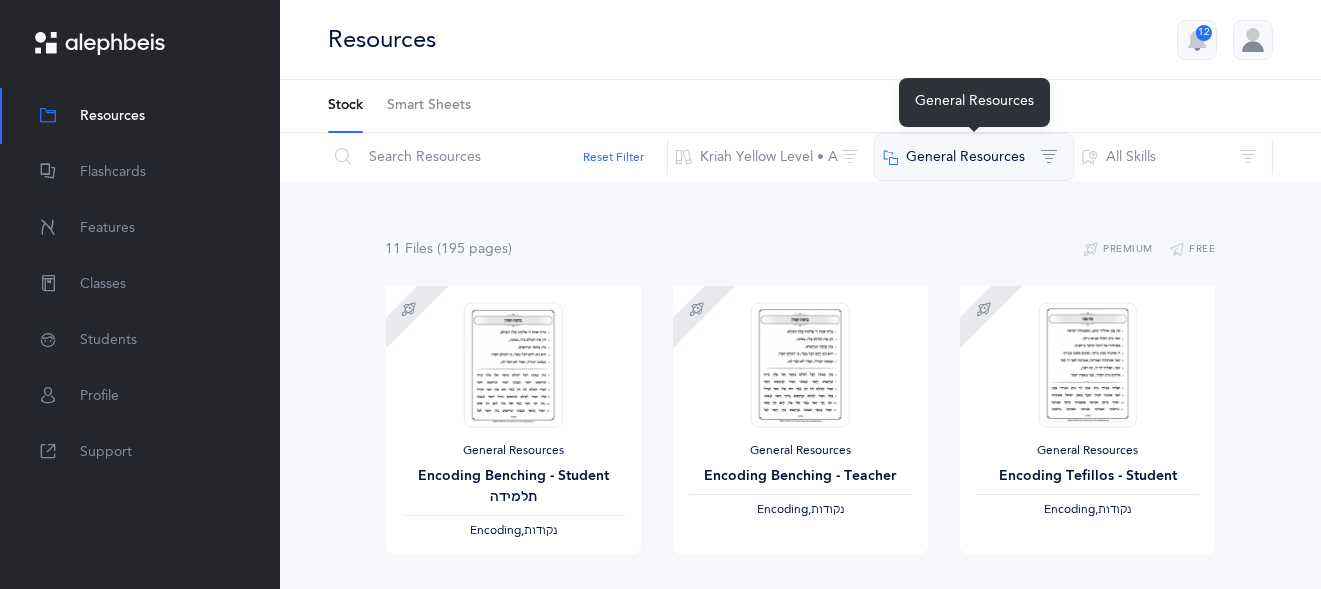 click on "General Resources" at bounding box center [974, 157] 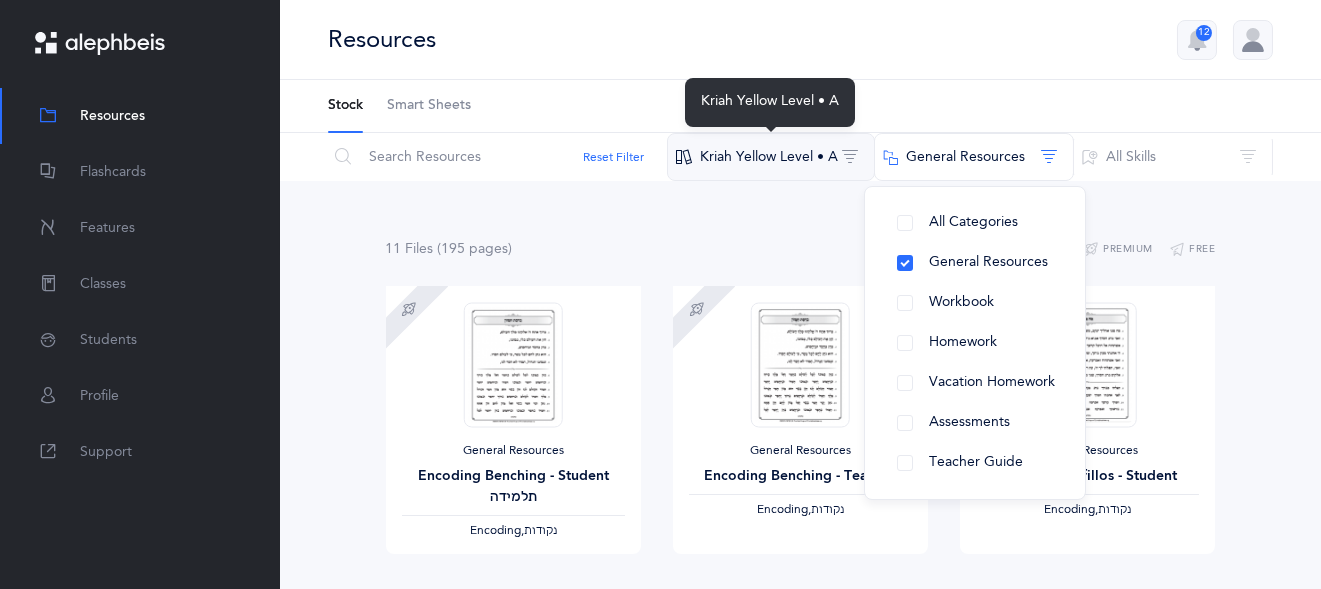 click on "Kriah Yellow Level • A" at bounding box center (771, 157) 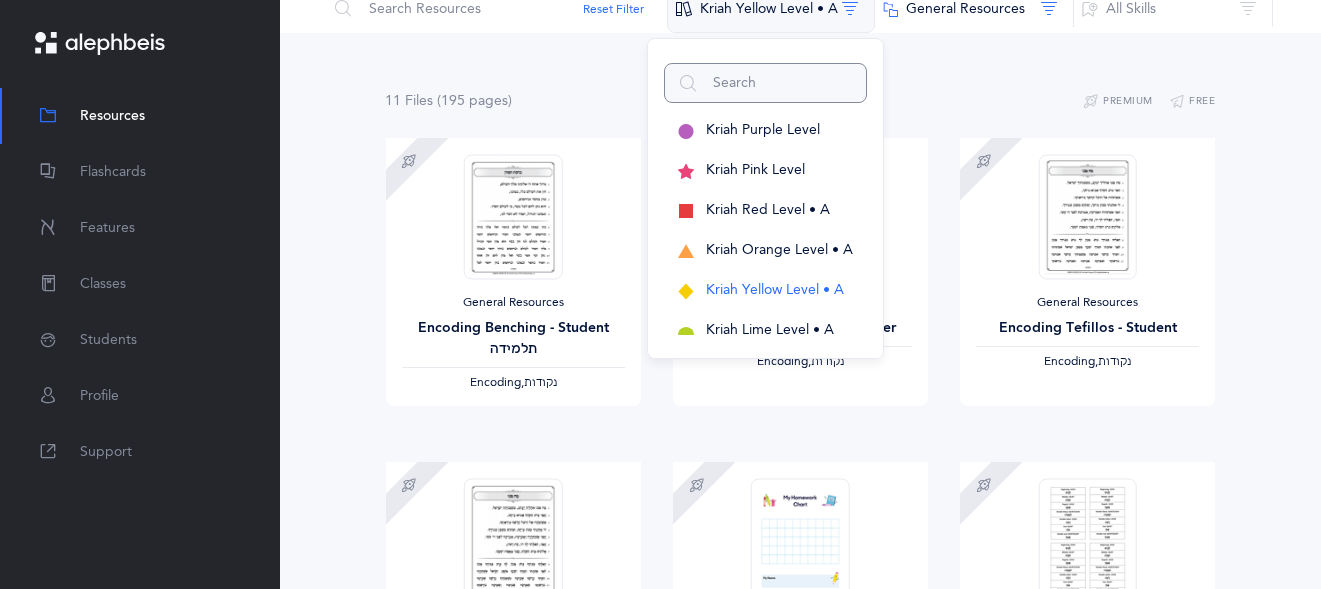 scroll, scrollTop: 0, scrollLeft: 0, axis: both 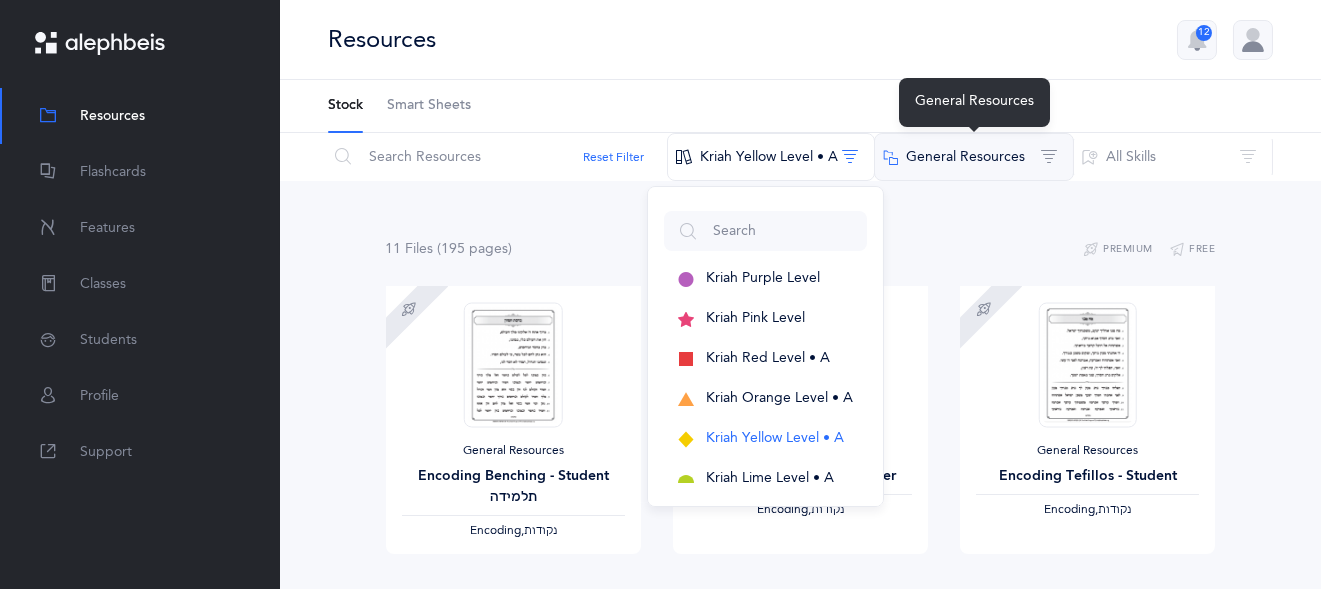 click on "General Resources" at bounding box center [974, 157] 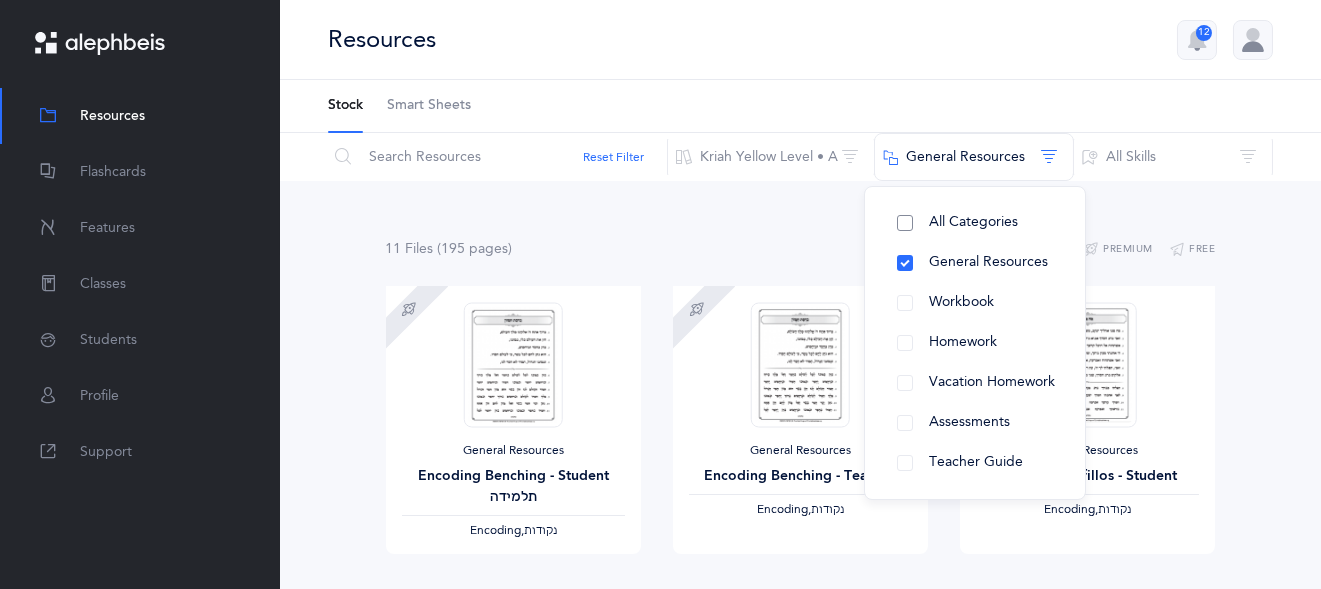 click on "All Categories" at bounding box center (973, 222) 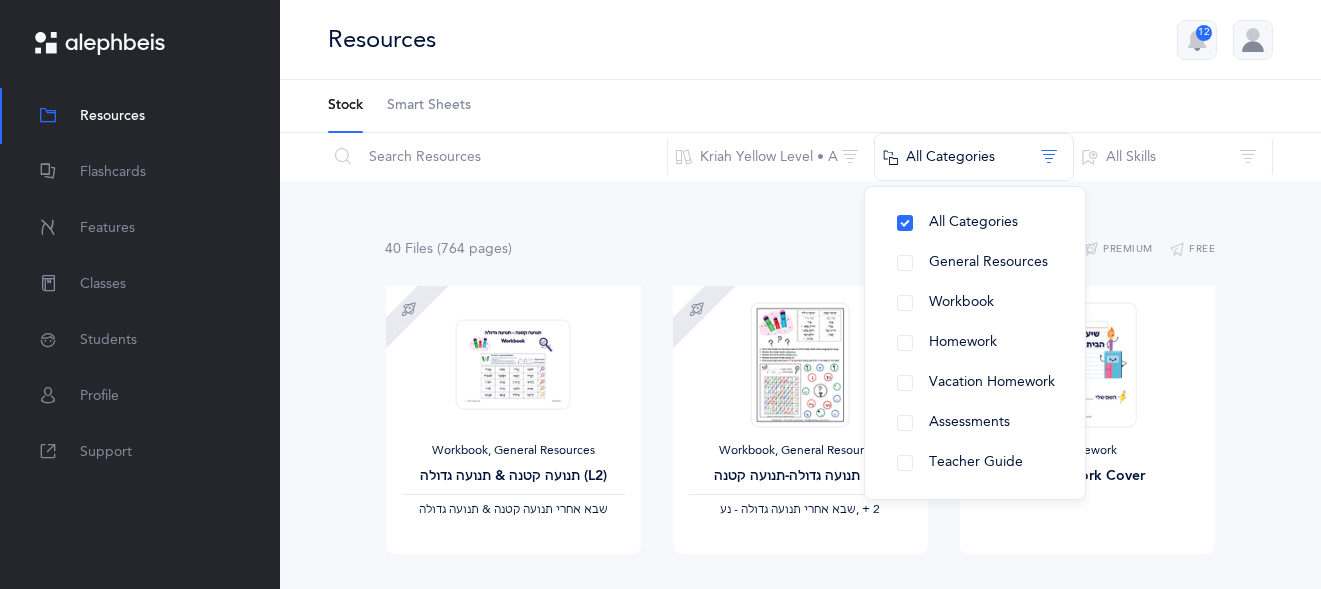 click on "40
File s
(764 page s )
Premium
Free
Workbook, General Resources
תנועה  קטנה & תנועה גדולה (L2)
‫שבא אחרי תנועה קטנה & תנועה גדולה‬   Download   Sample           Workbook, General Resources
תנועה גדולה-תנועה קטנה (L1)
‫שבא אחרי תנועה גדולה - נע‬ ‪, + 2‬   Download   Sample           Homework
Homework Cover
Download   Sample           Homework
L2- Sheva
‫שבא בראש מלה - נע‬ ‪, + 8‬   Download   Sample           Homework
L3- Skills
‪, + 11‬   Download   Sample" at bounding box center (800, 1281) 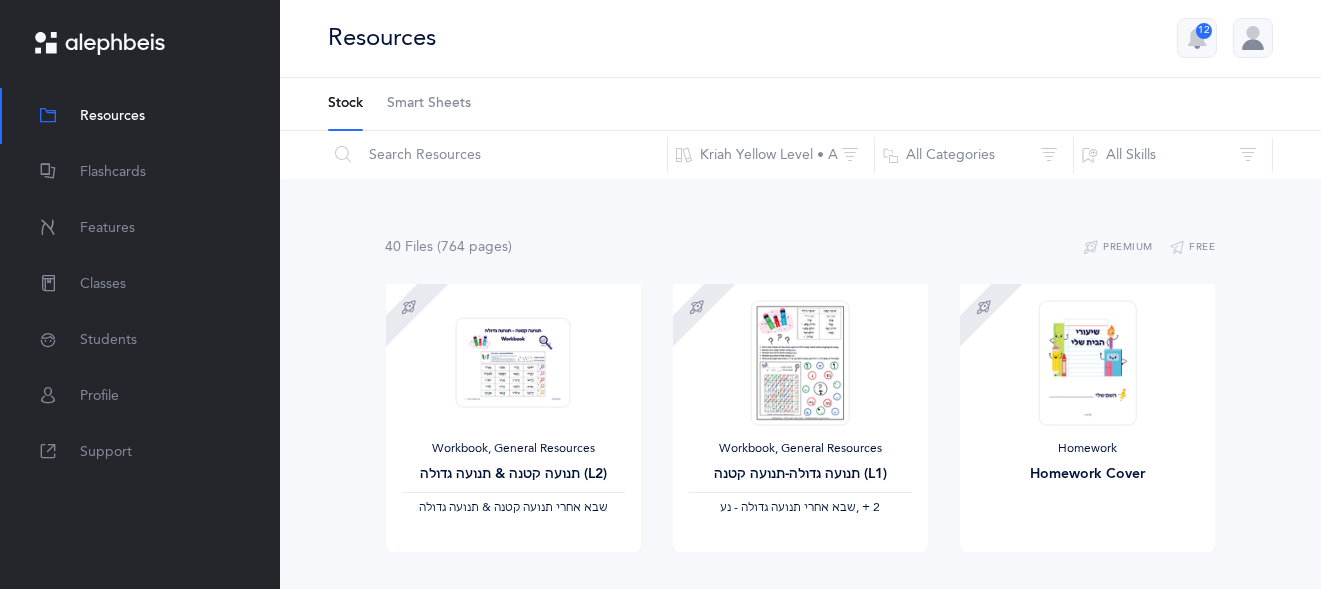 scroll, scrollTop: 0, scrollLeft: 0, axis: both 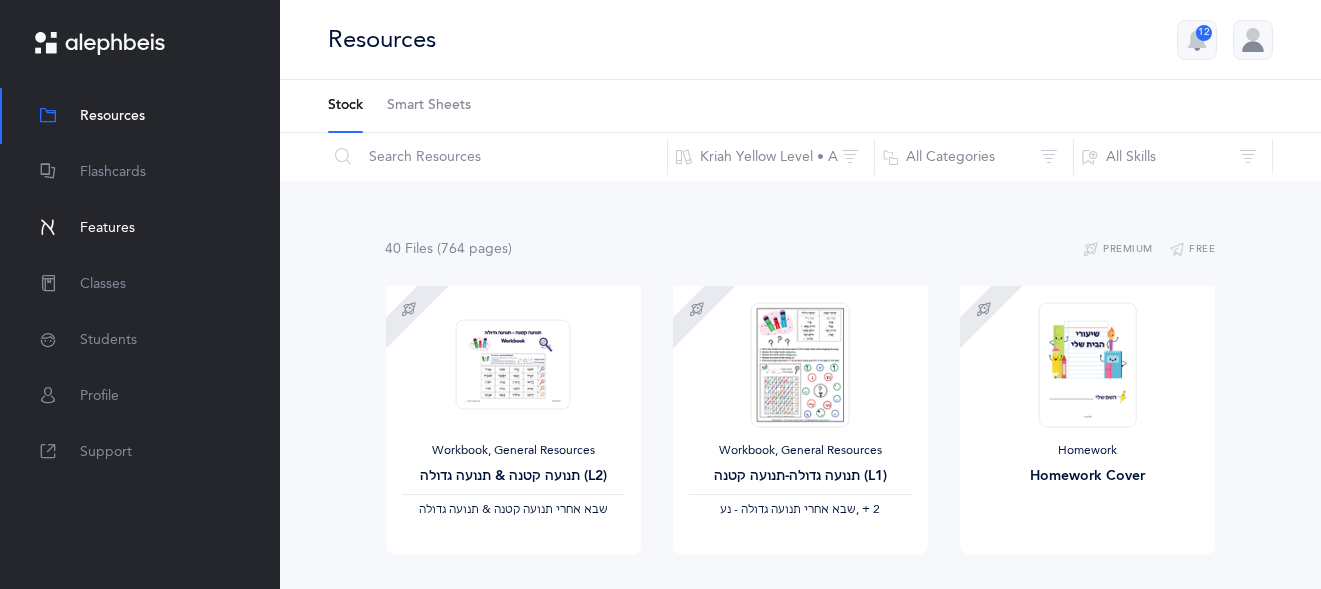 click on "Features" at bounding box center [107, 228] 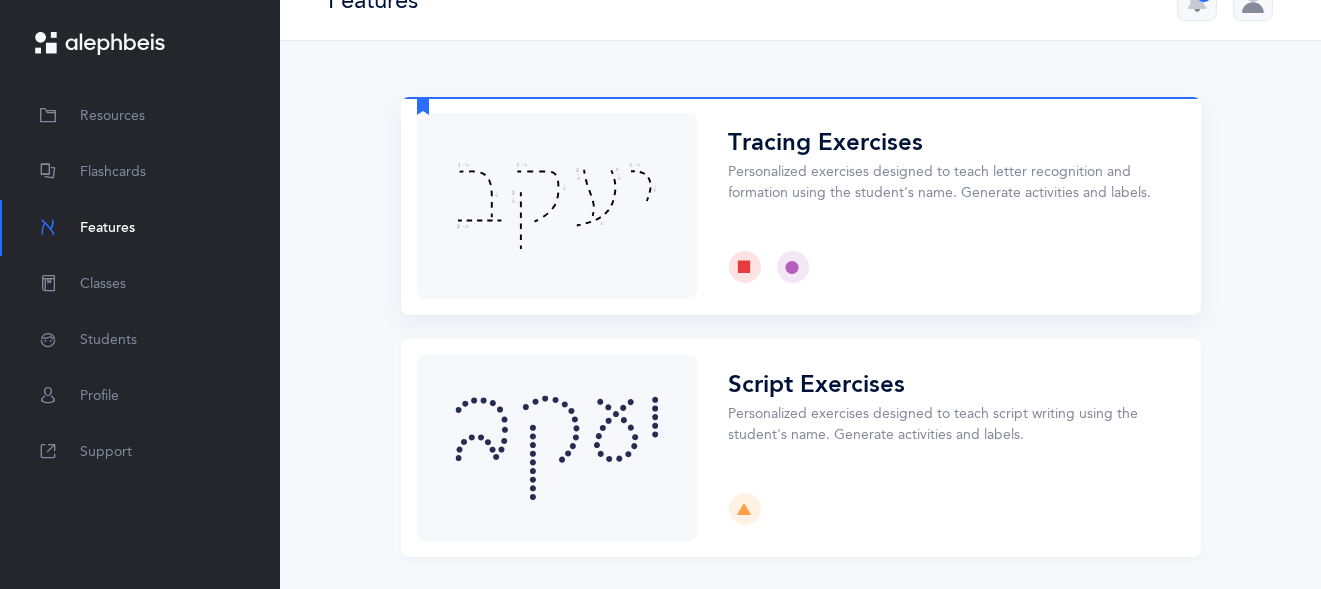 scroll, scrollTop: 0, scrollLeft: 0, axis: both 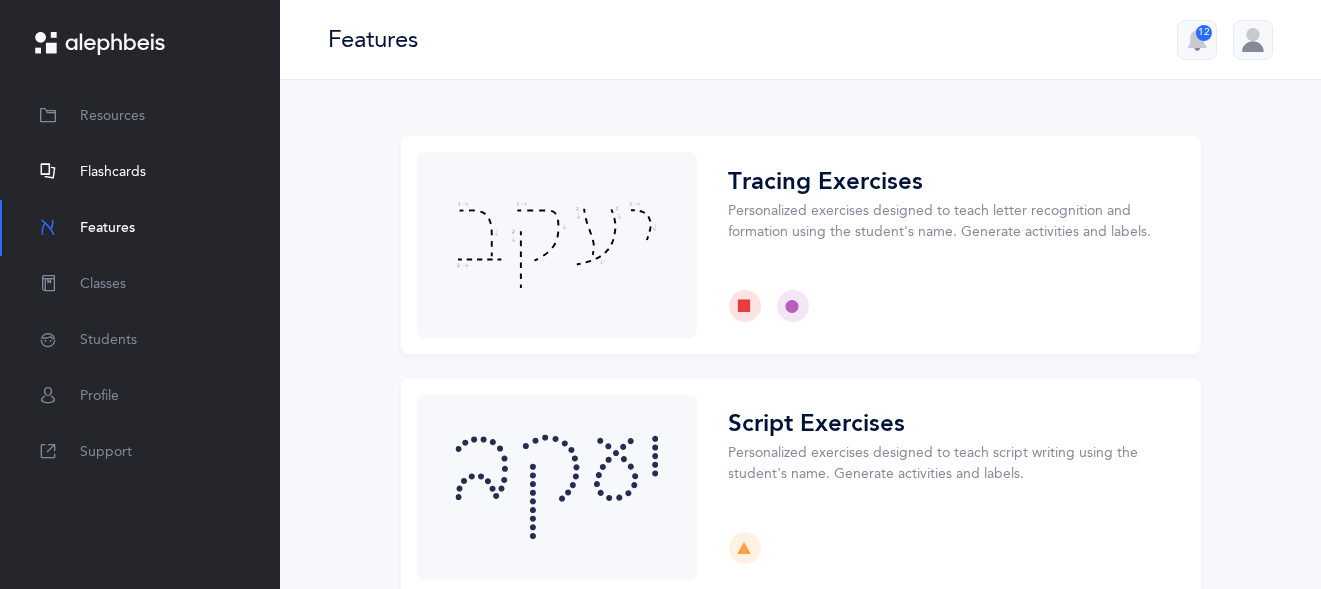 click on "Flashcards" at bounding box center [113, 172] 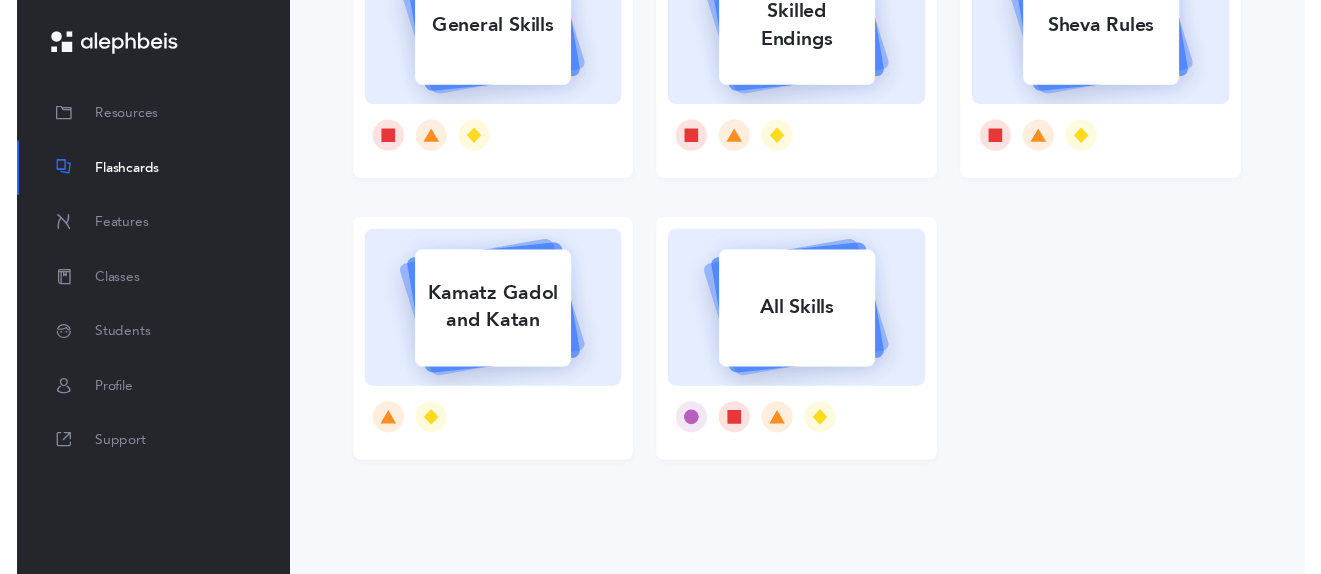 scroll, scrollTop: 0, scrollLeft: 0, axis: both 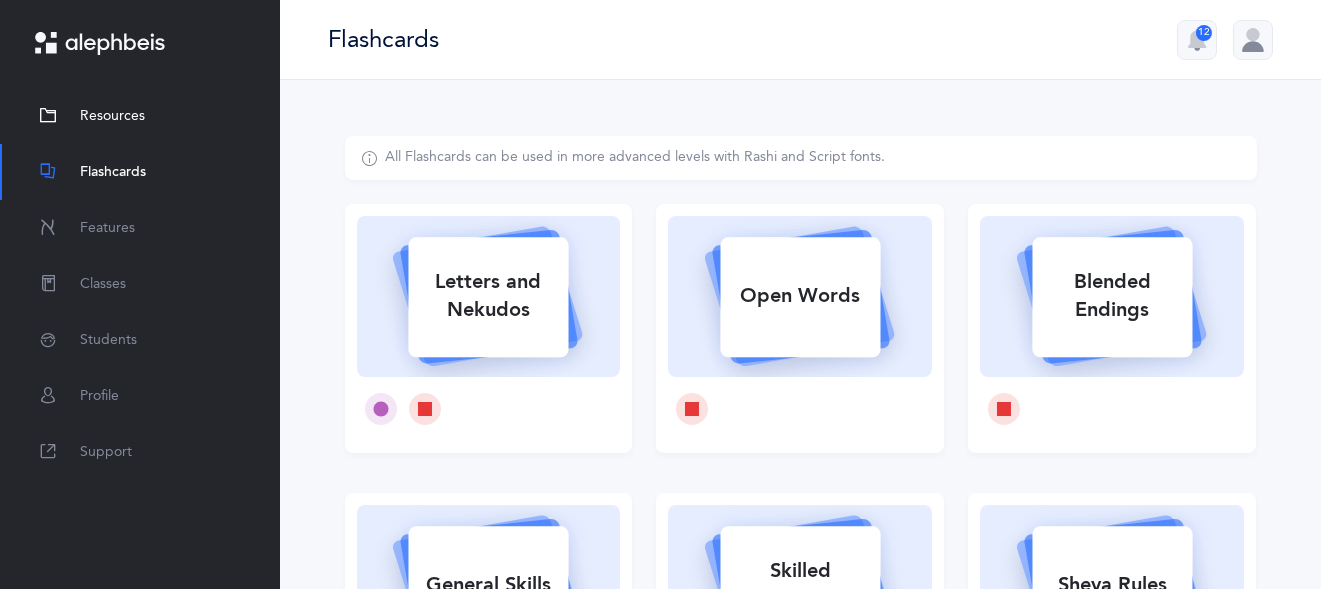 click on "Resources" at bounding box center (112, 116) 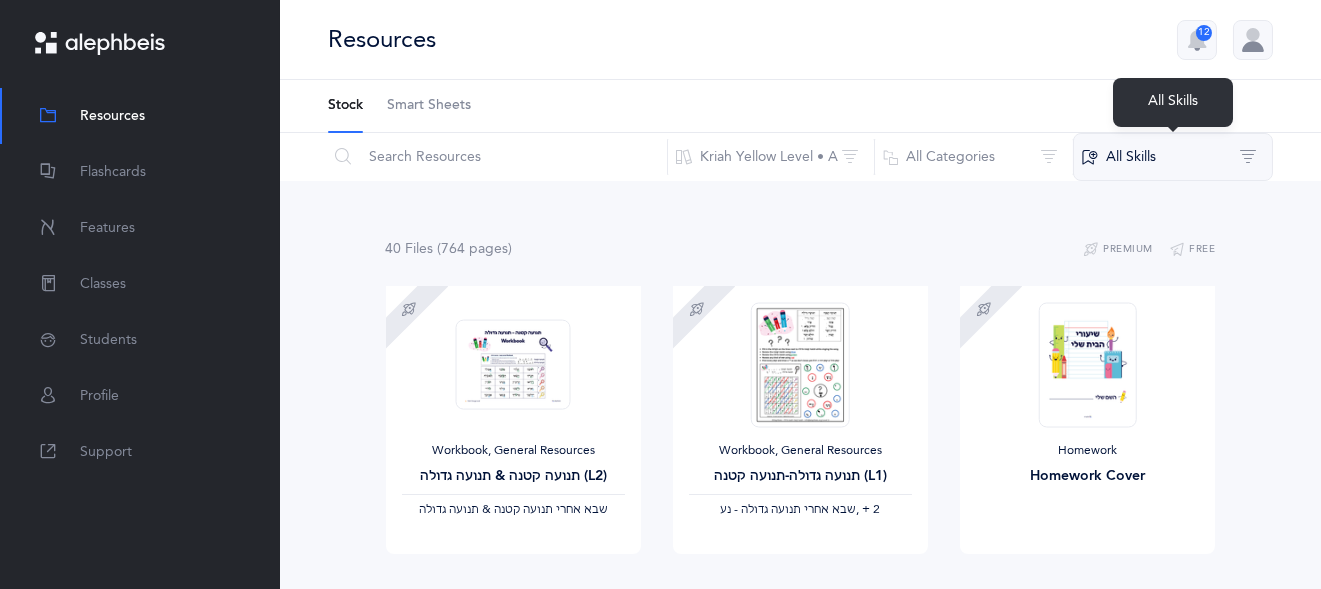 click on "All Skills" at bounding box center (1173, 157) 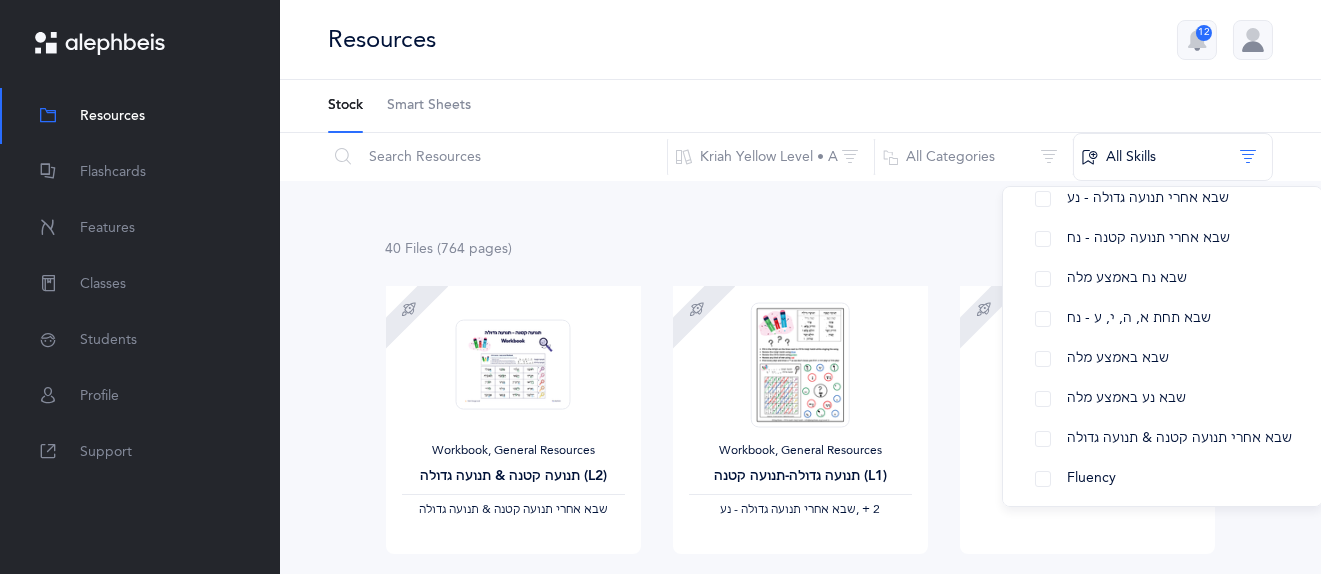 scroll, scrollTop: 1168, scrollLeft: 0, axis: vertical 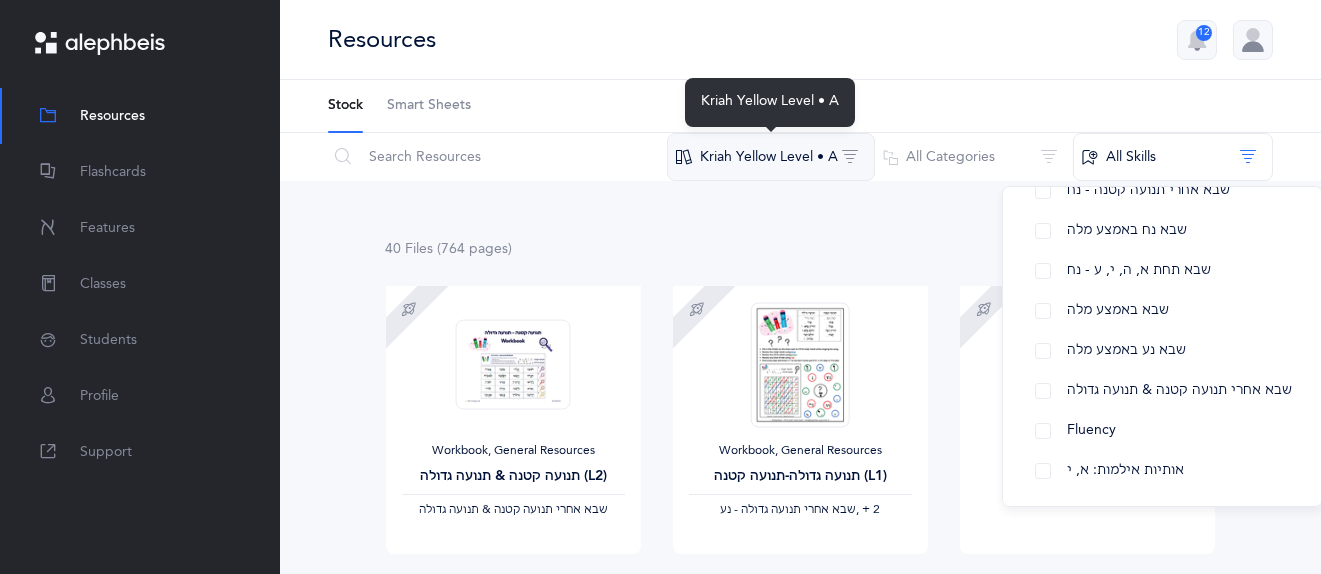 click on "Kriah Yellow Level • A" at bounding box center [771, 157] 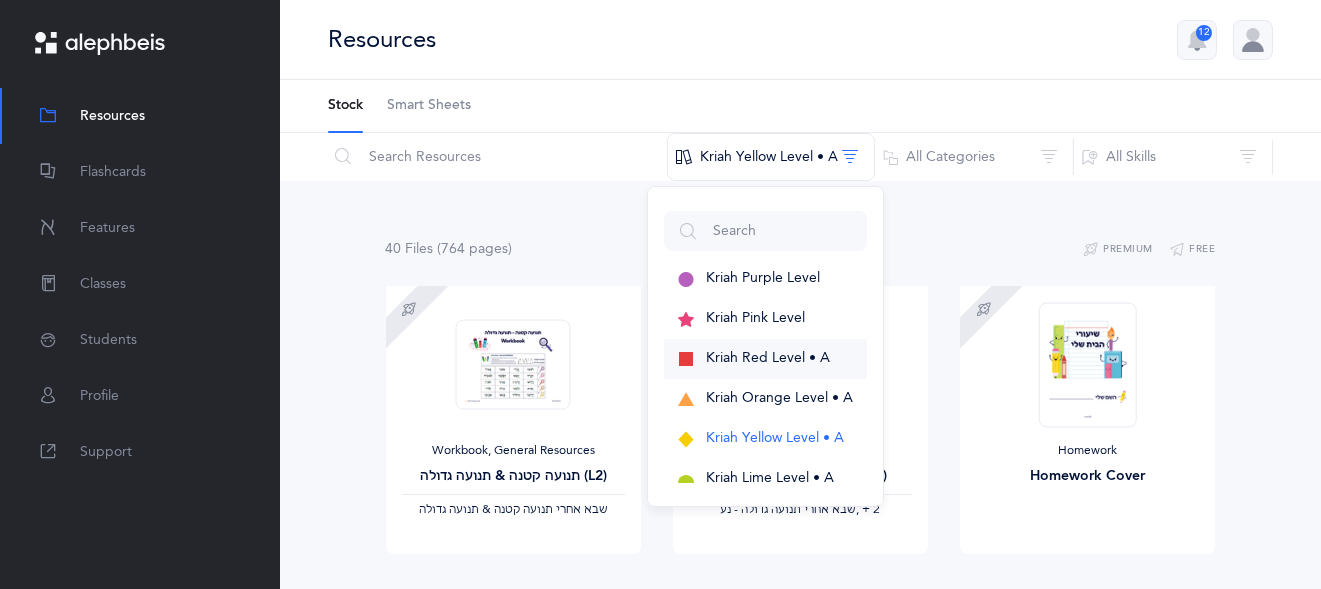 click on "Kriah Red Level • A" at bounding box center (768, 358) 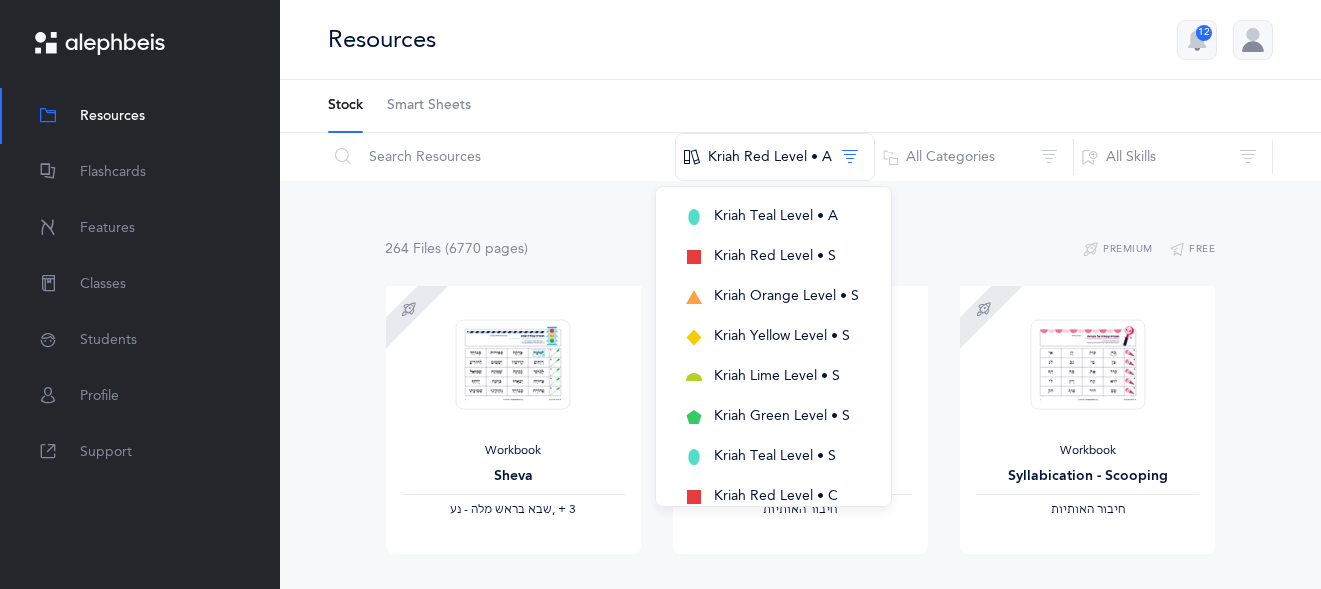 scroll, scrollTop: 400, scrollLeft: 0, axis: vertical 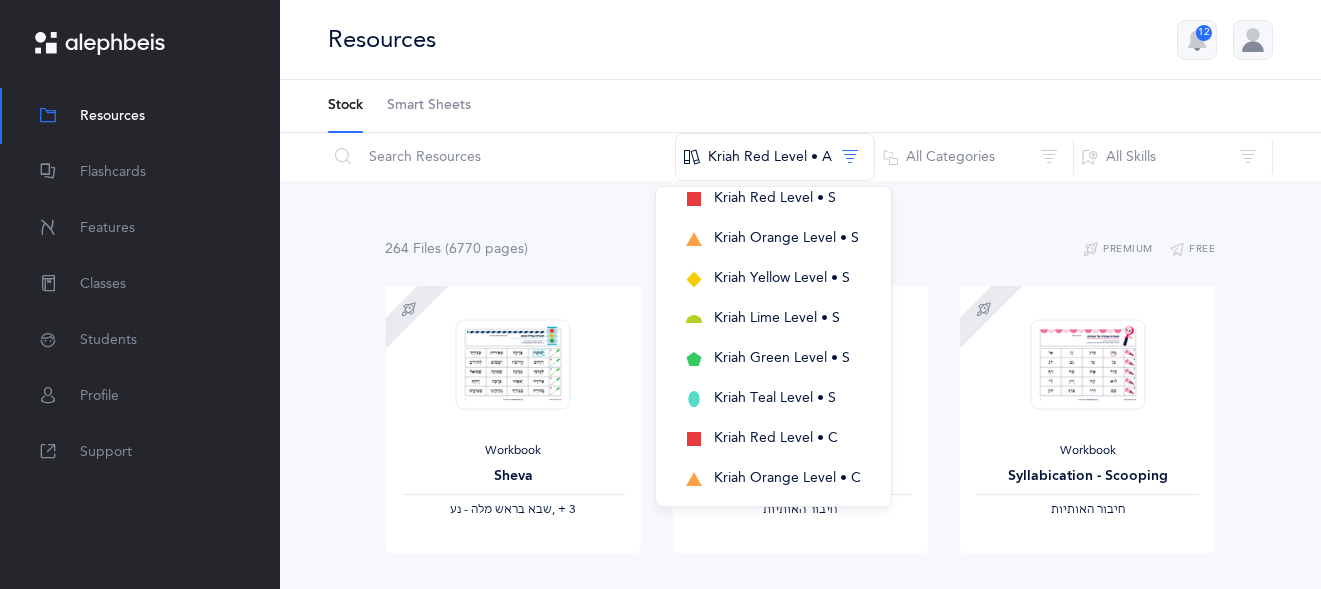 click on "264
File s
(6770 page s )
Premium
Free
Workbook
Sheva
‫שבא בראש מלה - נע‬ ‪, + 3‬   Download   Sample           Workbook
Syllabication - Houses
‫חיבור האותיות‬   Download   Sample           Workbook
Syllabication - Scooping
‫חיבור האותיות‬   Download   Sample           Homework
L1 - Letters (K)
‫אותיות‬   Download   Sample           Homework
L1 - Letters (1st)
‫אותיות‬   Download   Sample           Homework
L2 - Nekudos (1st)
Download   Sample" at bounding box center (800, 1281) 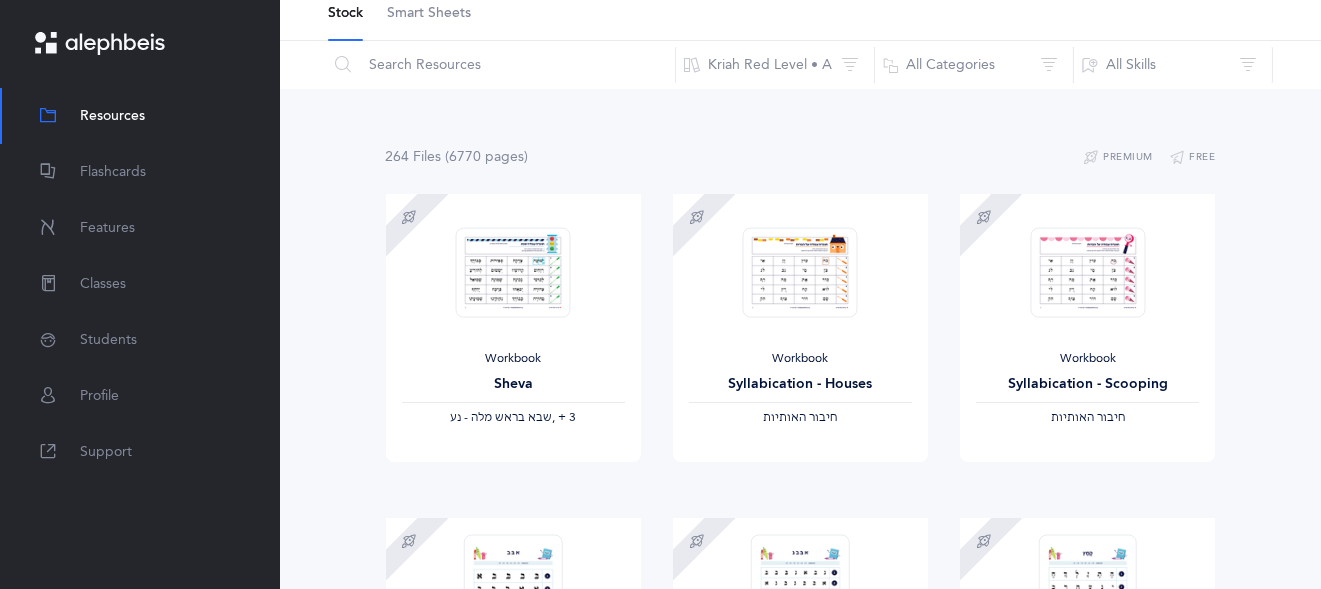 scroll, scrollTop: 0, scrollLeft: 0, axis: both 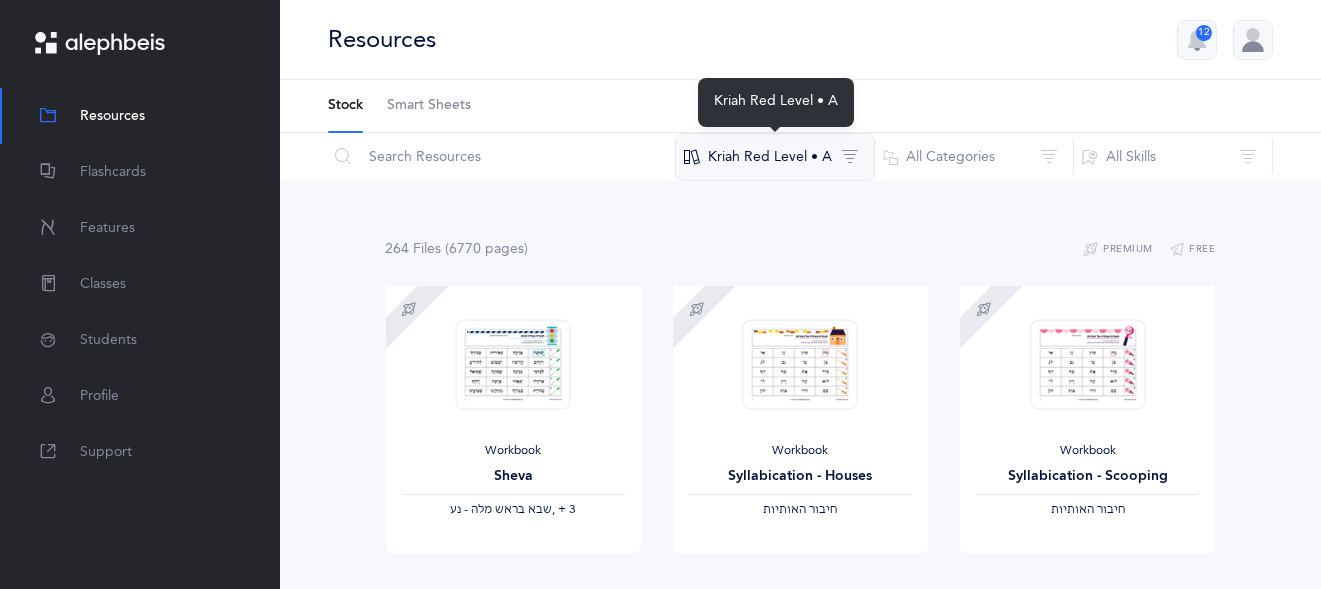 click on "Kriah Red Level • A" at bounding box center [775, 157] 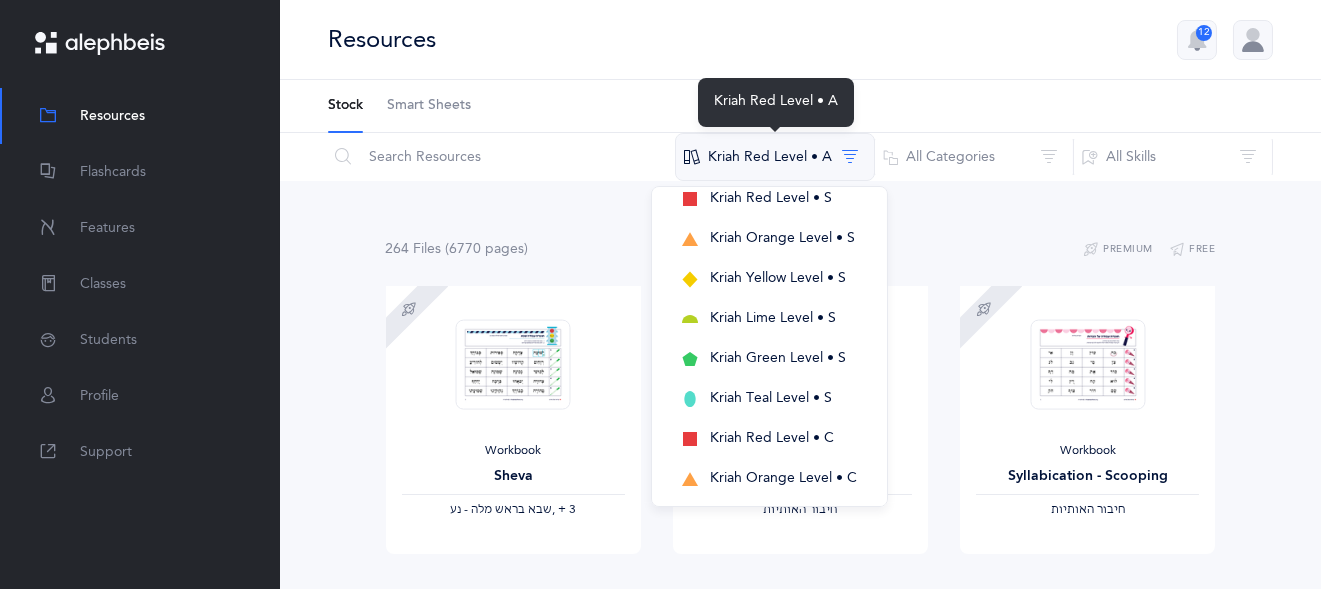 scroll, scrollTop: 0, scrollLeft: 0, axis: both 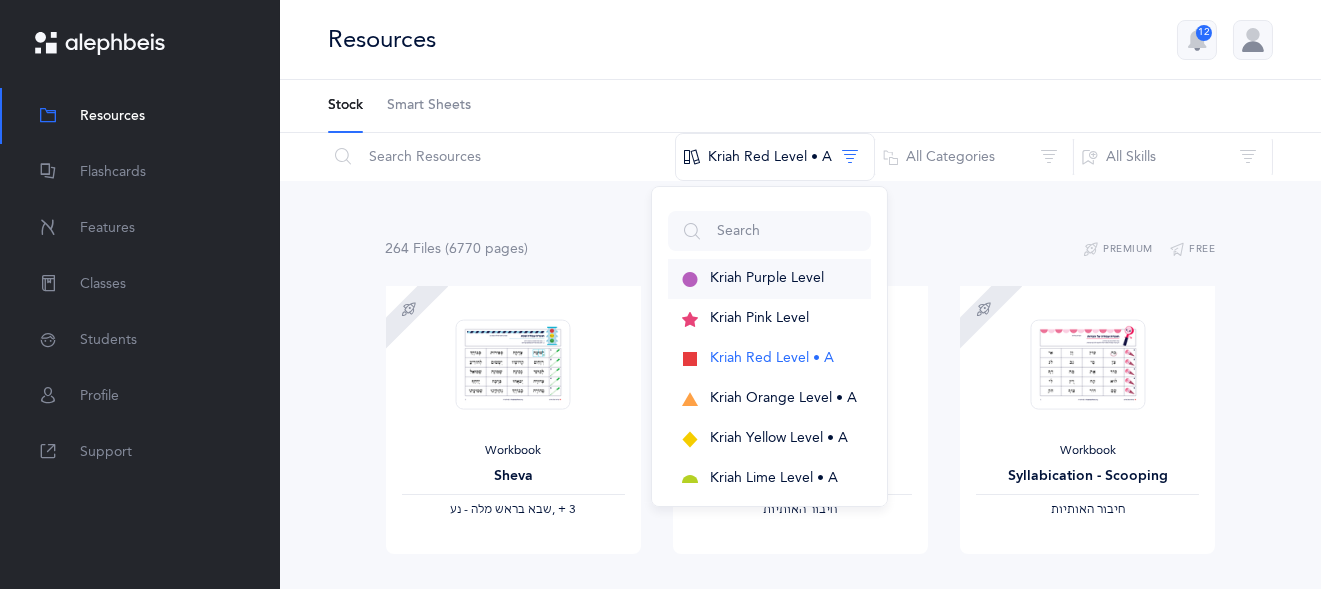 click on "Kriah Purple Level" at bounding box center [767, 278] 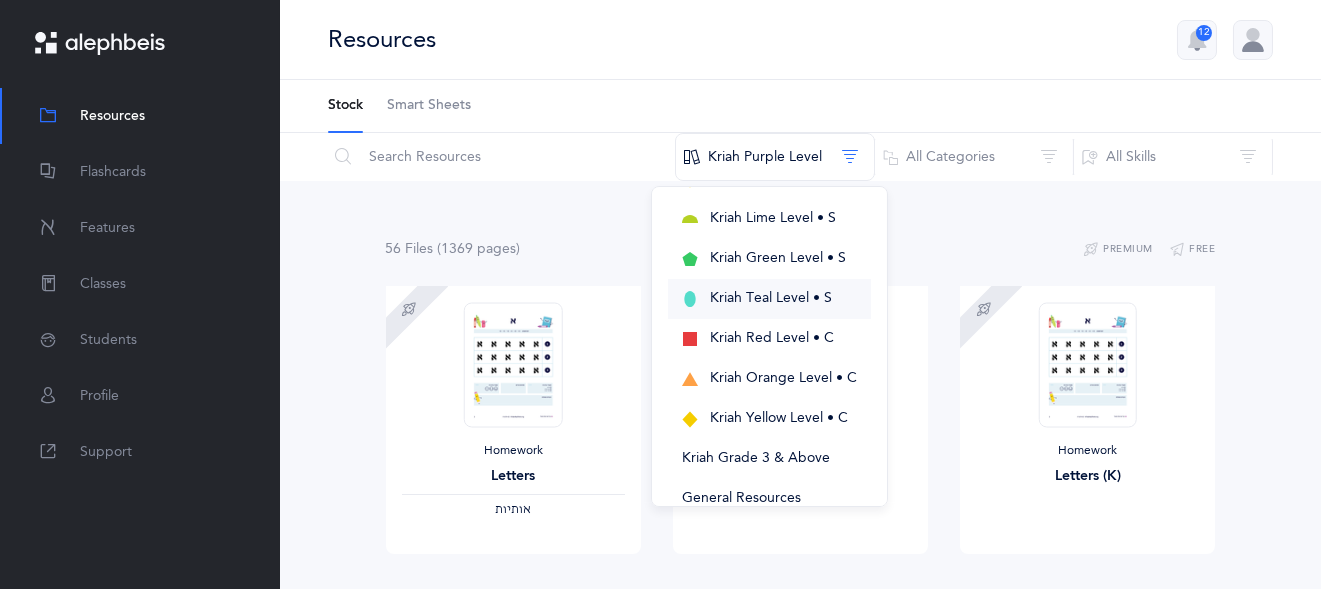 scroll, scrollTop: 569, scrollLeft: 0, axis: vertical 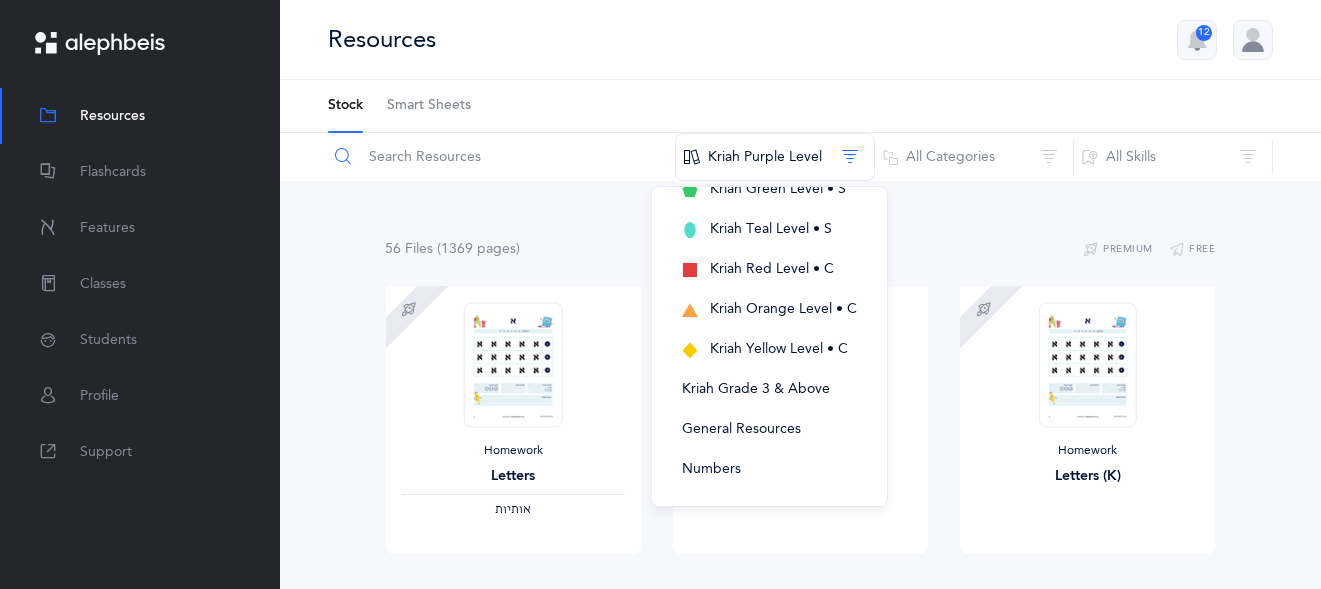 click at bounding box center [501, 157] 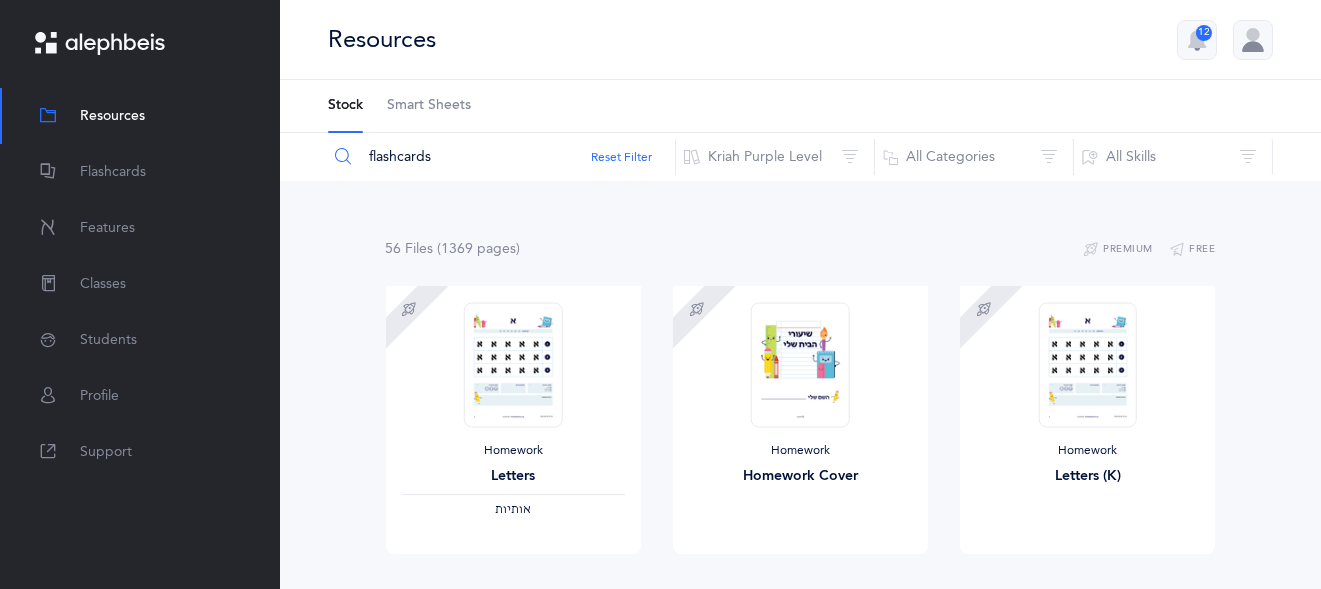 type on "flashcards" 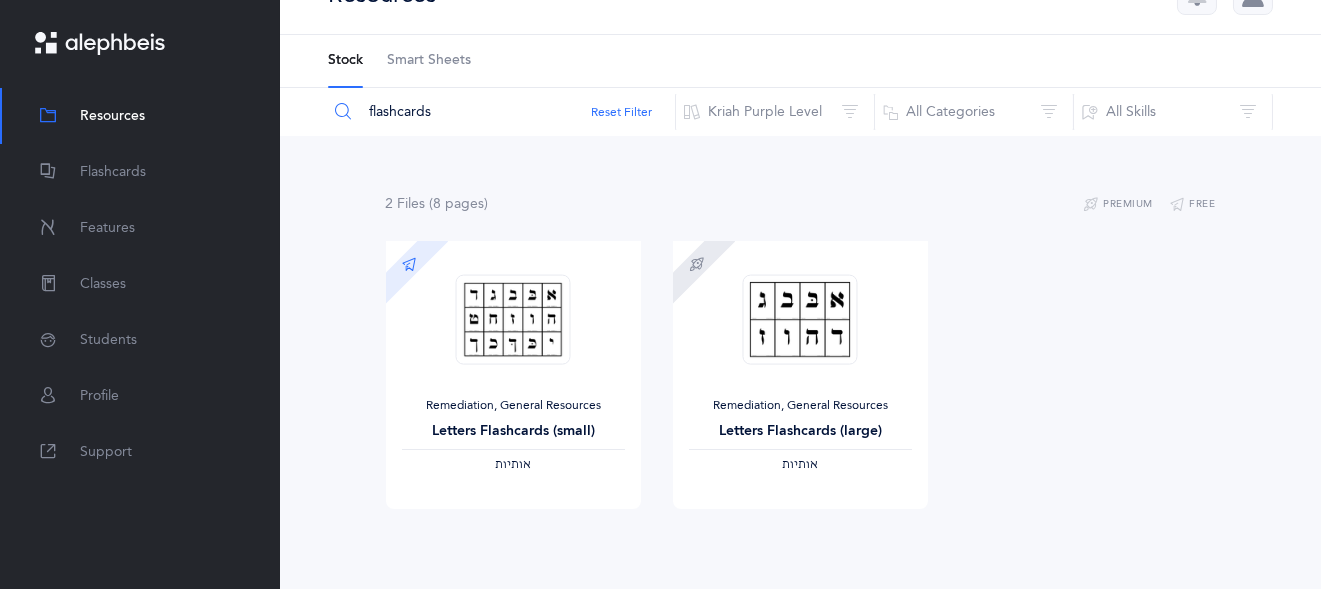 scroll, scrollTop: 0, scrollLeft: 0, axis: both 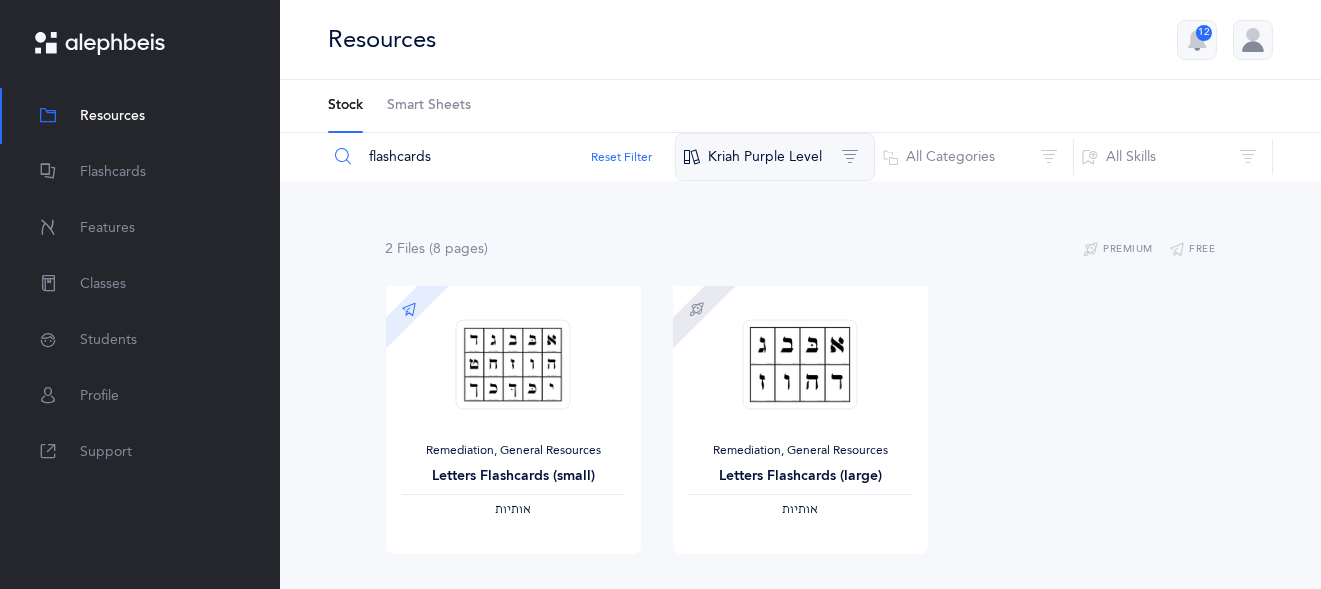 click on "Kriah Purple Level" at bounding box center (775, 157) 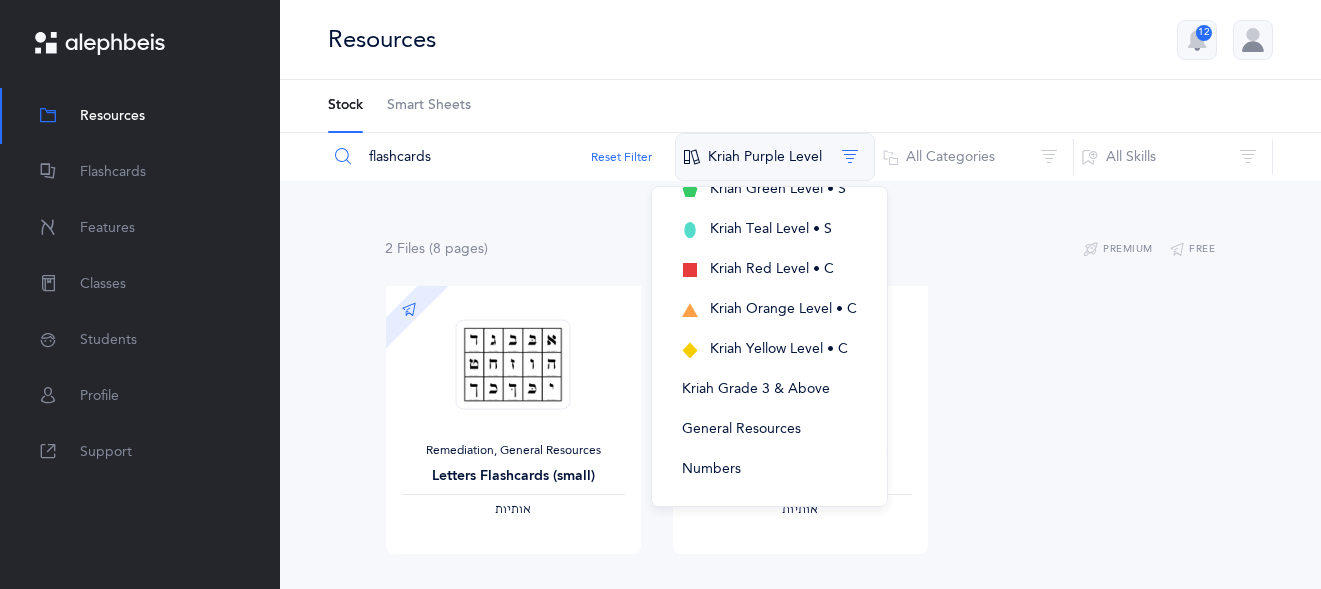 scroll, scrollTop: 0, scrollLeft: 0, axis: both 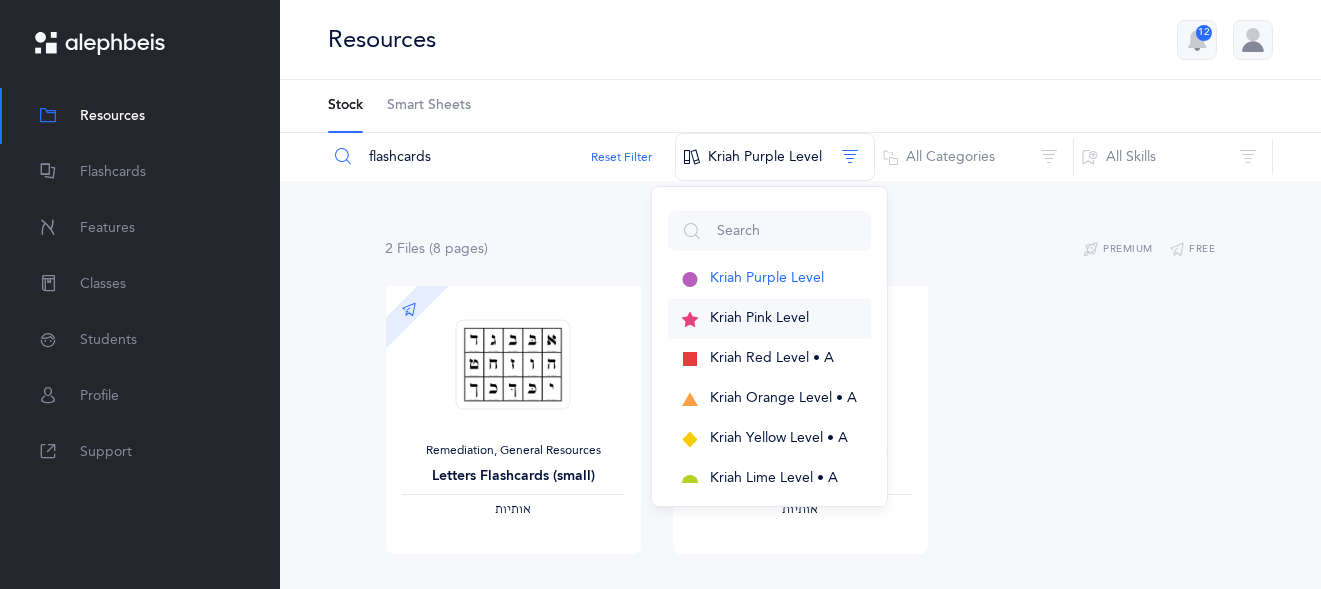 click on "Kriah Pink Level" at bounding box center (759, 318) 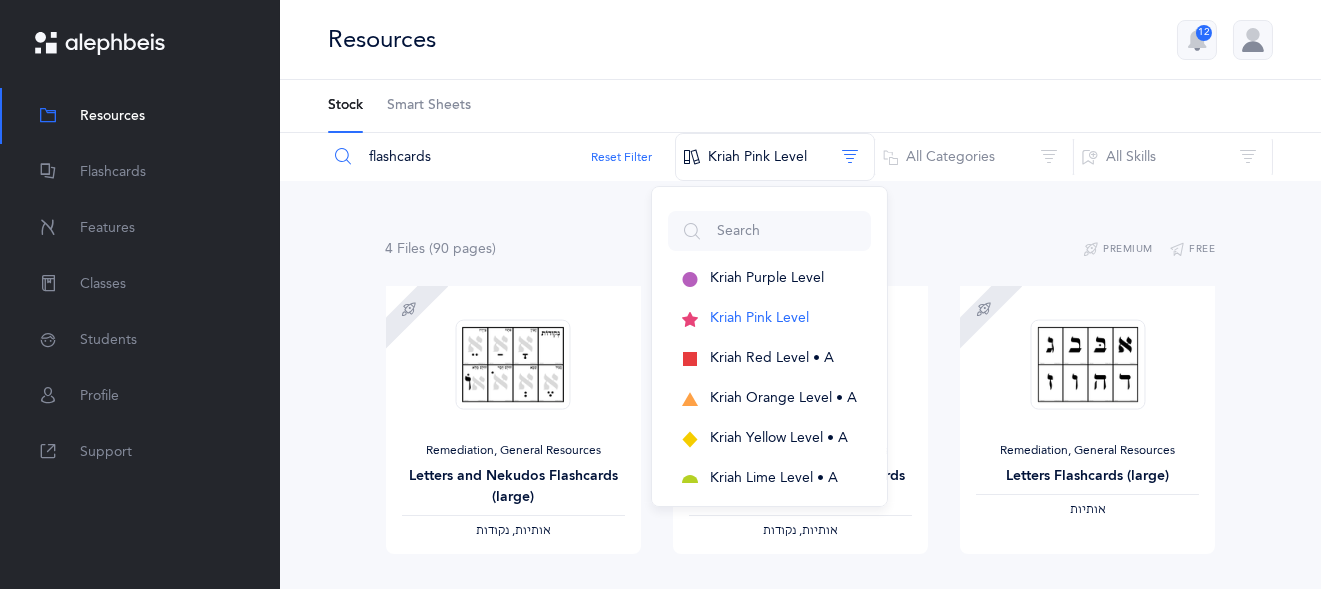 click on "Resources
12" at bounding box center (800, 40) 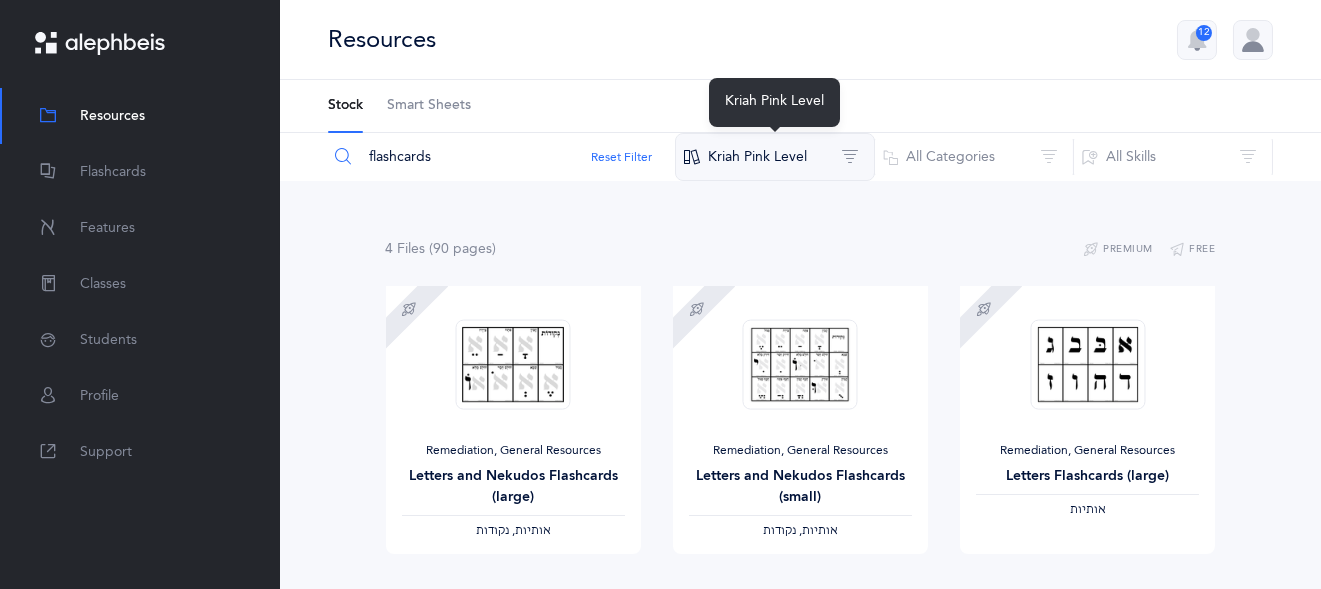 click on "Kriah Pink Level" at bounding box center [775, 157] 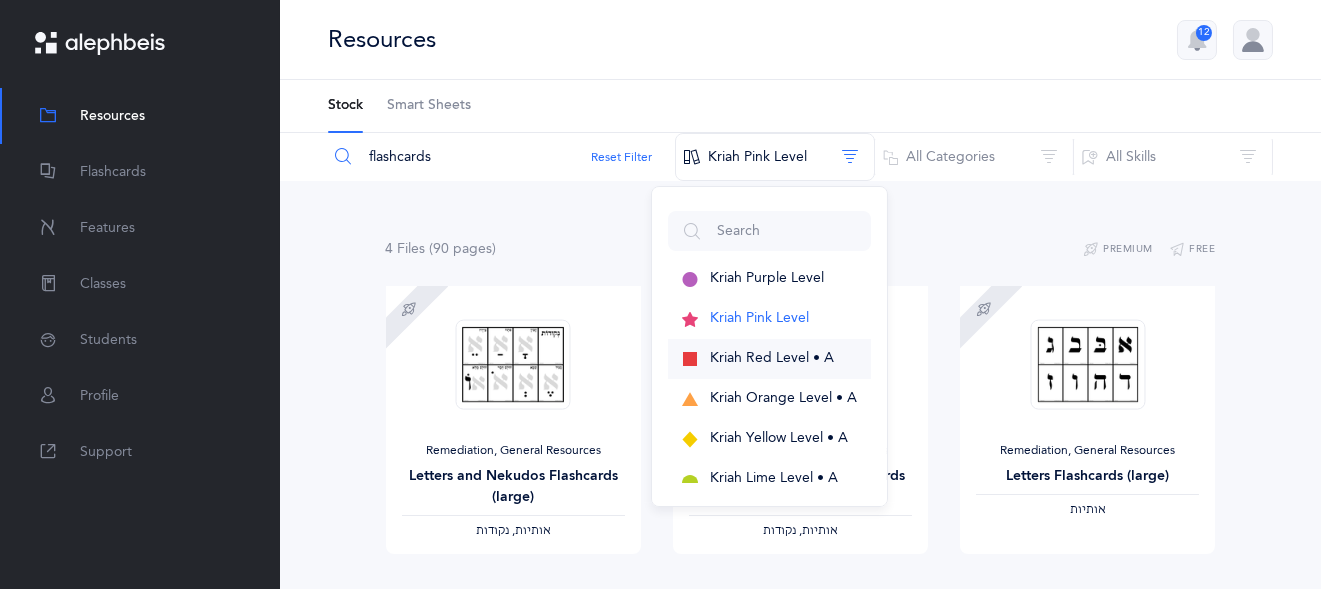click on "Kriah Red Level • A" at bounding box center [772, 358] 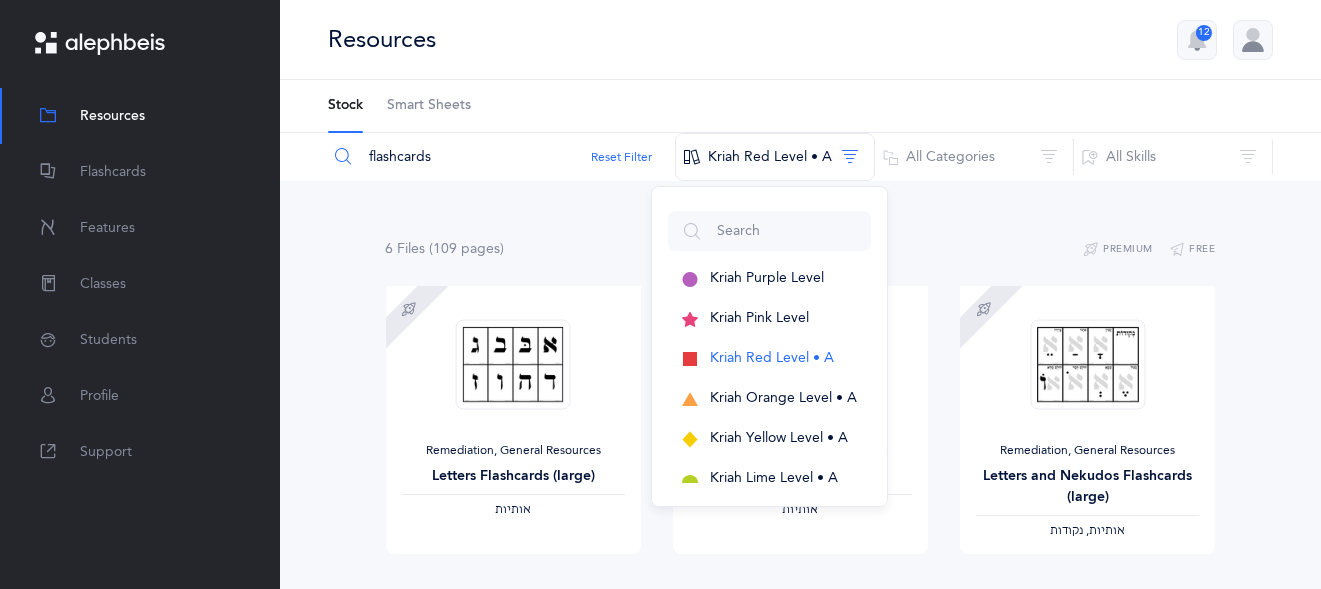 click on "Resources
12" at bounding box center [800, 40] 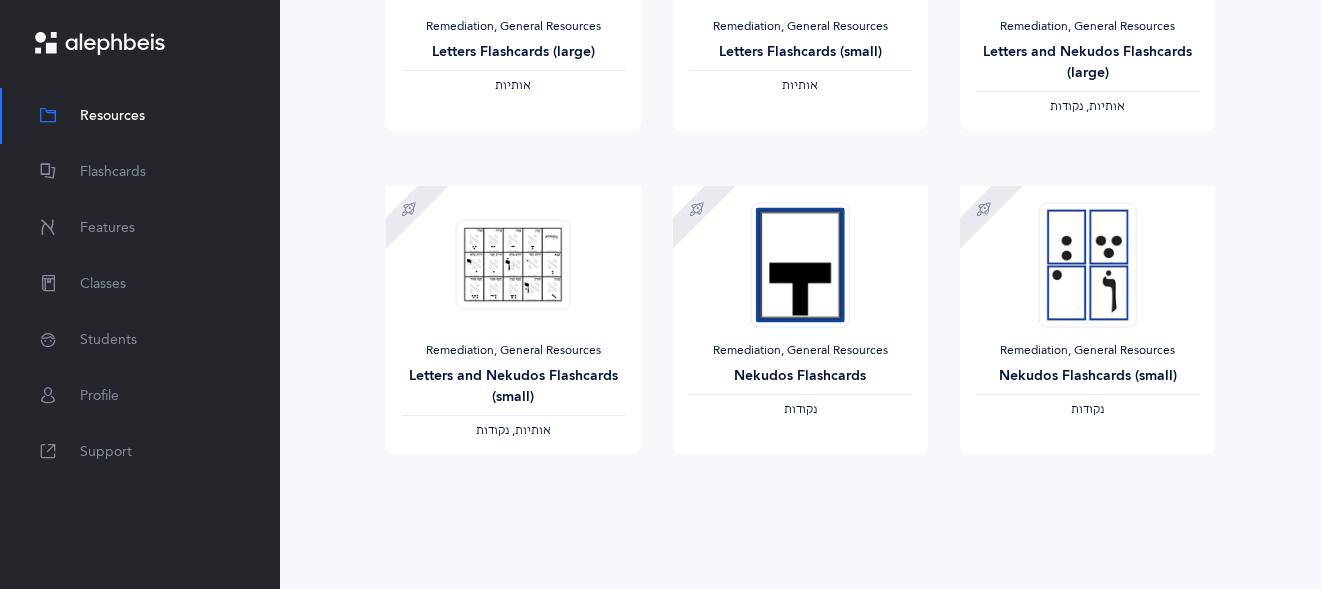 scroll, scrollTop: 0, scrollLeft: 0, axis: both 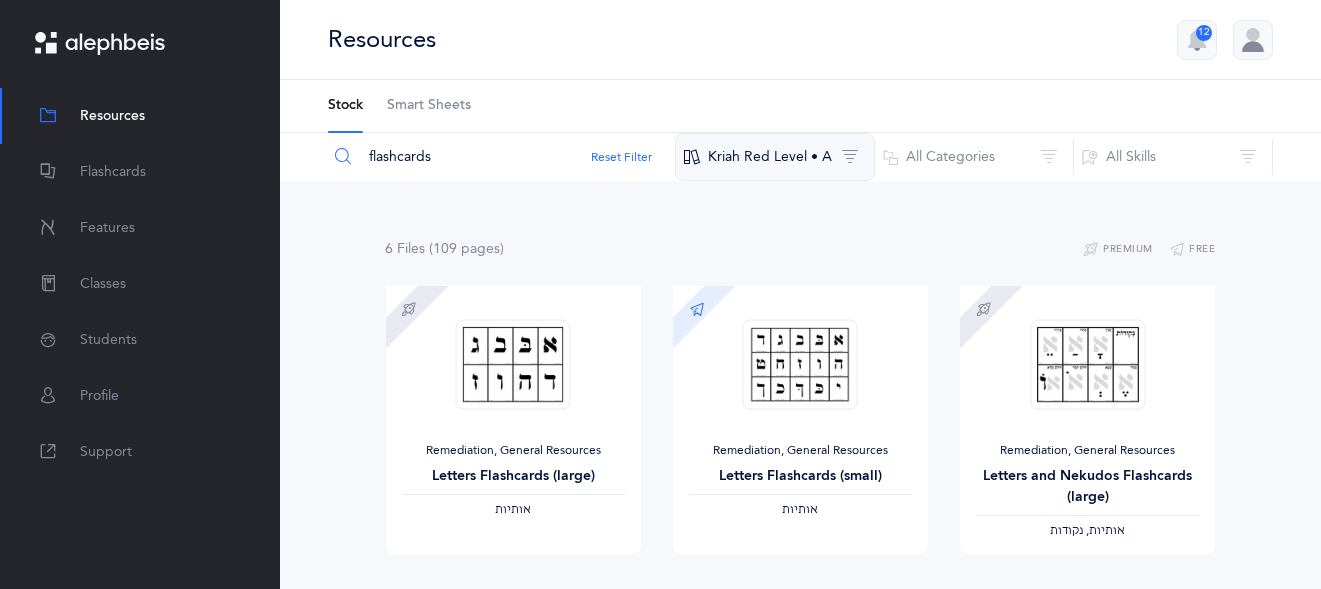 click on "Kriah Red Level • A" at bounding box center [775, 157] 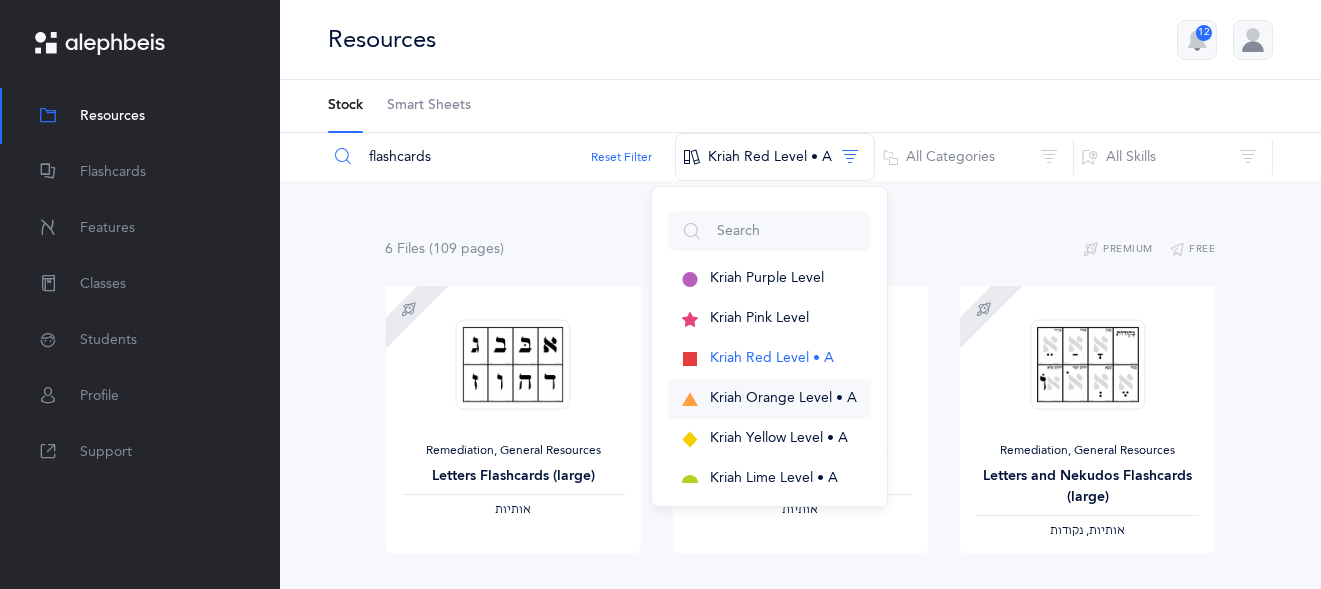click on "Kriah Orange Level • A" at bounding box center (783, 398) 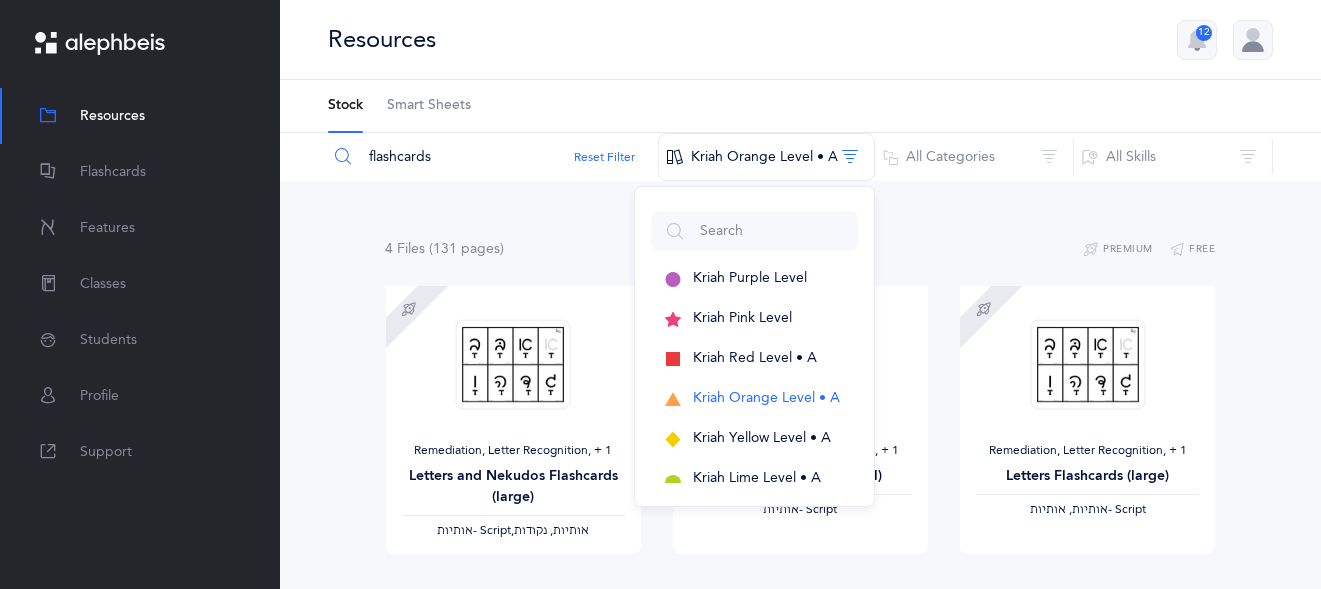 click on "Resources
12" at bounding box center (800, 40) 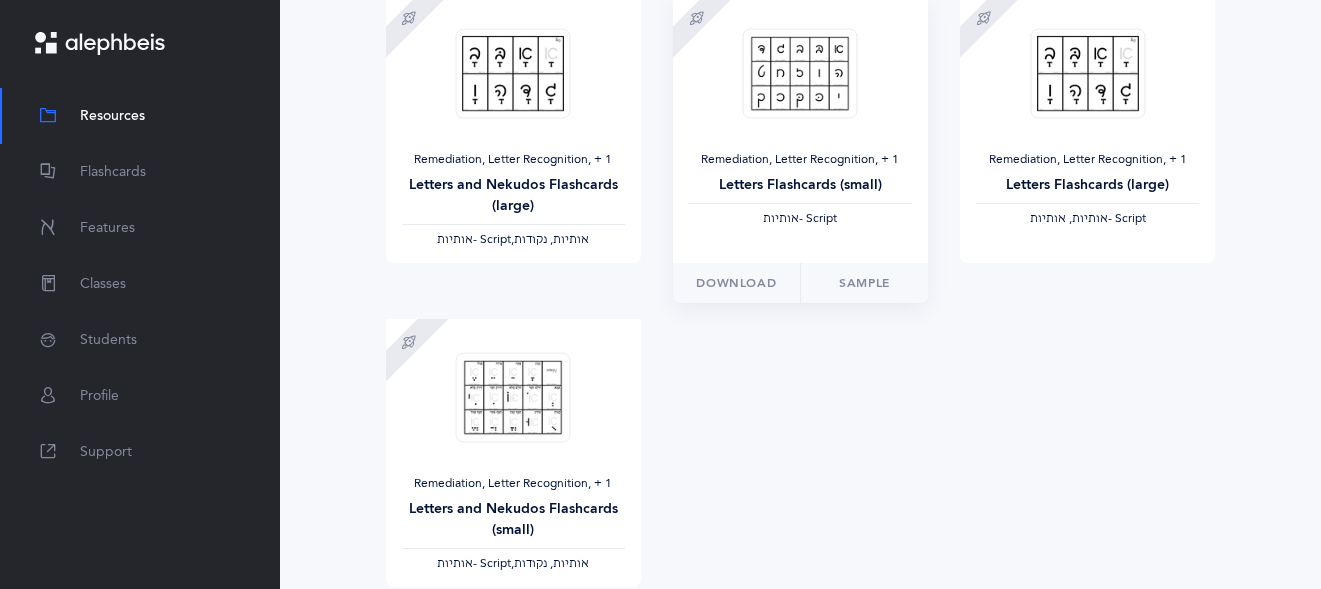 scroll, scrollTop: 0, scrollLeft: 0, axis: both 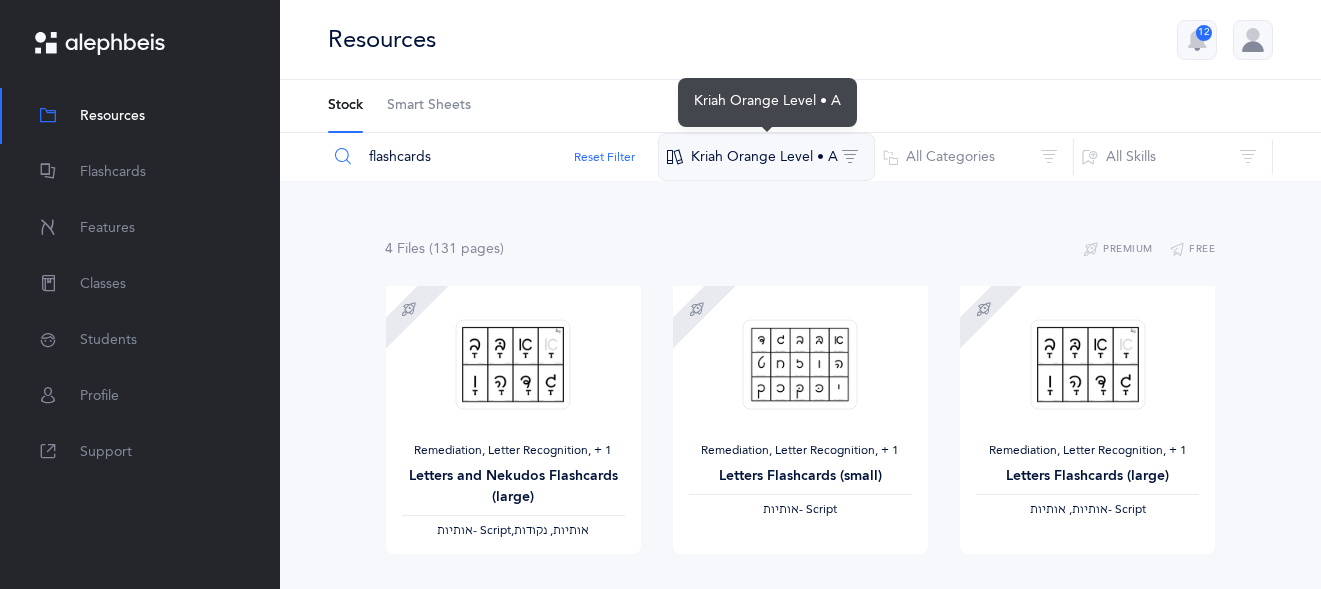 click on "Kriah Orange Level • A" at bounding box center [766, 157] 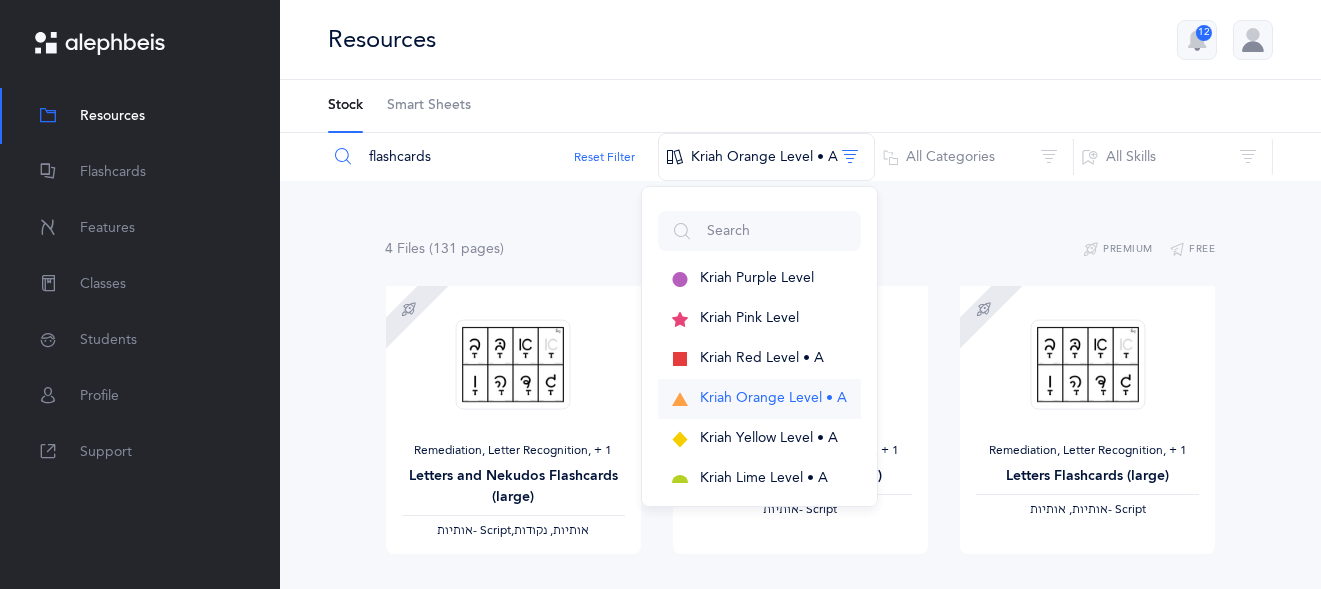 click on "Kriah Orange Level • A" at bounding box center [773, 398] 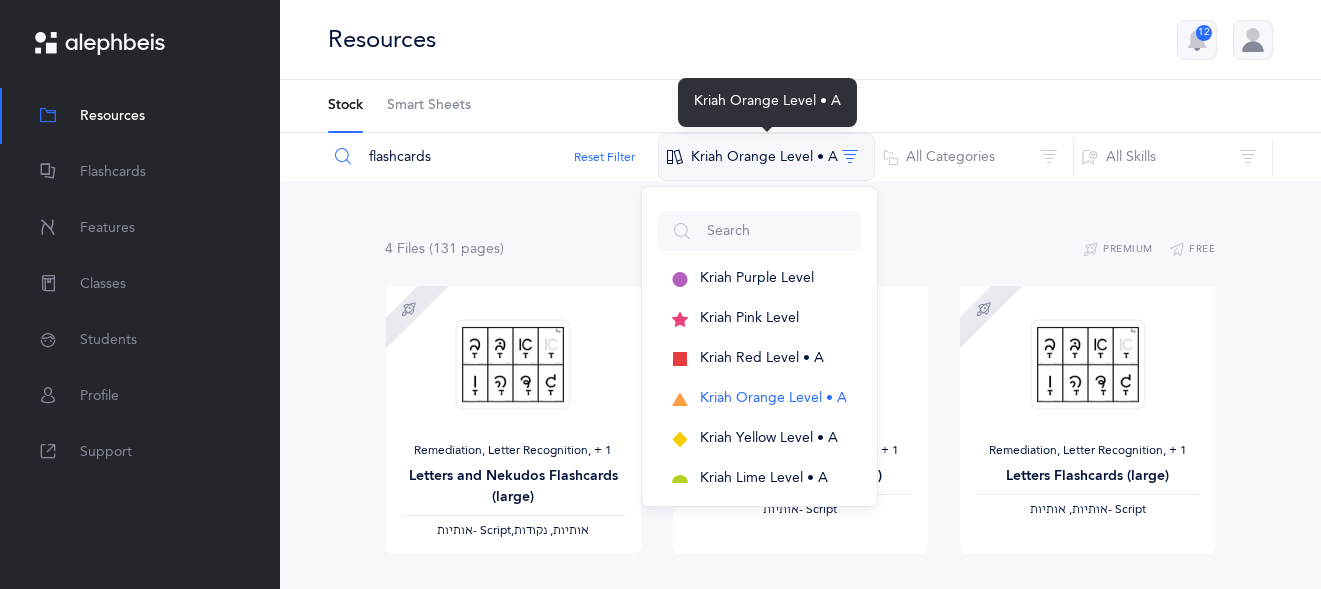 click on "Kriah Orange Level • A" at bounding box center (766, 157) 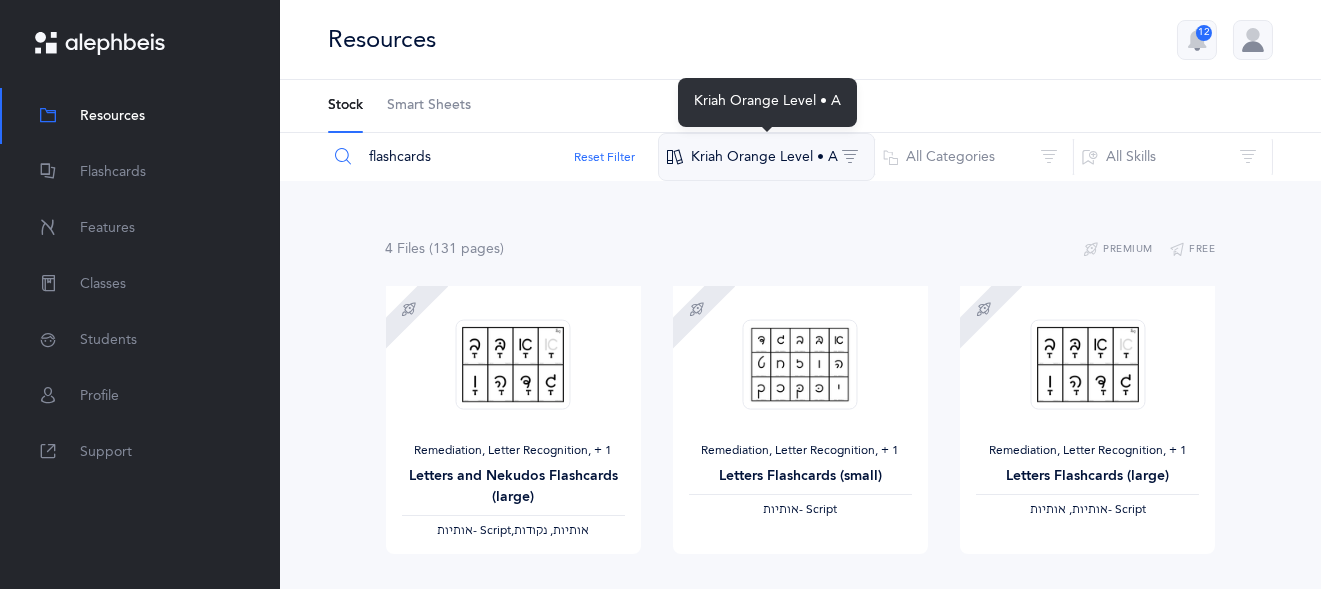 click on "Kriah Orange Level • A" at bounding box center (766, 157) 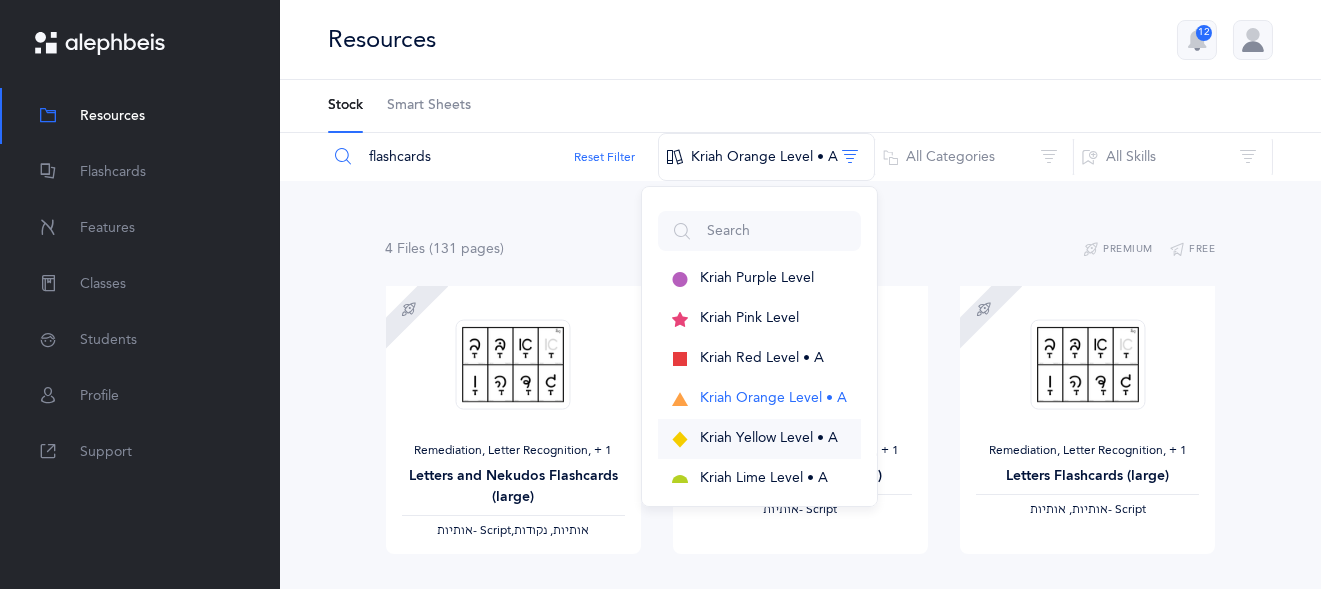 click on "Kriah Yellow Level • A" at bounding box center (769, 438) 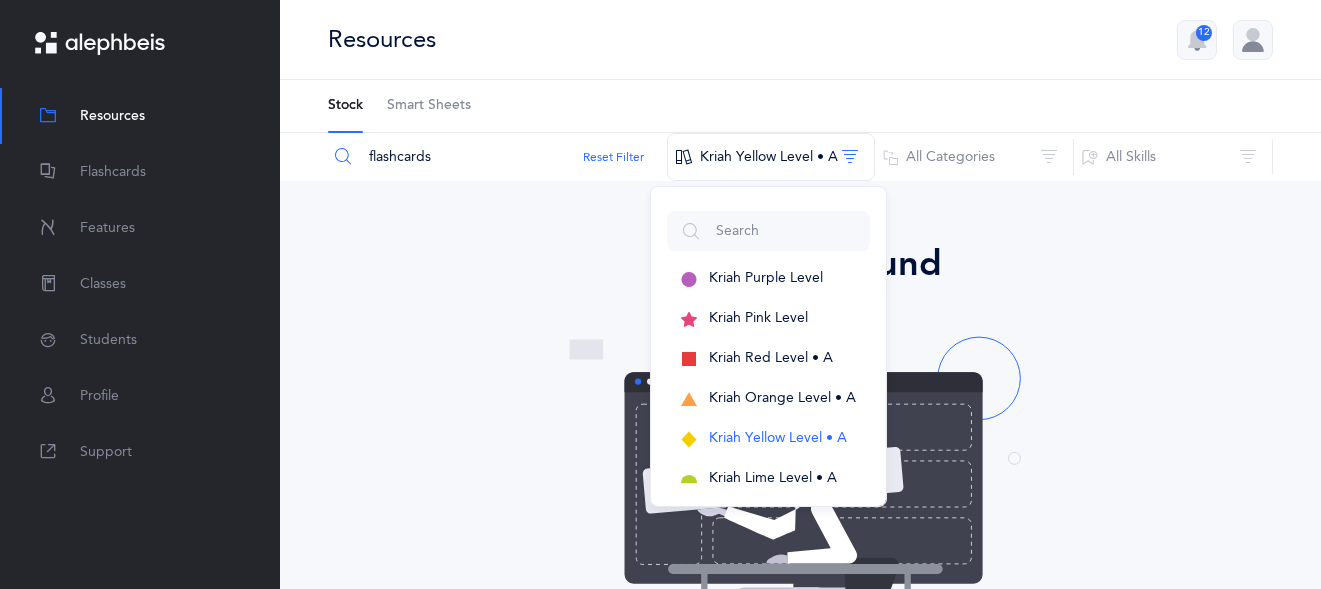 click on "No results found
Don’t worry, we have lots of other stuff - just try a different search!
If there is something you would like added, feel free to
contact us
." at bounding box center [800, 544] 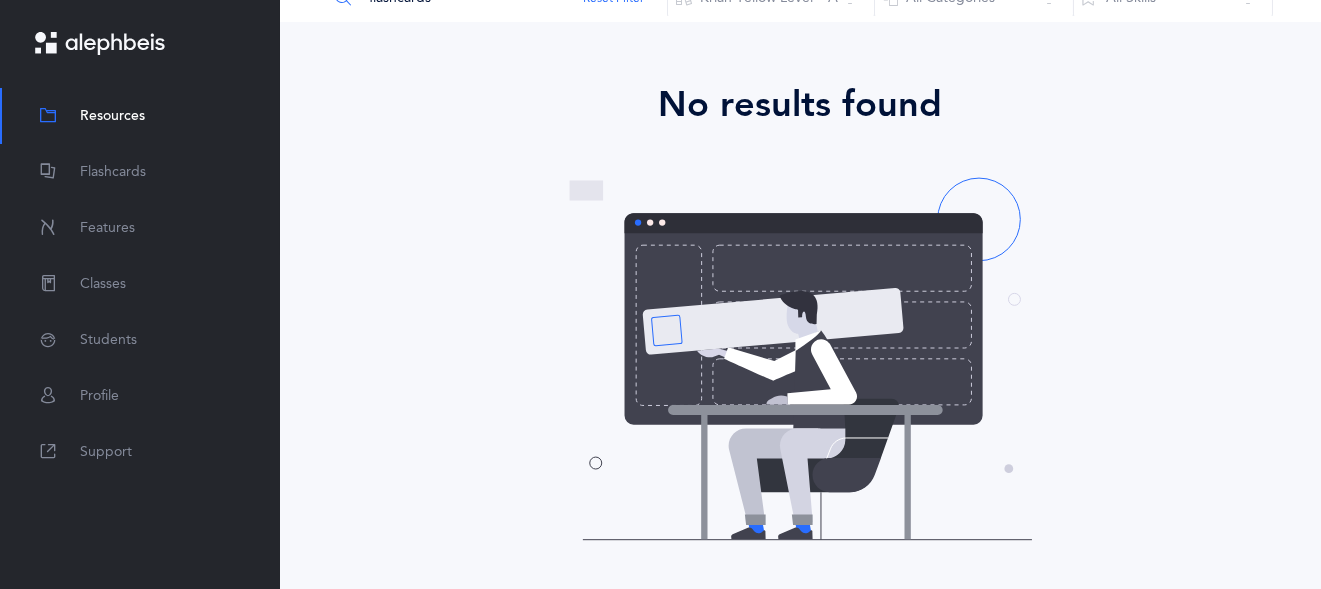 scroll, scrollTop: 0, scrollLeft: 0, axis: both 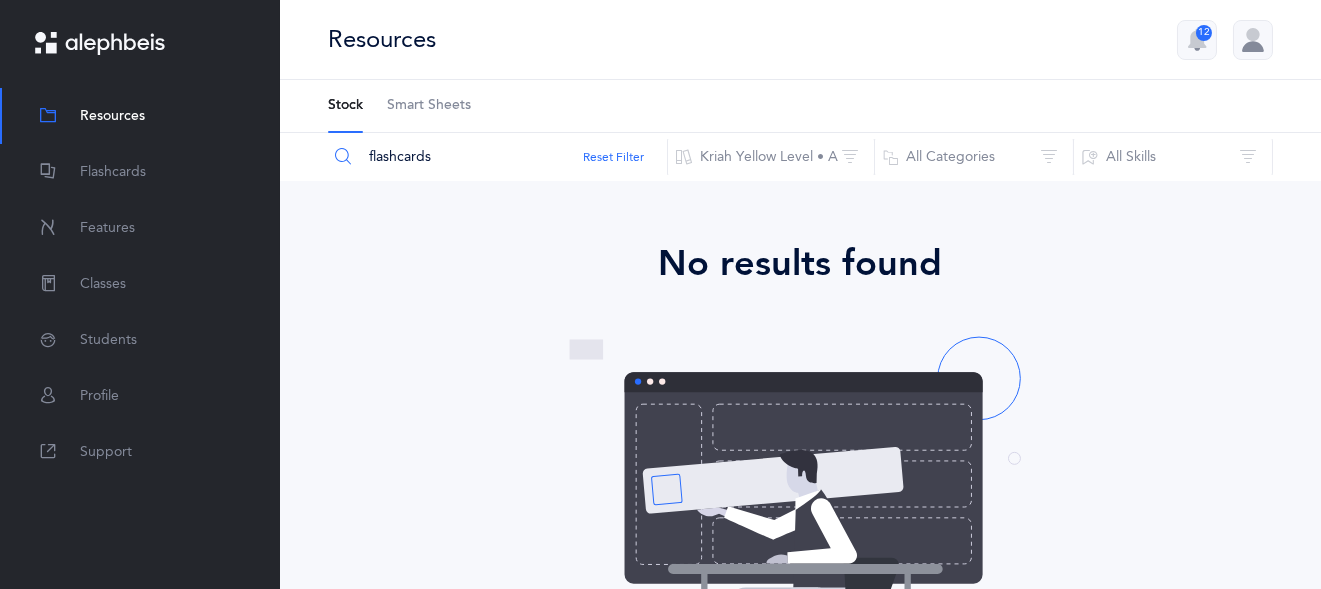 drag, startPoint x: 449, startPoint y: 148, endPoint x: 329, endPoint y: 146, distance: 120.01666 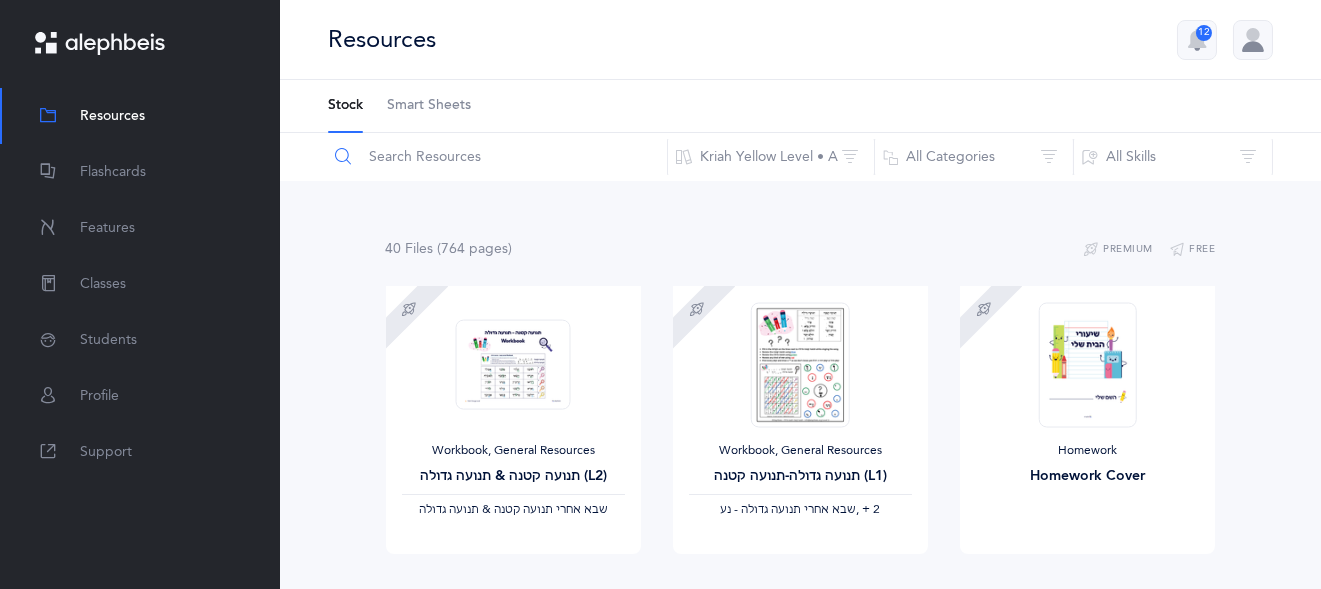 type 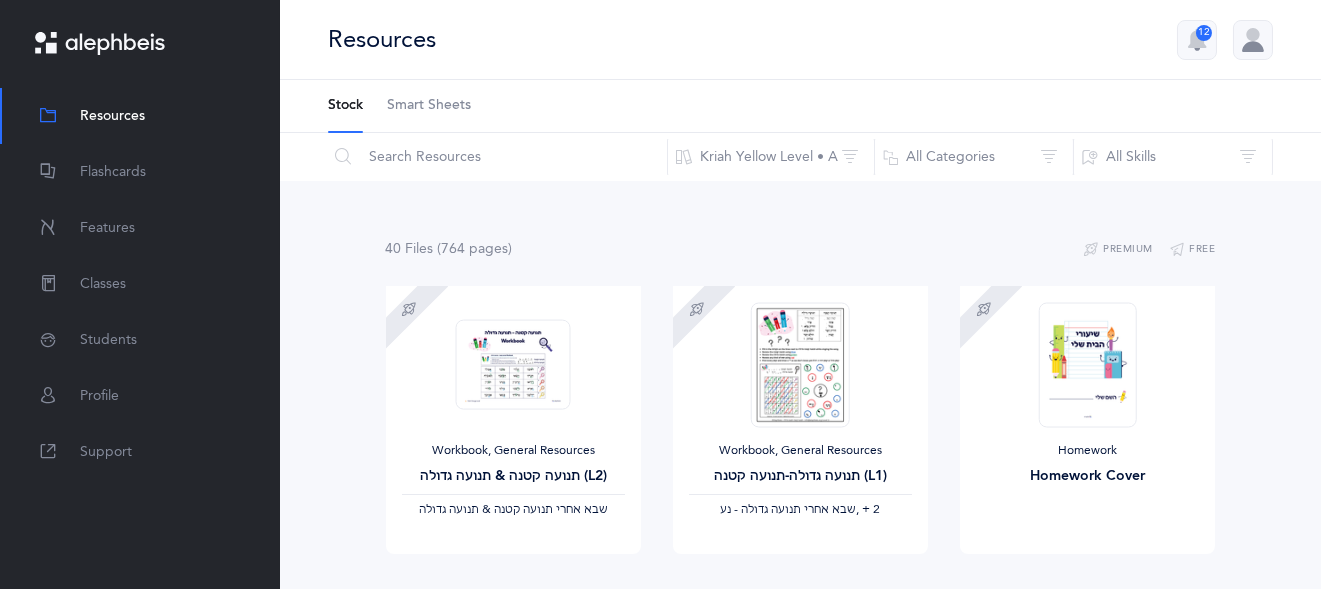 click on "Smart Sheets" at bounding box center (429, 106) 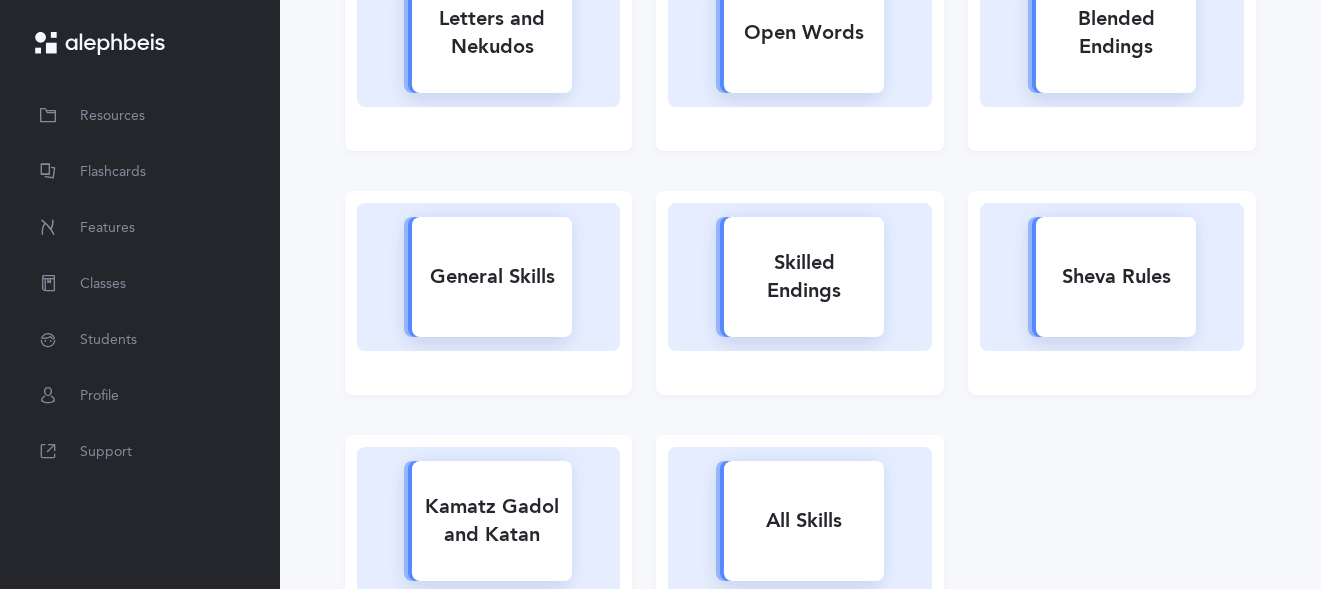 scroll, scrollTop: 400, scrollLeft: 0, axis: vertical 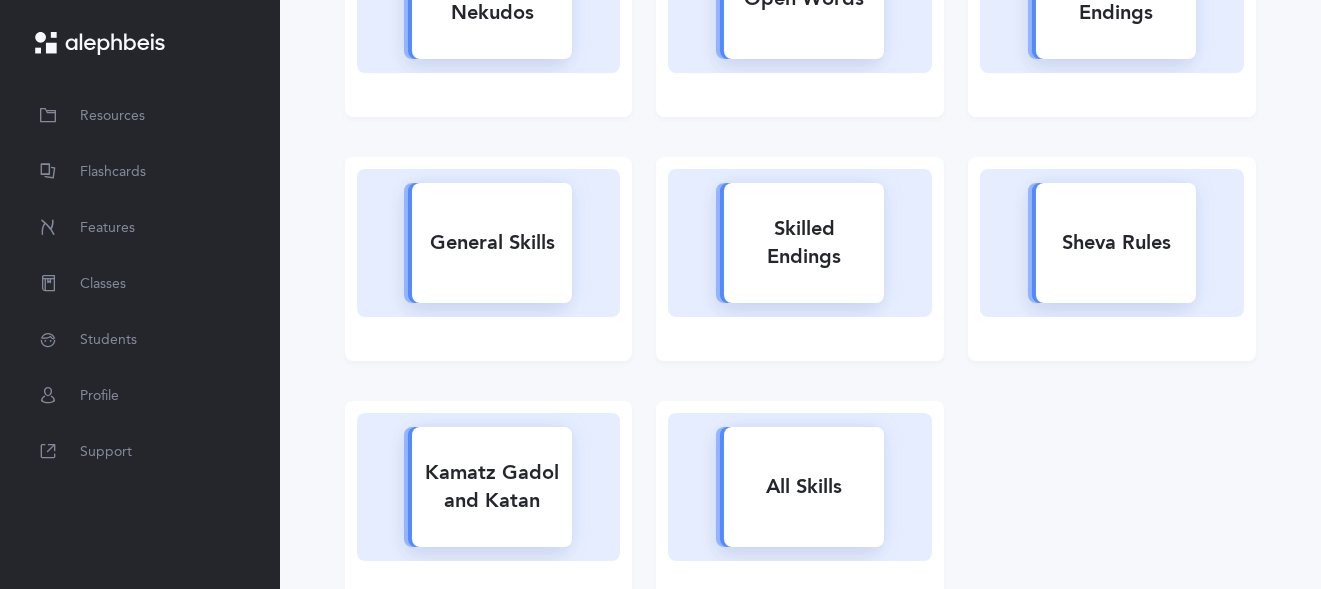 click 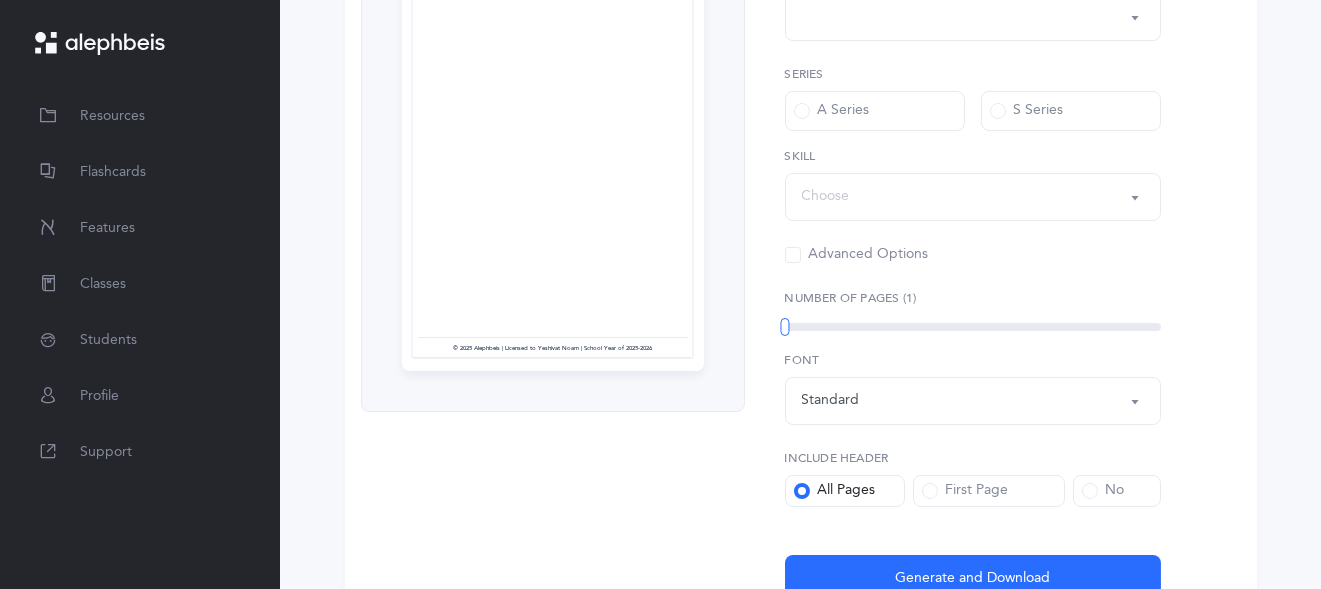 scroll, scrollTop: 0, scrollLeft: 0, axis: both 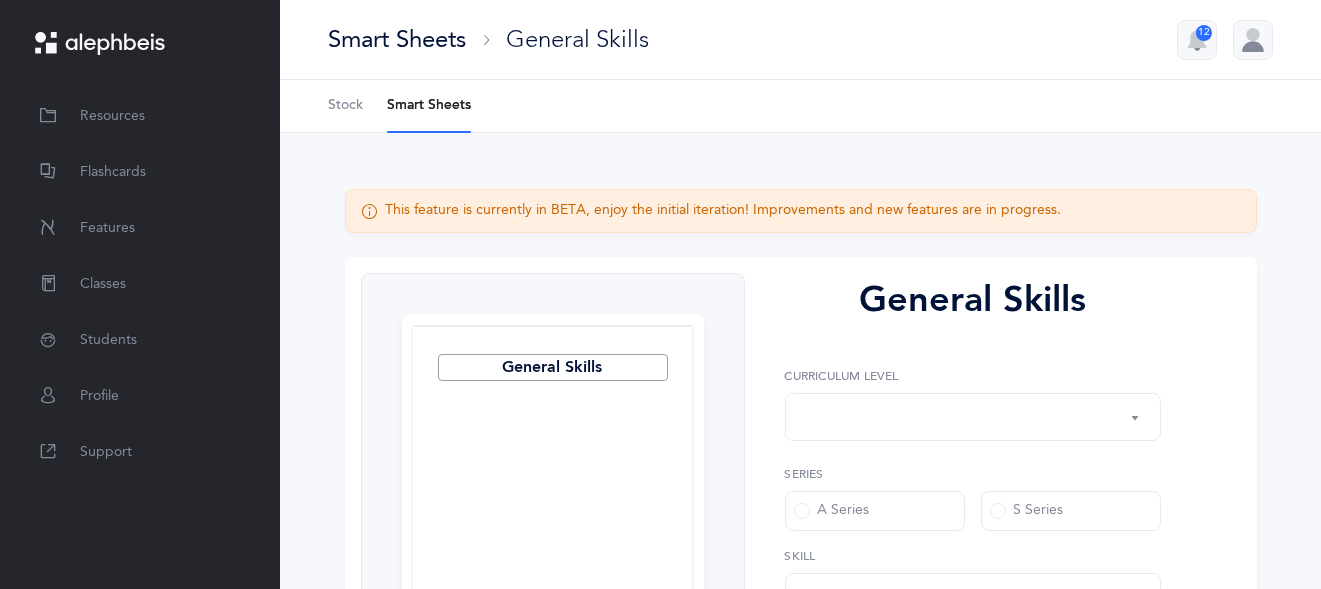 select on "1" 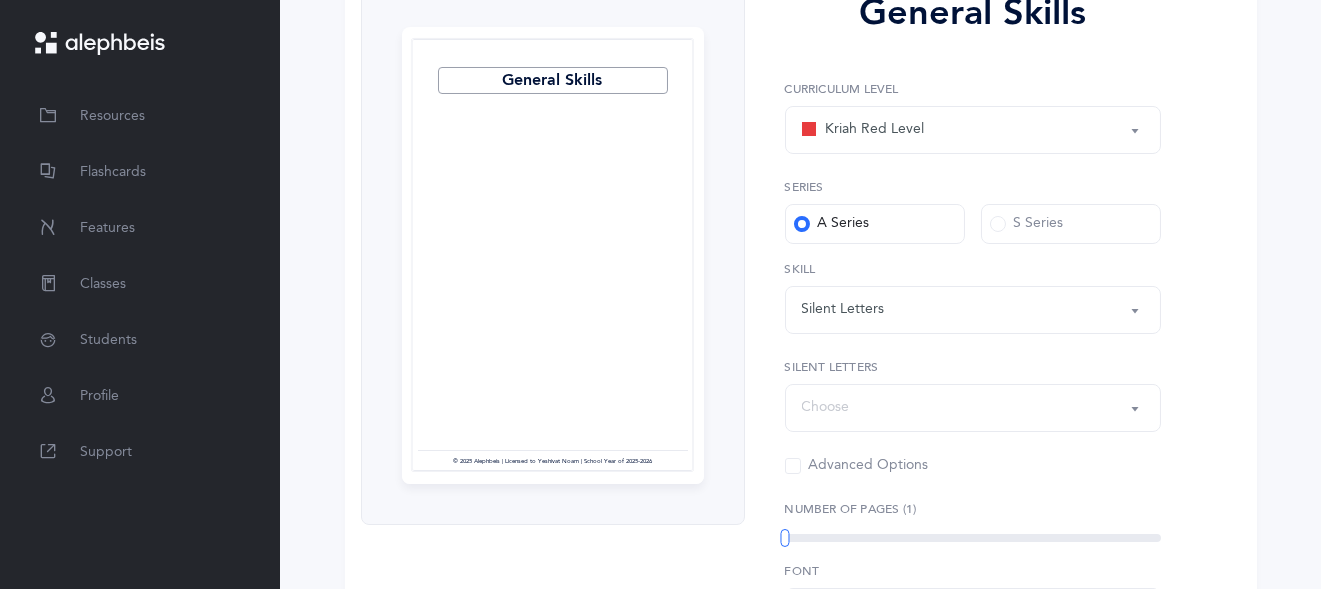 scroll, scrollTop: 400, scrollLeft: 0, axis: vertical 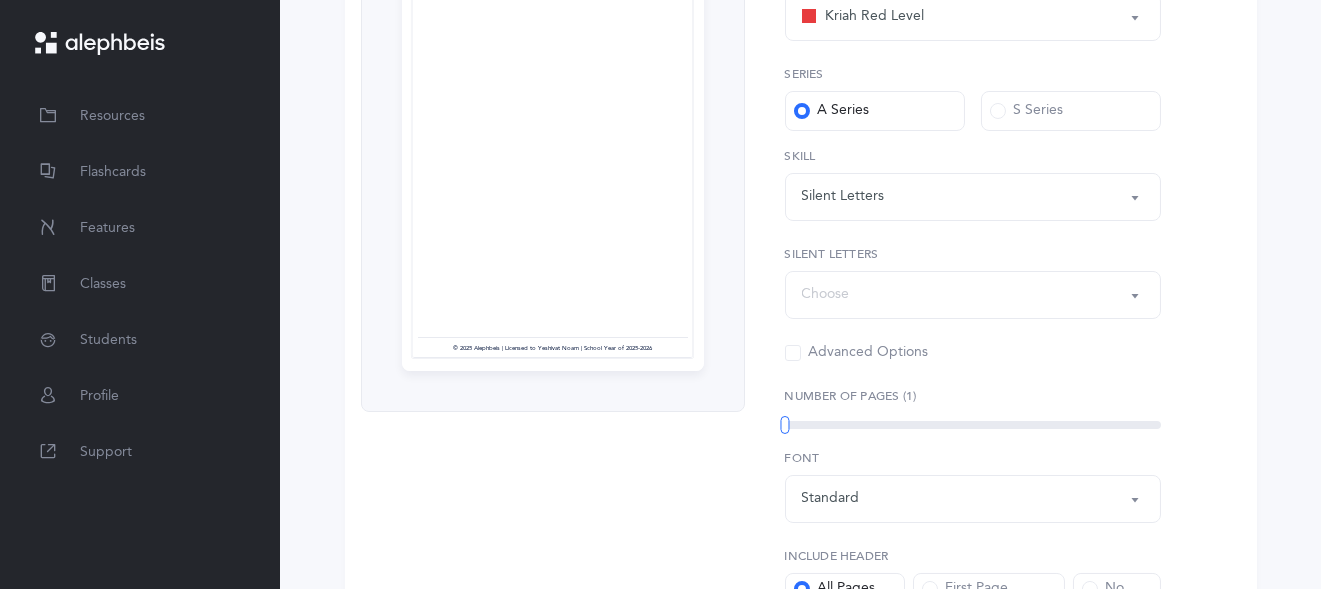 click on "Silent Letters" at bounding box center (973, 197) 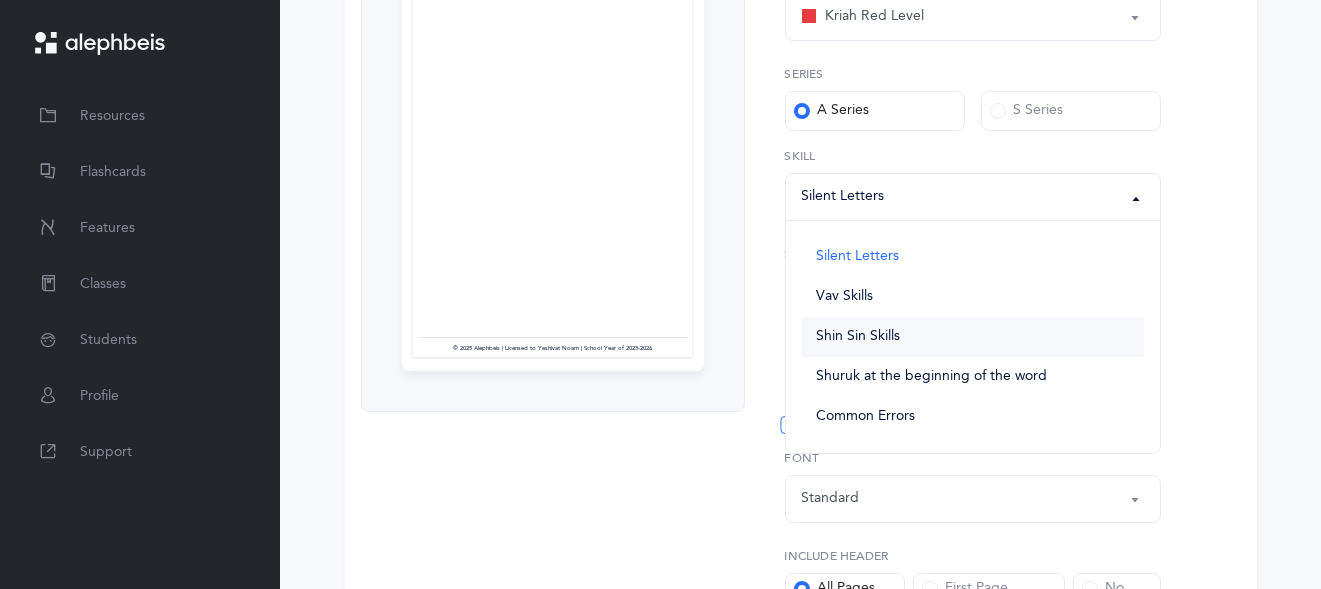 click on "Shin Sin Skills" at bounding box center (858, 337) 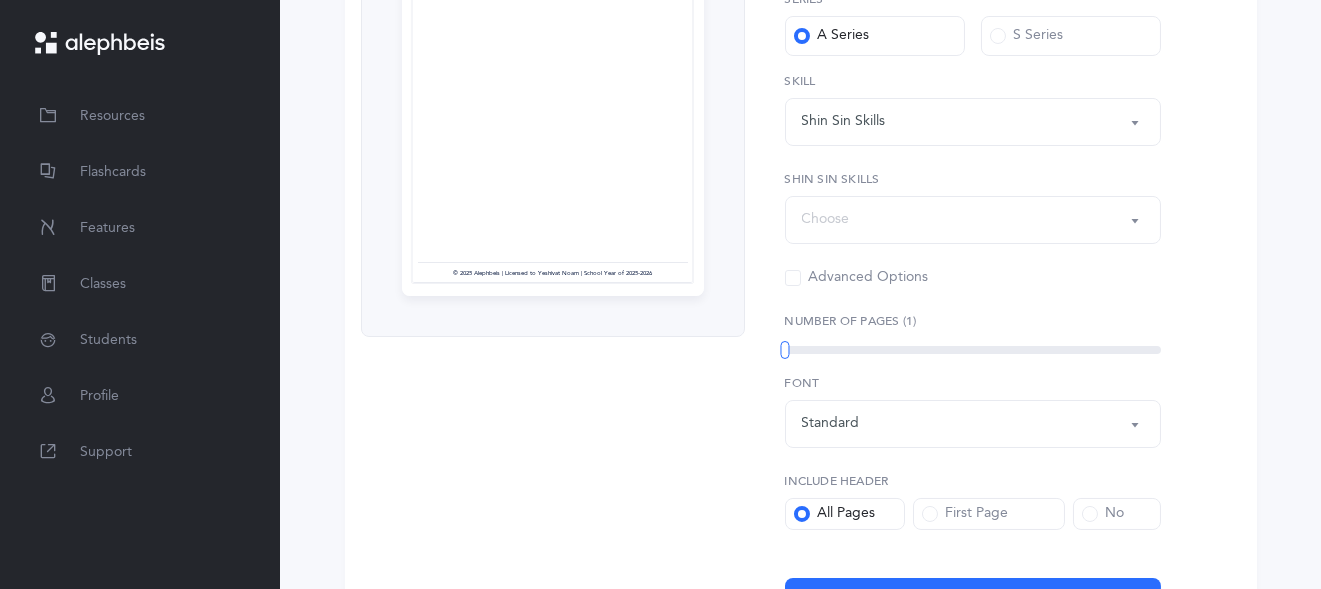 scroll, scrollTop: 606, scrollLeft: 0, axis: vertical 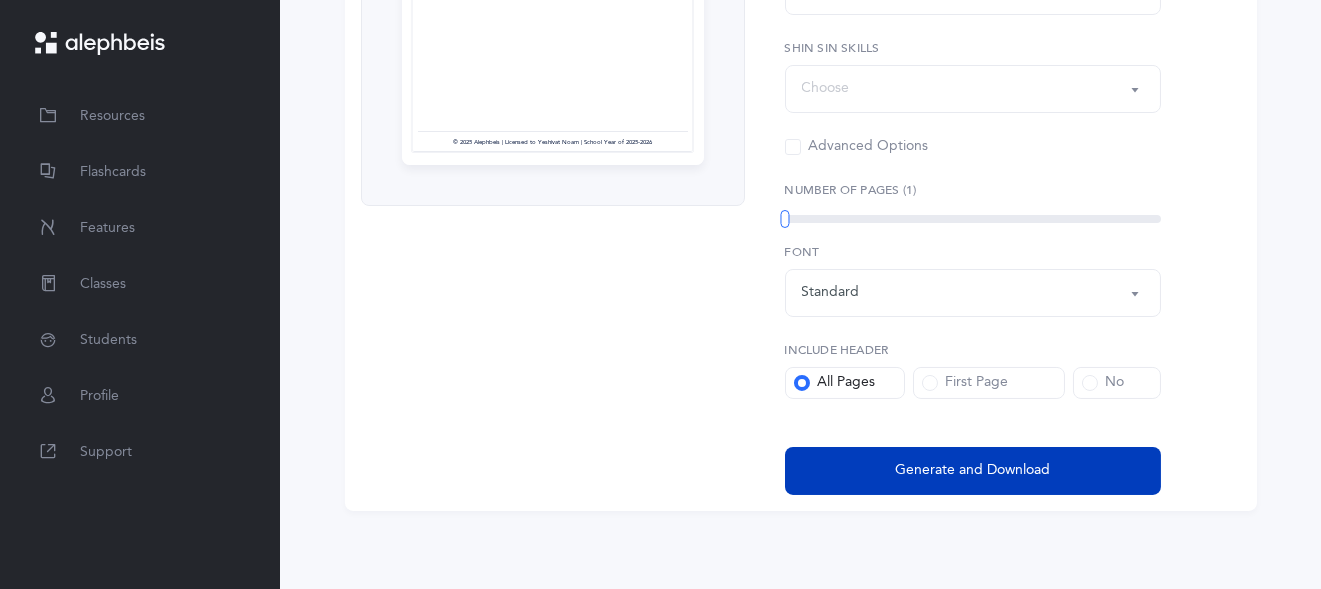 click on "Generate and Download" at bounding box center (972, 470) 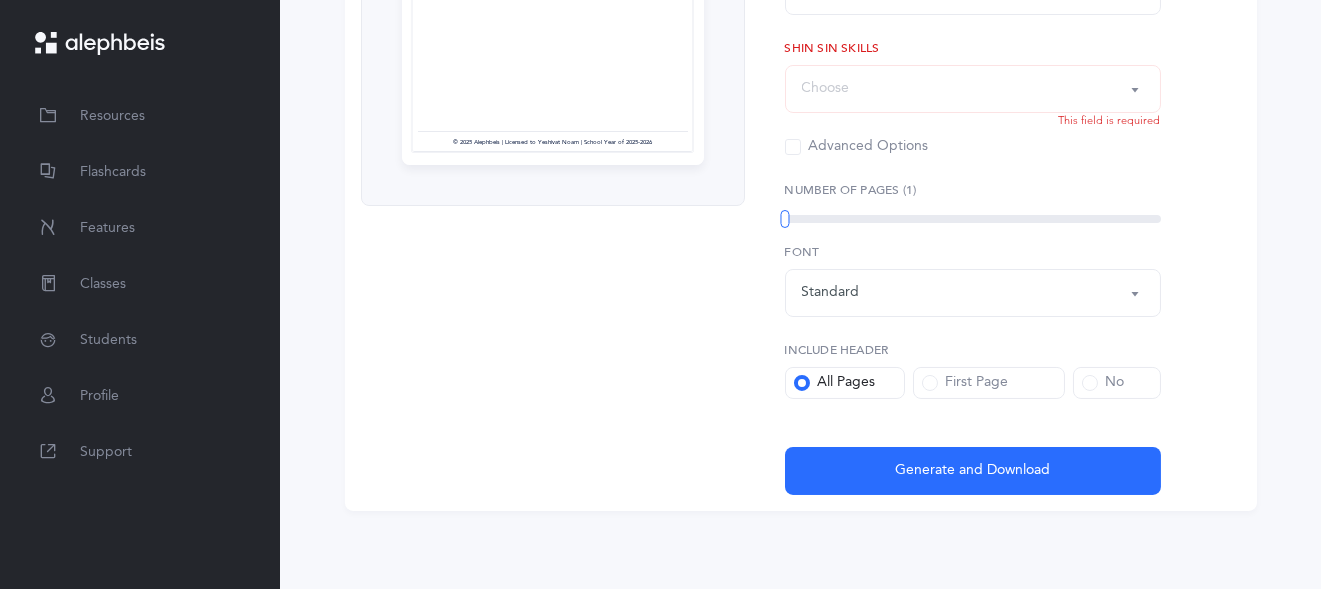 click on "Choose" at bounding box center (973, 89) 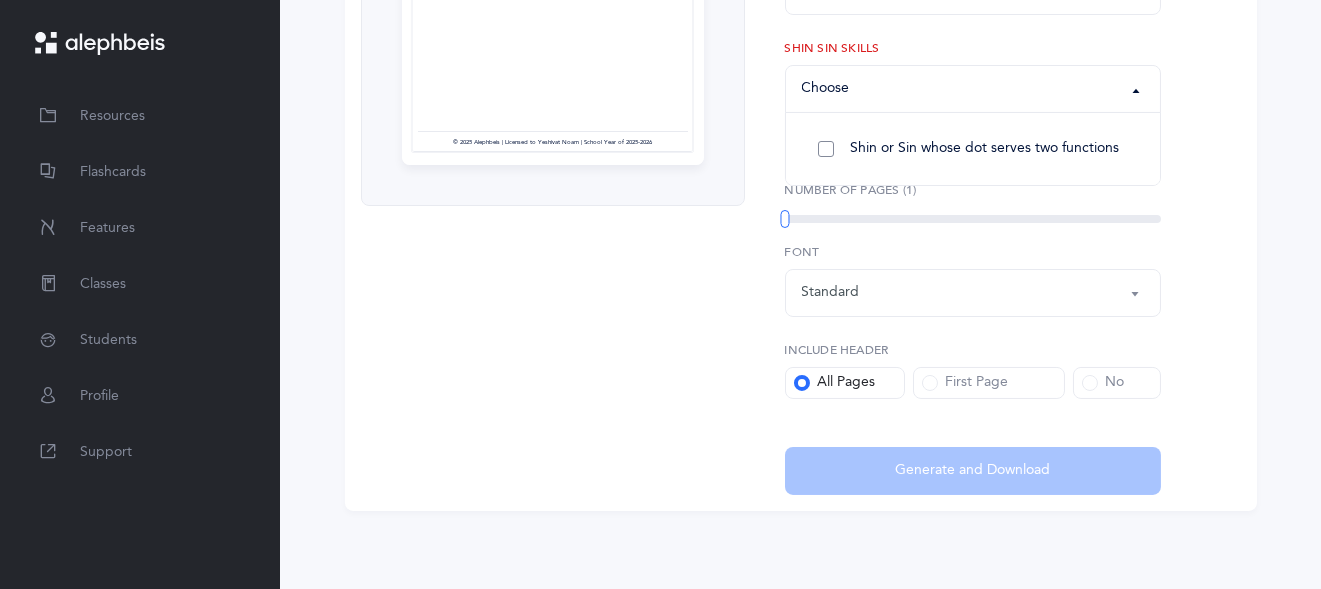 click on "Shin or Sin whose dot serves two functions" at bounding box center [984, 149] 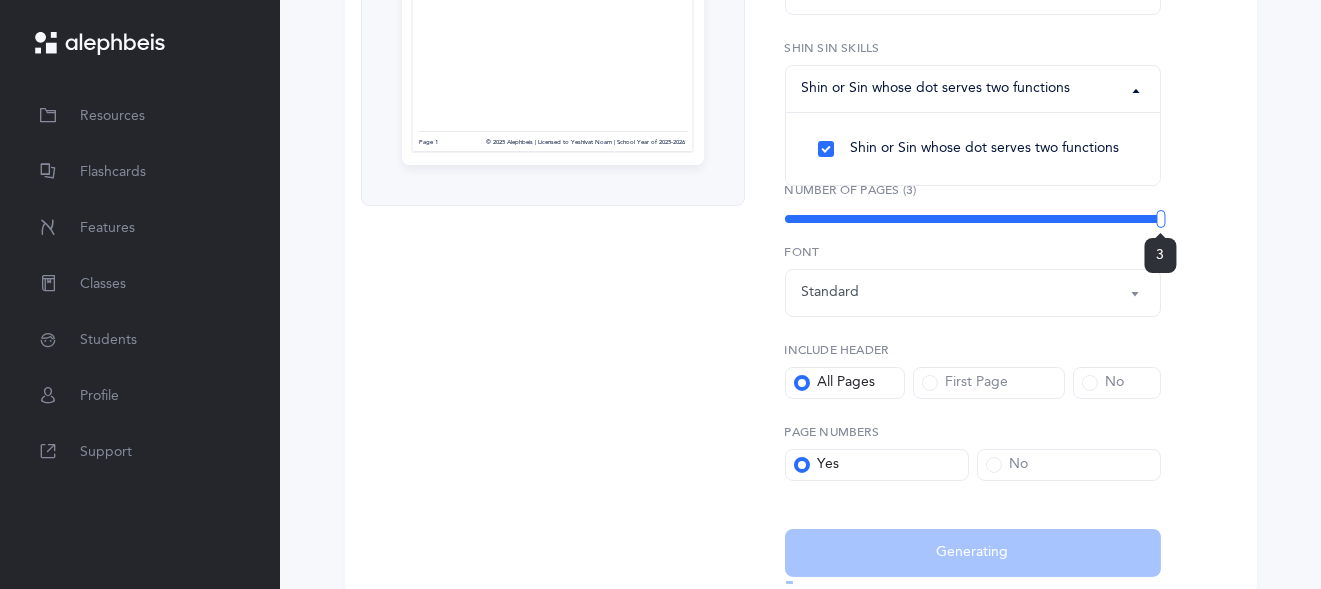 drag, startPoint x: 783, startPoint y: 221, endPoint x: 1234, endPoint y: 265, distance: 453.14127 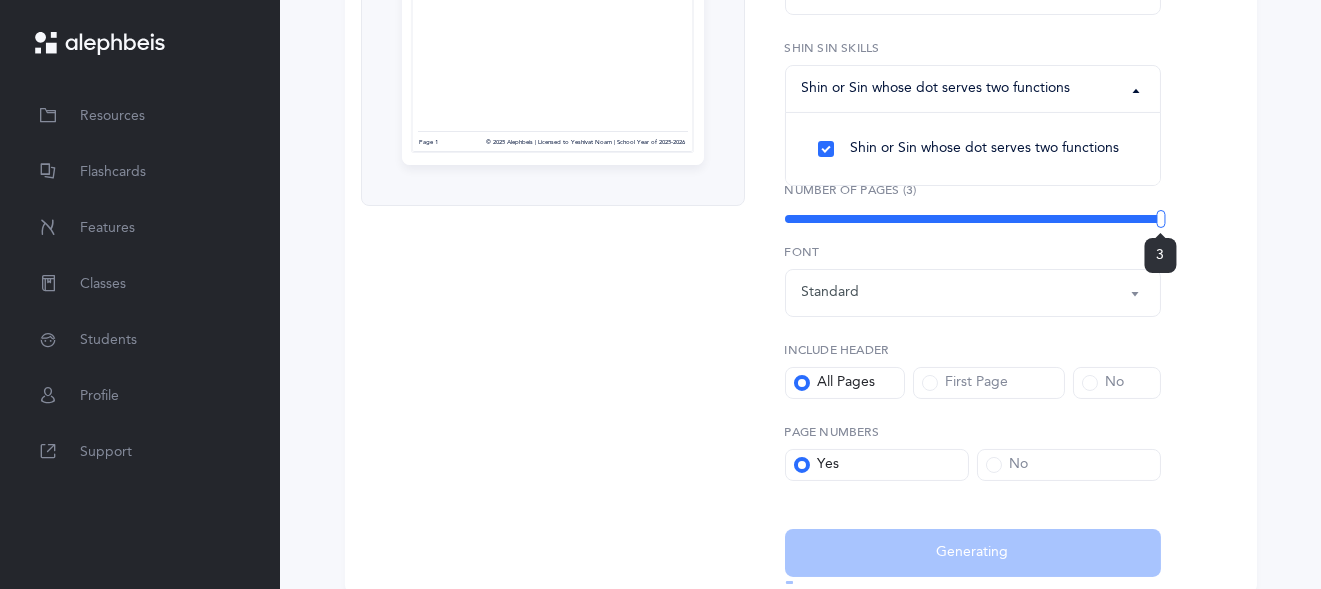 click on "General Skills       Kriah Red Level
Kriah Orange Level
Kriah Yellow Level
Kriah Red Level     Kriah Red Level
Kriah Orange Level
Kriah Yellow Level
Curriculum Level
Series
A Series
S Series
Silent Letters
Vav Skills
Shin Sin Skills
Shuruk at the beginning of the word
Common Errors
Shin Sin Skills   Silent Letters
Vav Skills
Shin Sin Skills
Shuruk at the beginning of the word
Common Errors
Skill
Shin or Sin whose dot serves two functions
Shin or Sin whose dot serves two functions   Shin or Sin whose dot serves two functions
Shin Sin Skills
Advanced Options
Ultimate subscription required
To use this feature, an Ultimate subscription is required. Please contact your organization administrator to upgrade." at bounding box center [965, 122] 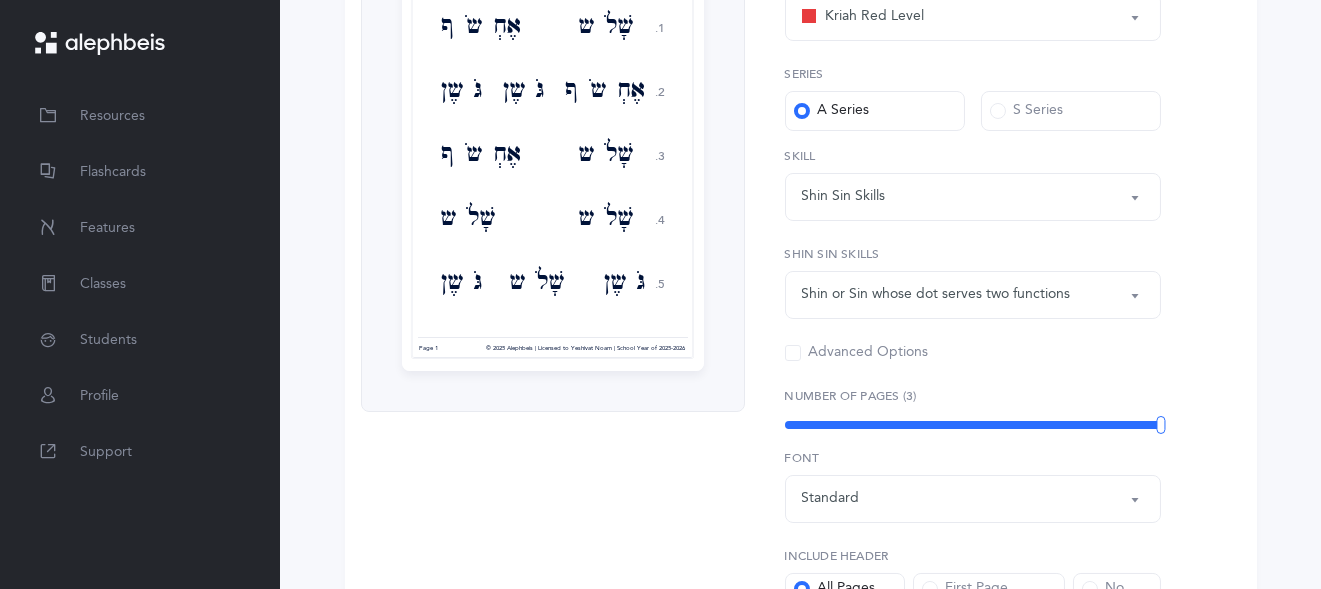 scroll, scrollTop: 0, scrollLeft: 0, axis: both 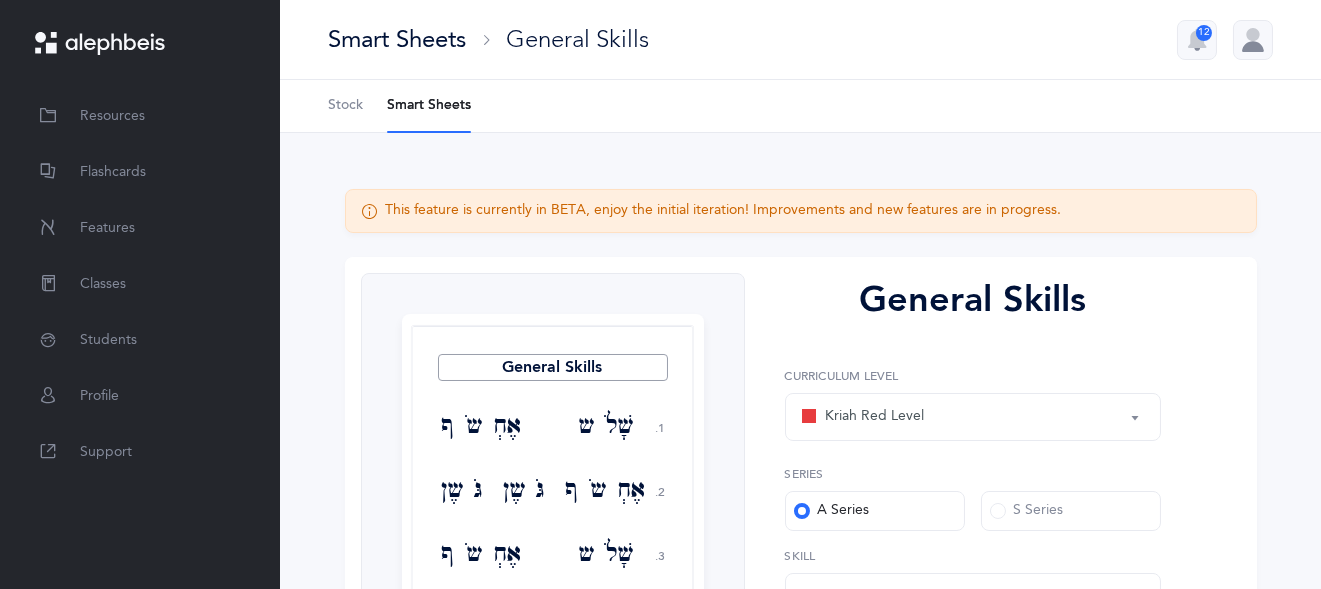 click on "Kriah Red Level" at bounding box center (973, 417) 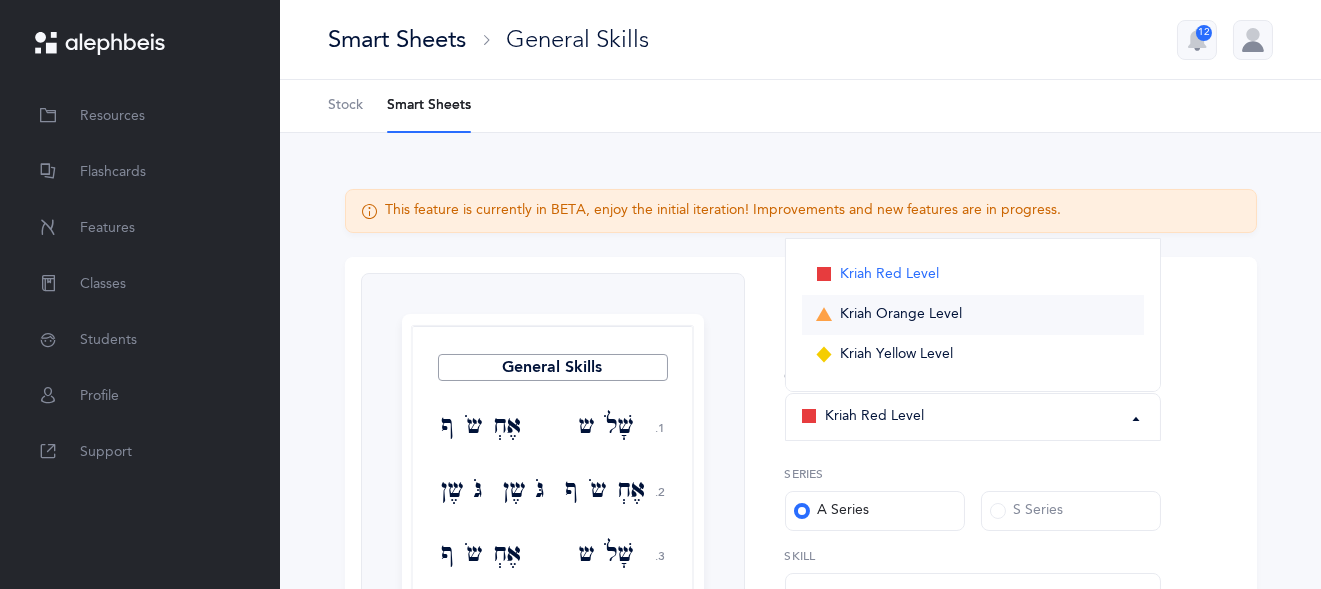 drag, startPoint x: 947, startPoint y: 308, endPoint x: 866, endPoint y: 306, distance: 81.02469 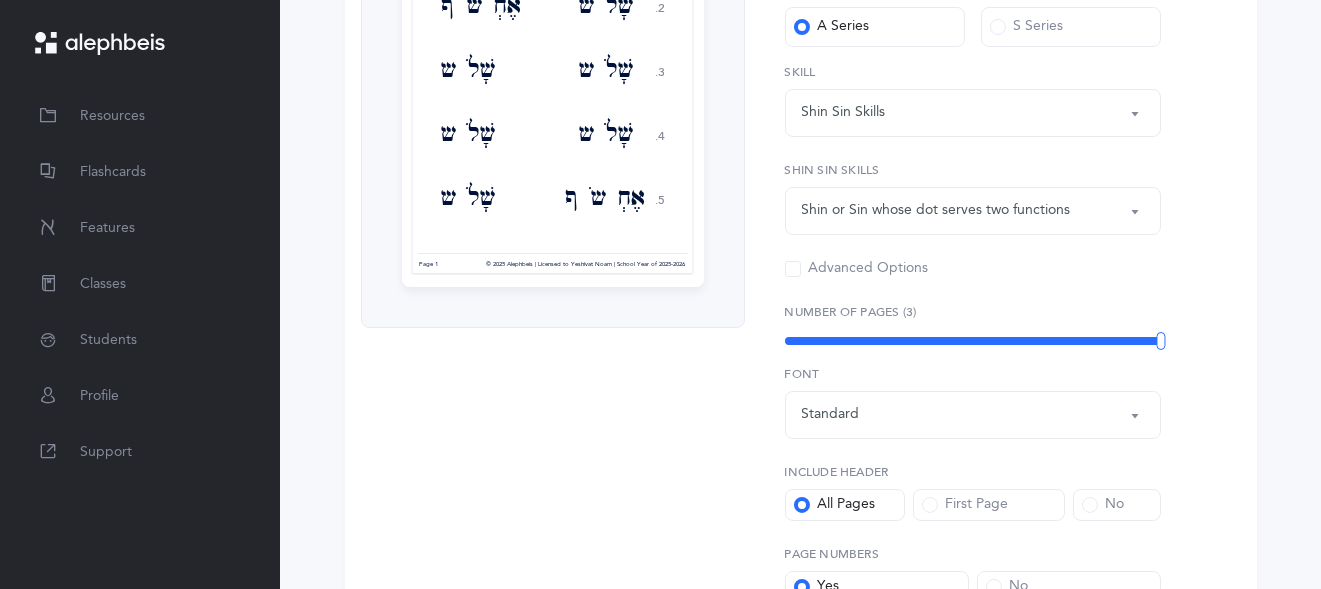 scroll, scrollTop: 503, scrollLeft: 0, axis: vertical 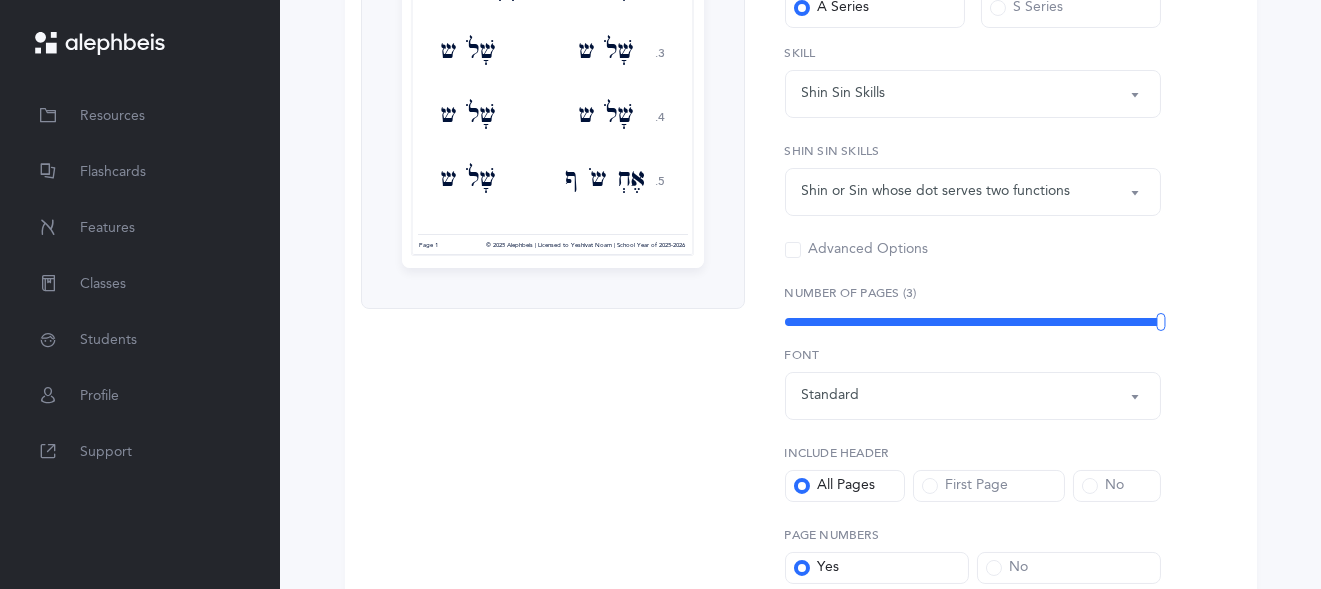 click on "Shin or Sin whose dot serves two functions" at bounding box center (973, 192) 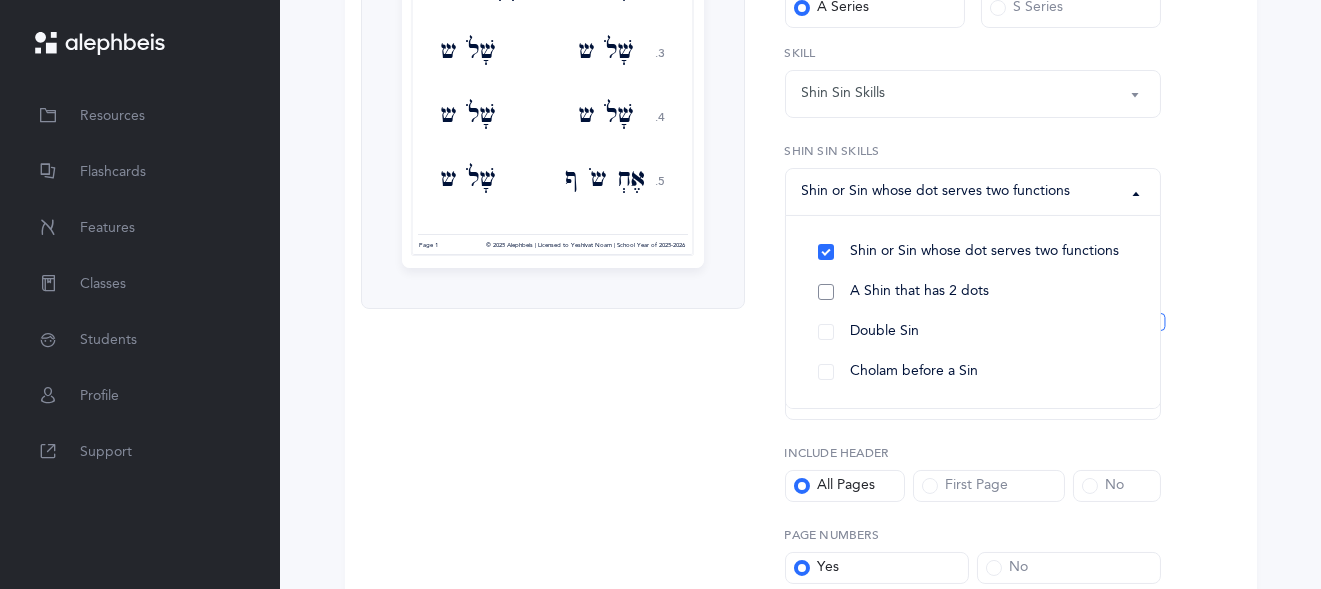 click on "A Shin that has 2 dots" at bounding box center [973, 292] 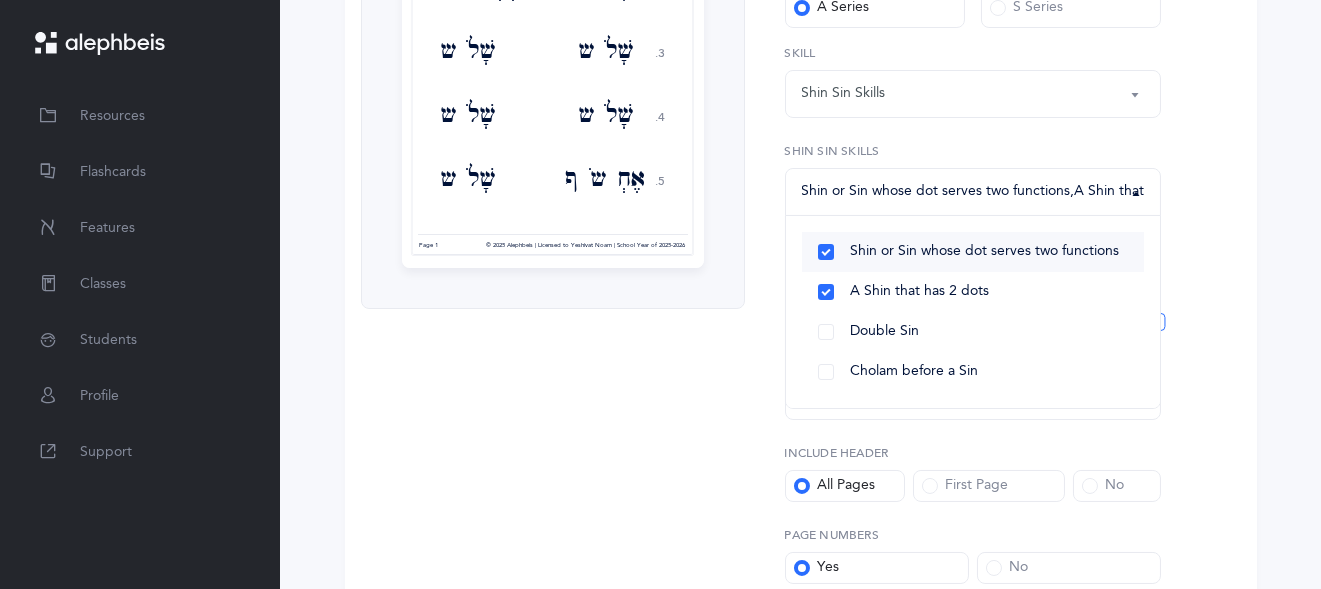 click on "Shin or Sin whose dot serves two functions" at bounding box center (973, 252) 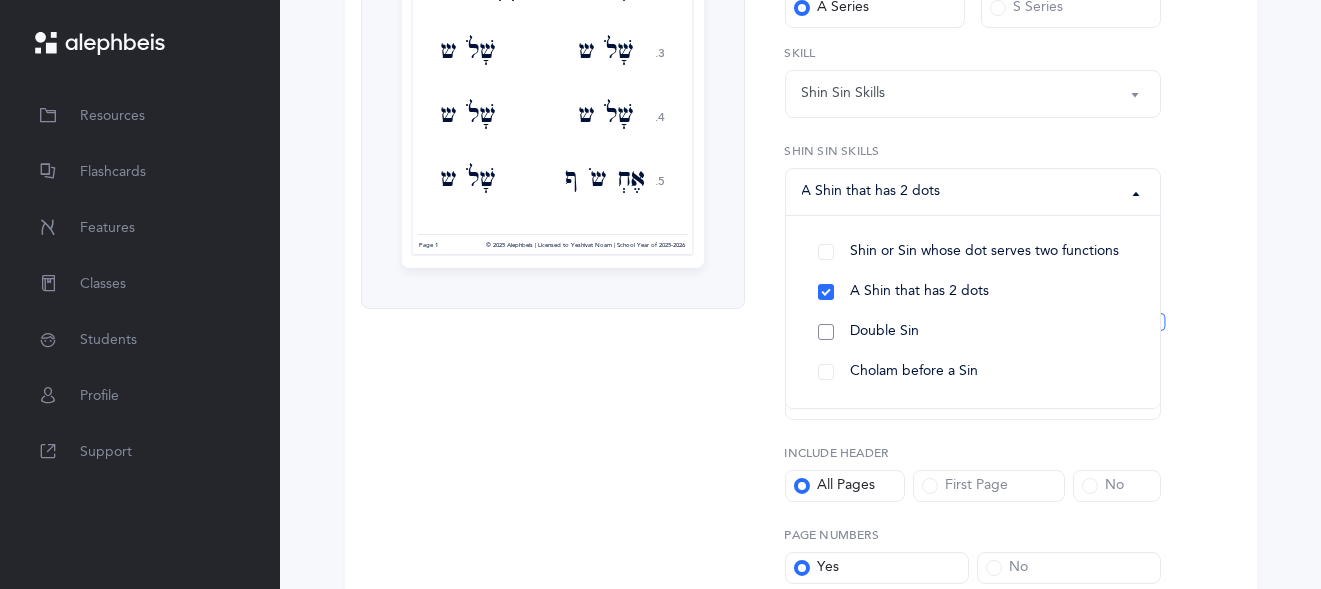 click on "Double Sin" at bounding box center [973, 332] 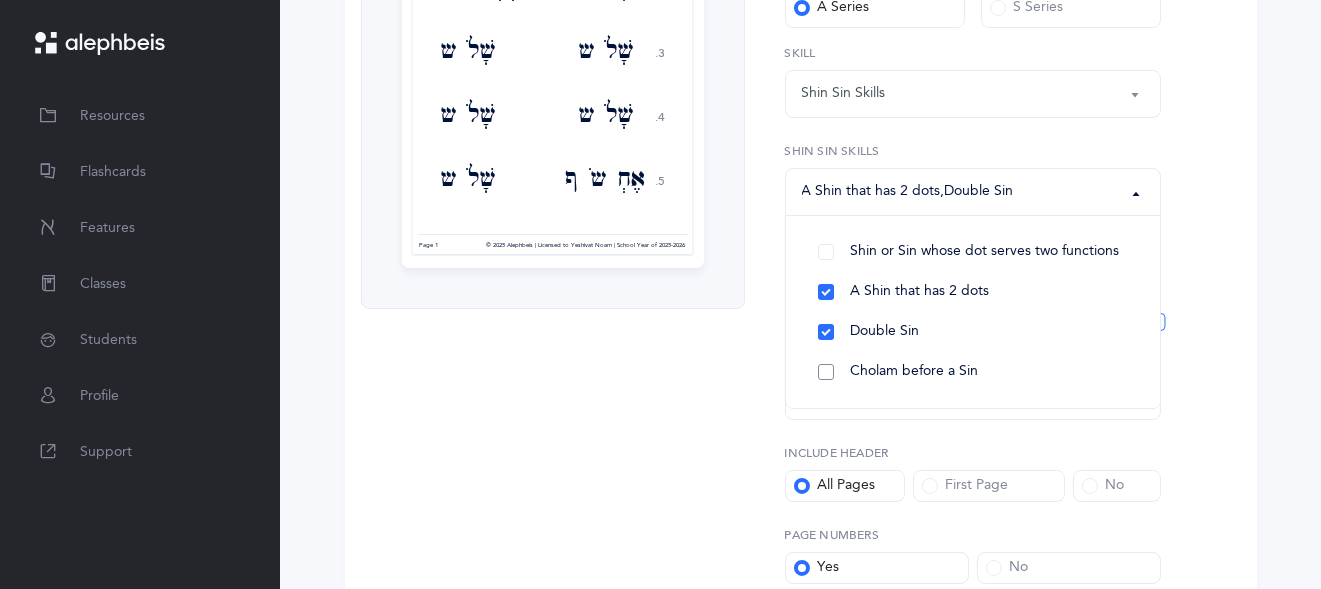 click on "Cholam before a Sin" at bounding box center [973, 372] 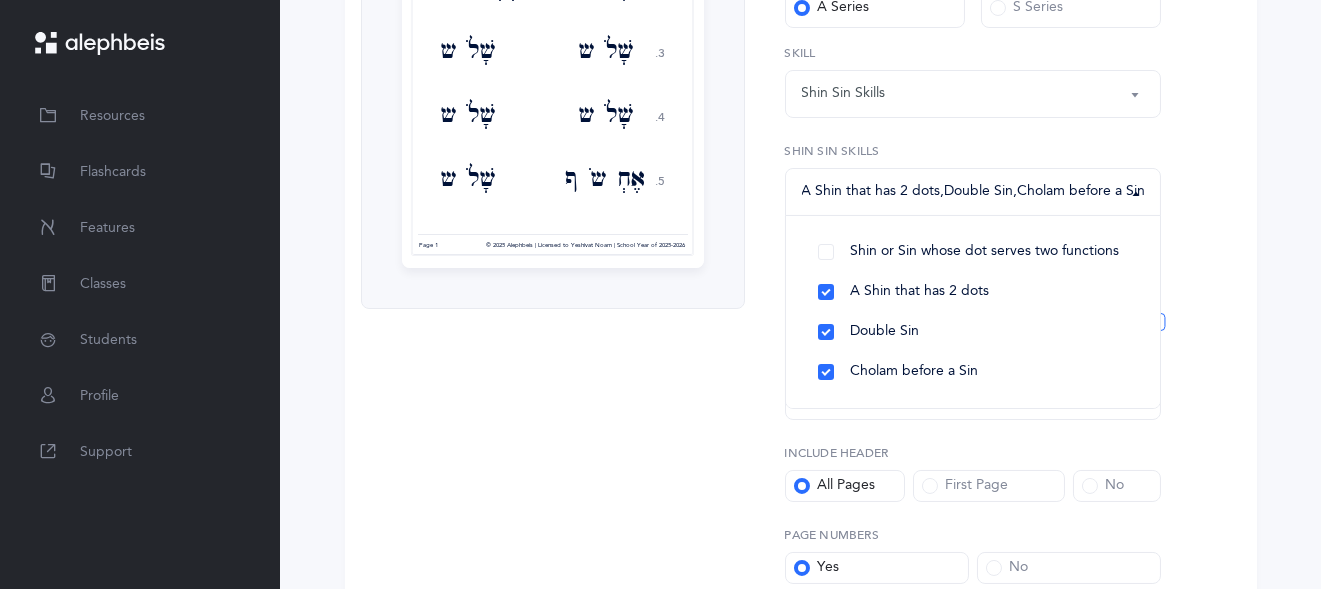 click at bounding box center (1090, 486) 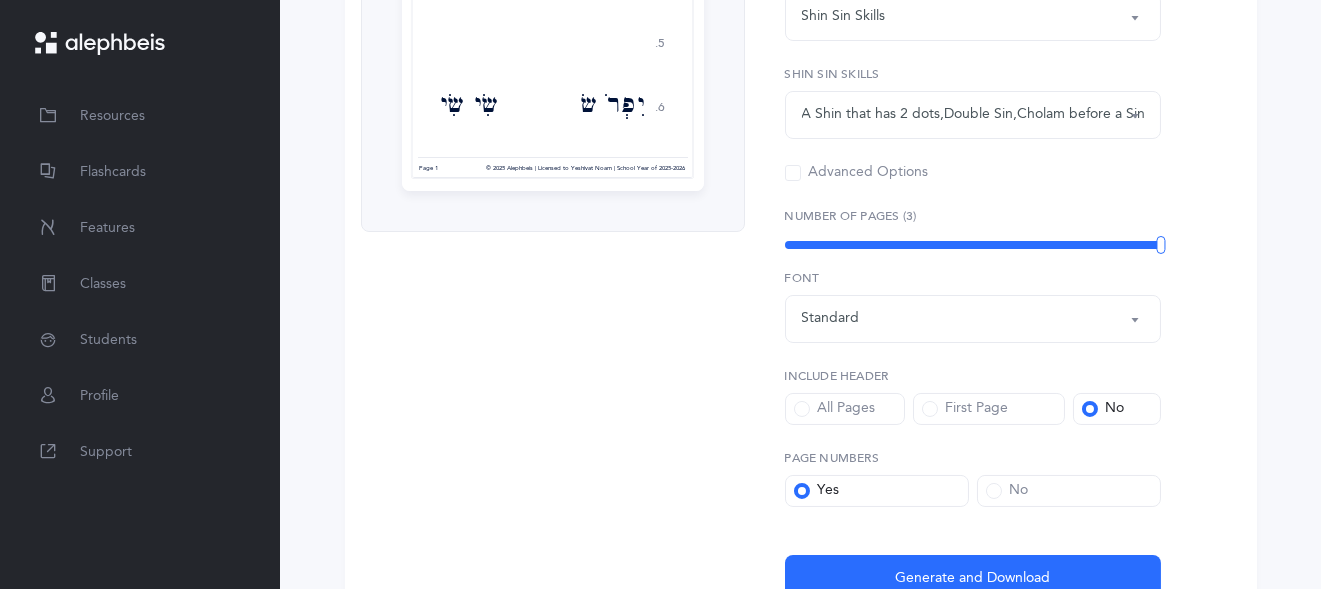 scroll, scrollTop: 595, scrollLeft: 0, axis: vertical 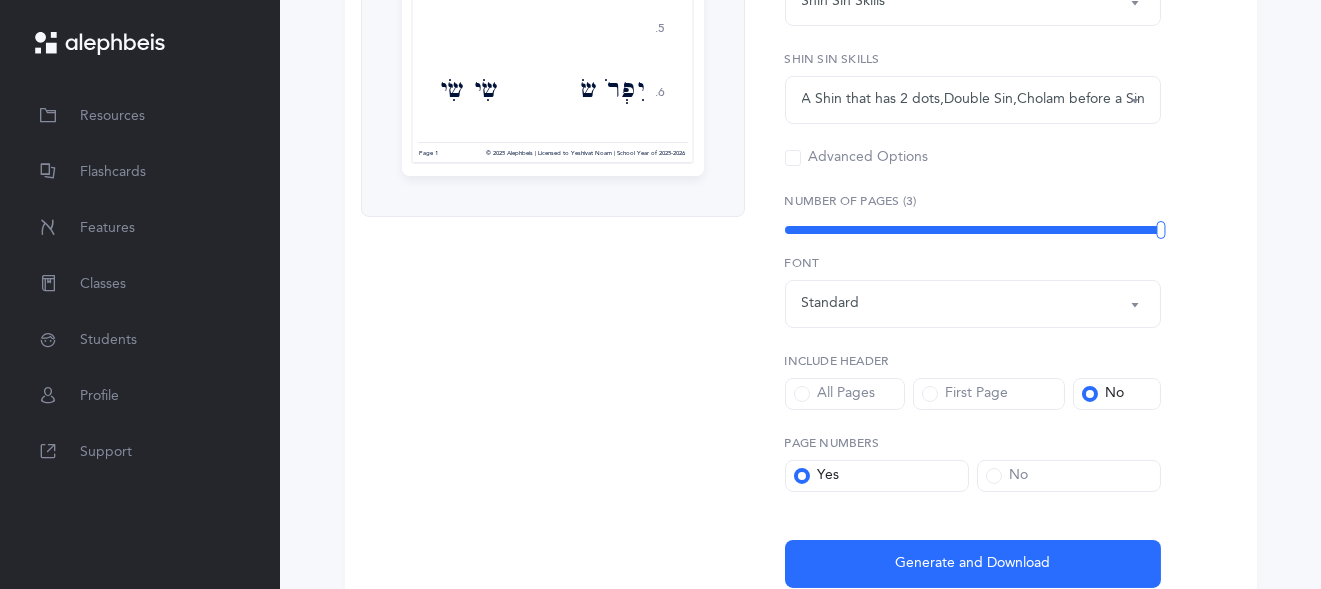 click at bounding box center [802, 394] 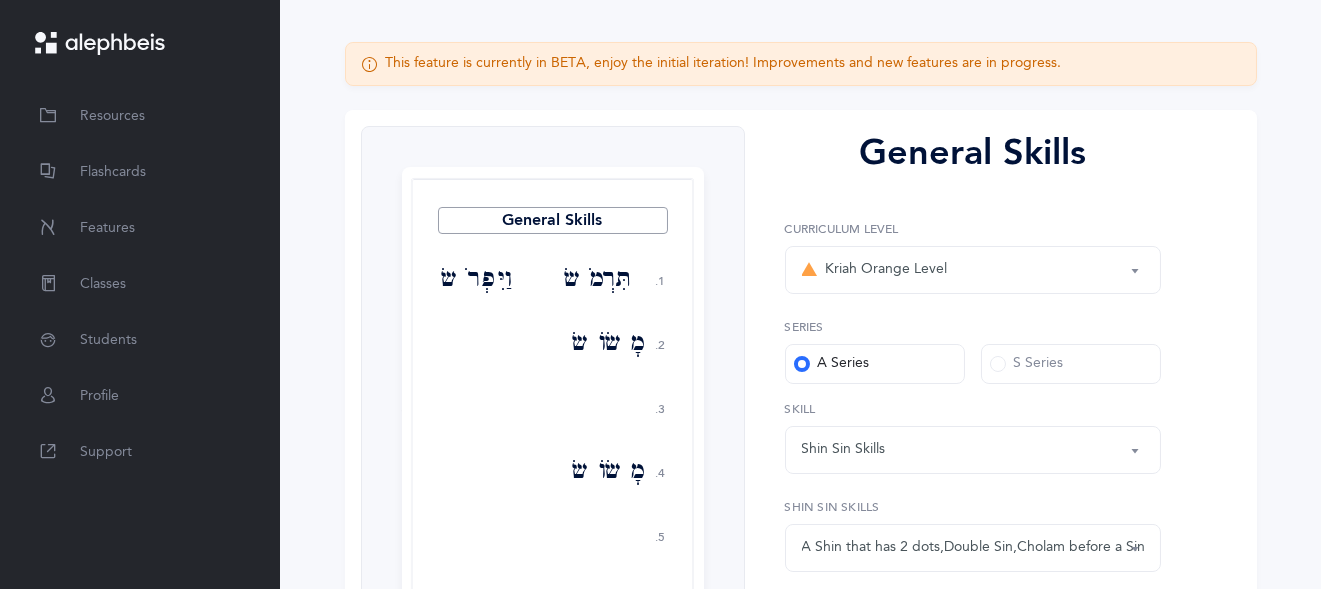 scroll, scrollTop: 149, scrollLeft: 0, axis: vertical 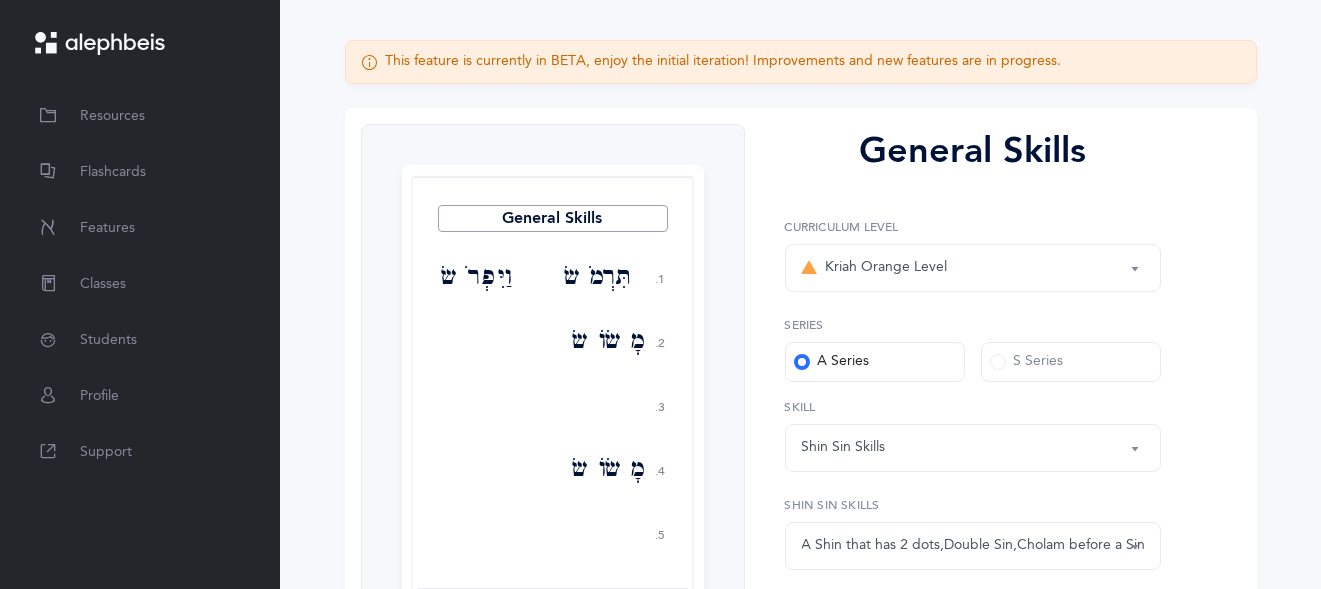 click on "Kriah Orange Level" at bounding box center (973, 268) 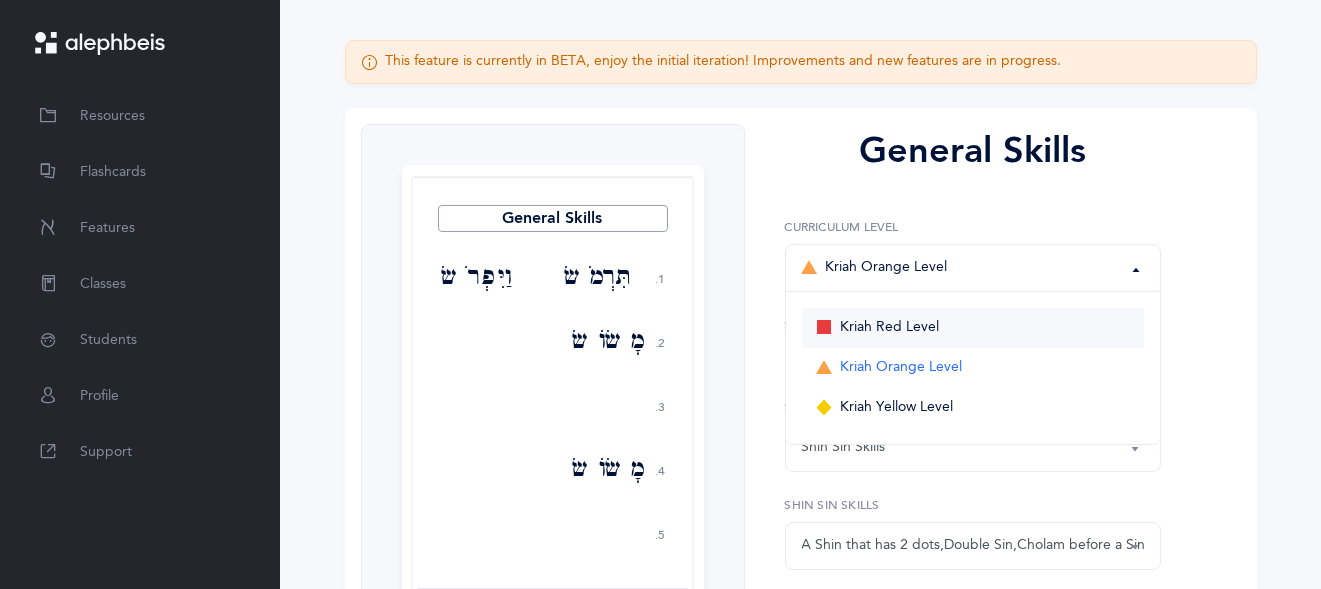 click on "Kriah Red Level" at bounding box center [889, 328] 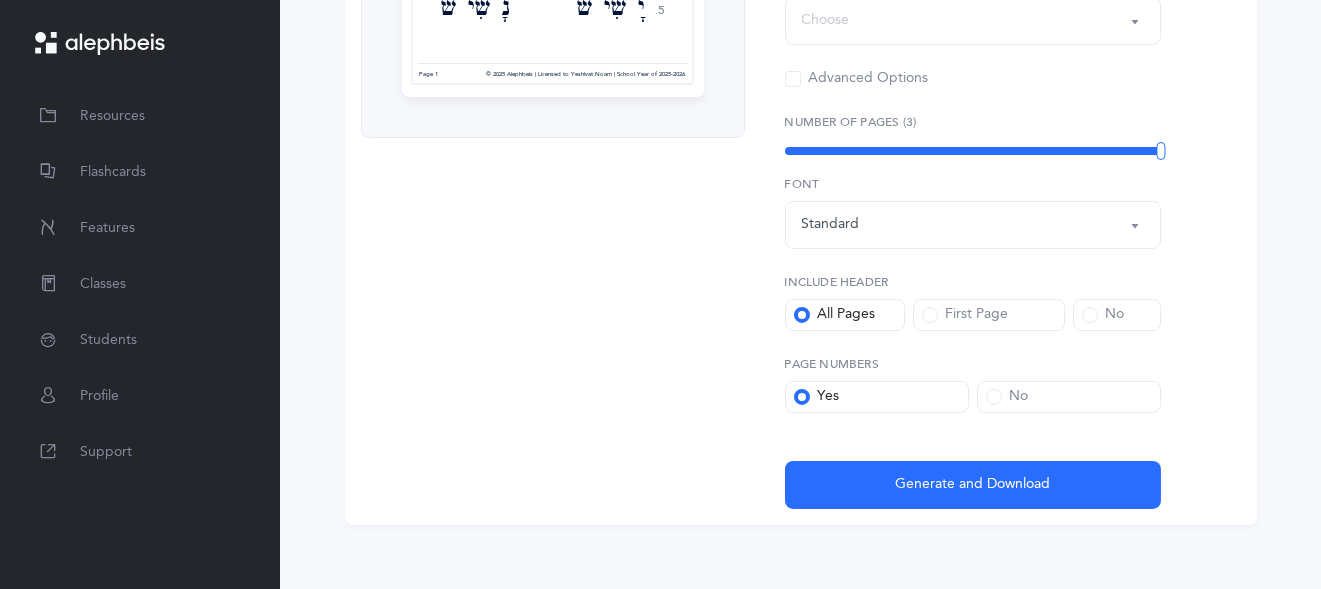 scroll, scrollTop: 676, scrollLeft: 0, axis: vertical 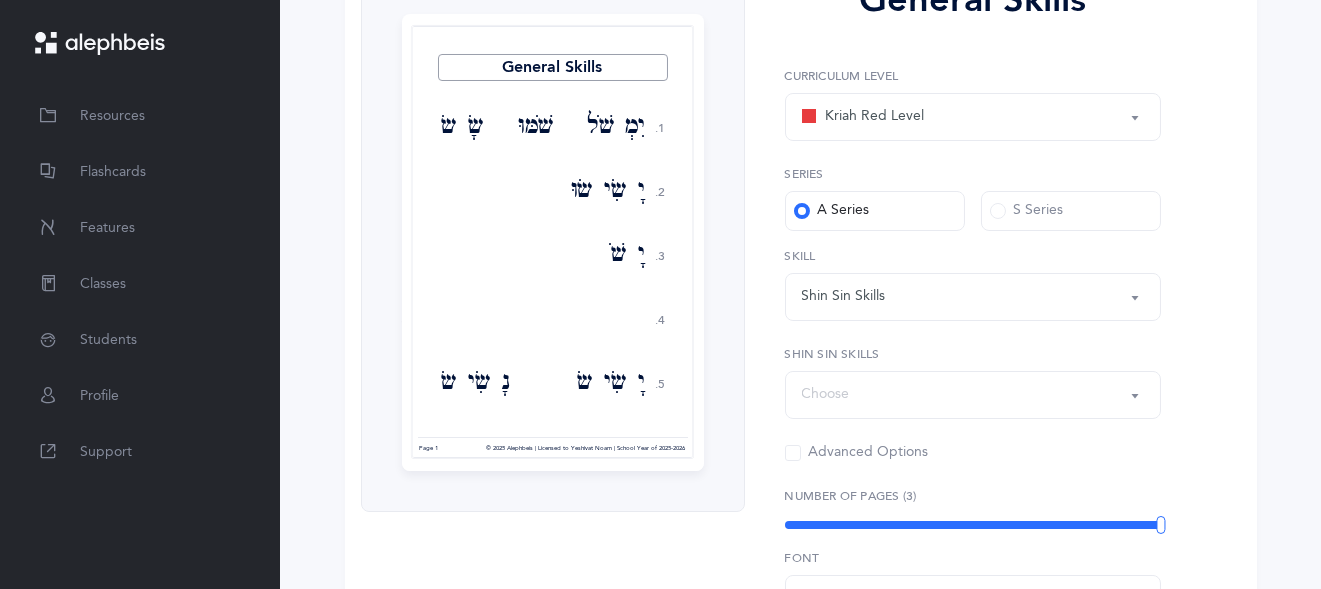 click on "Choose" at bounding box center [973, 395] 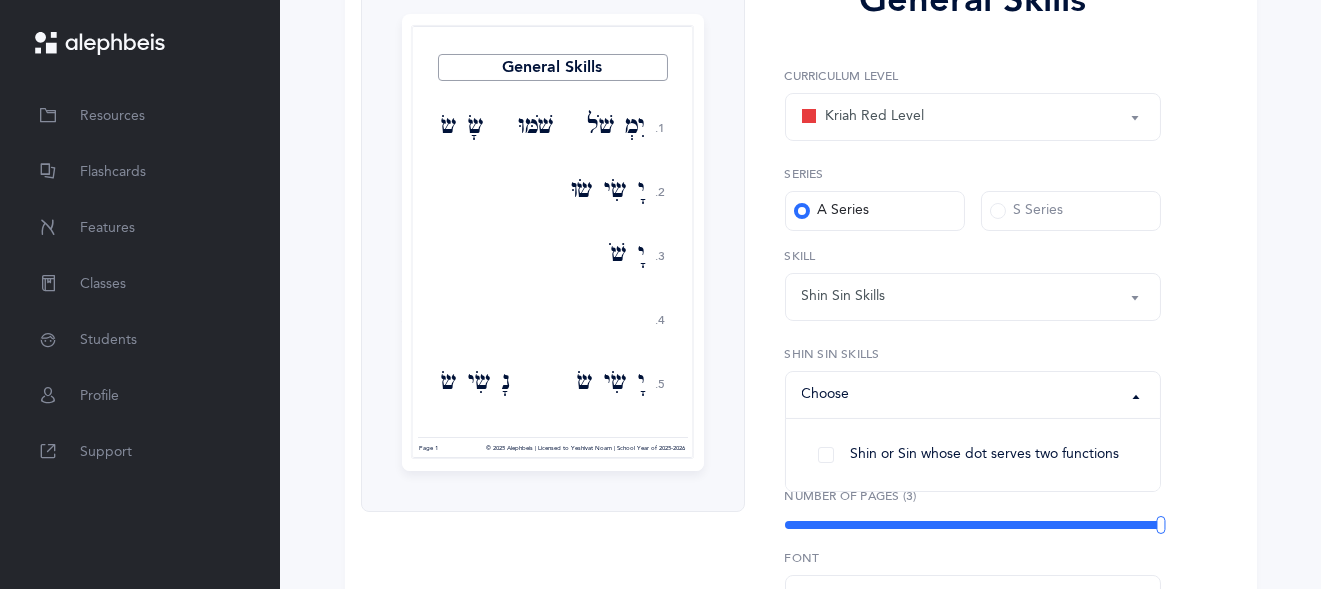 click on "Kriah Red Level" at bounding box center [973, 117] 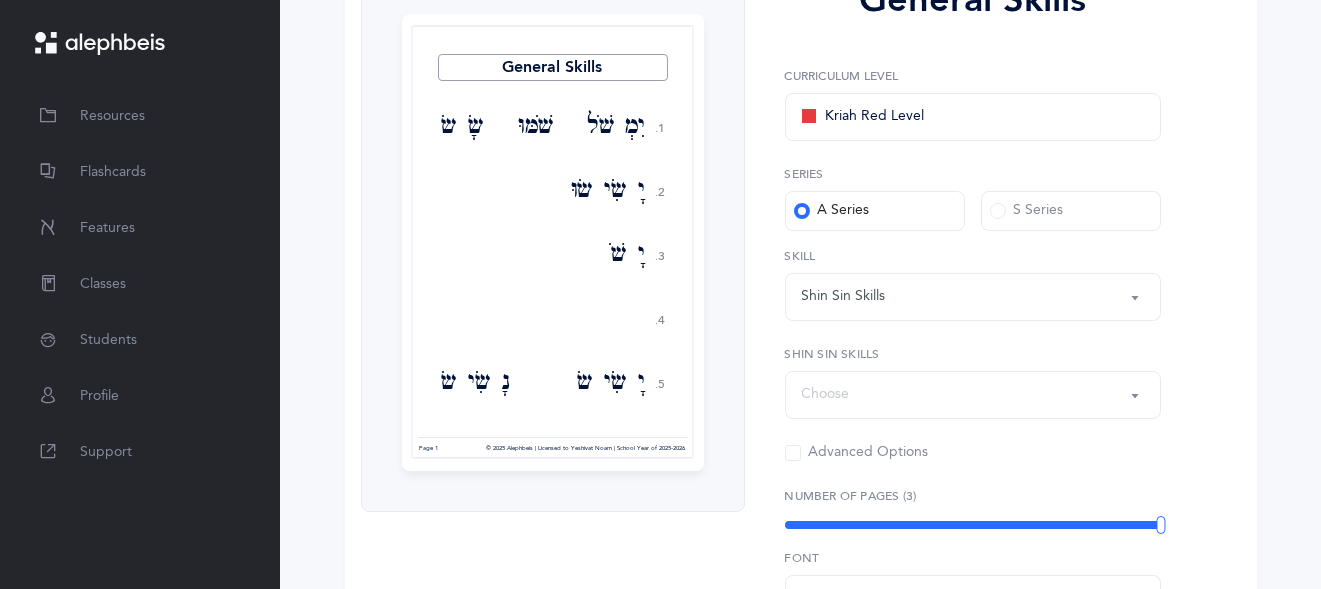 click on "Kriah Red Level" at bounding box center [973, 117] 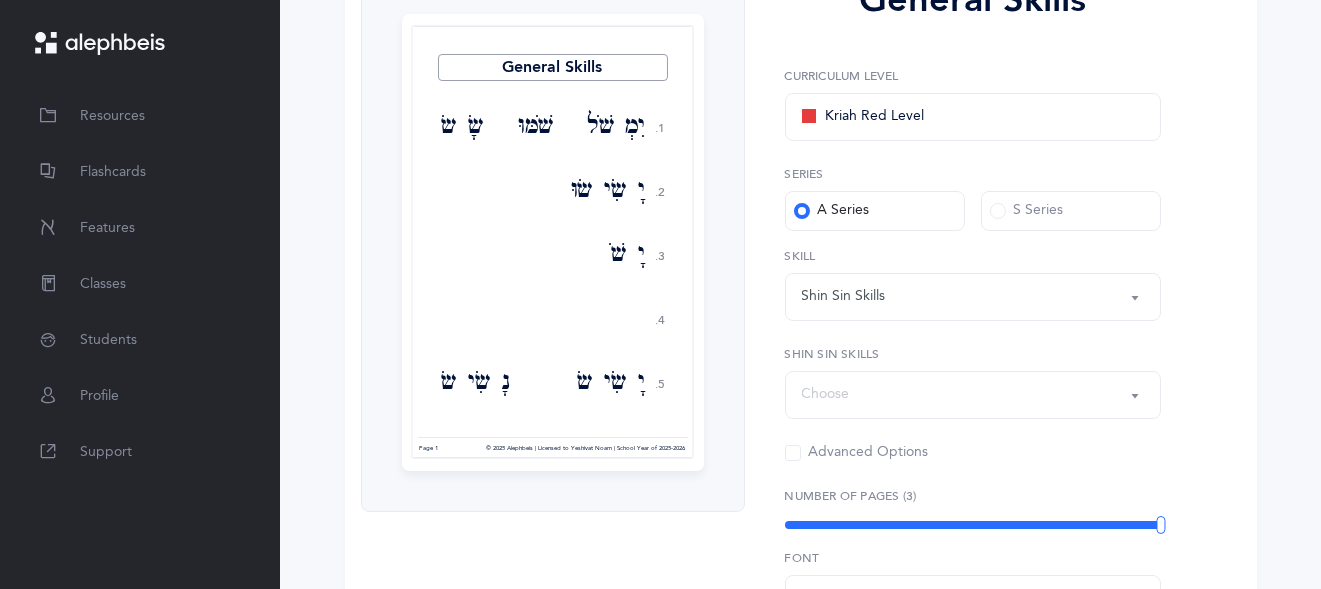 click on "Kriah Red Level" at bounding box center (973, 117) 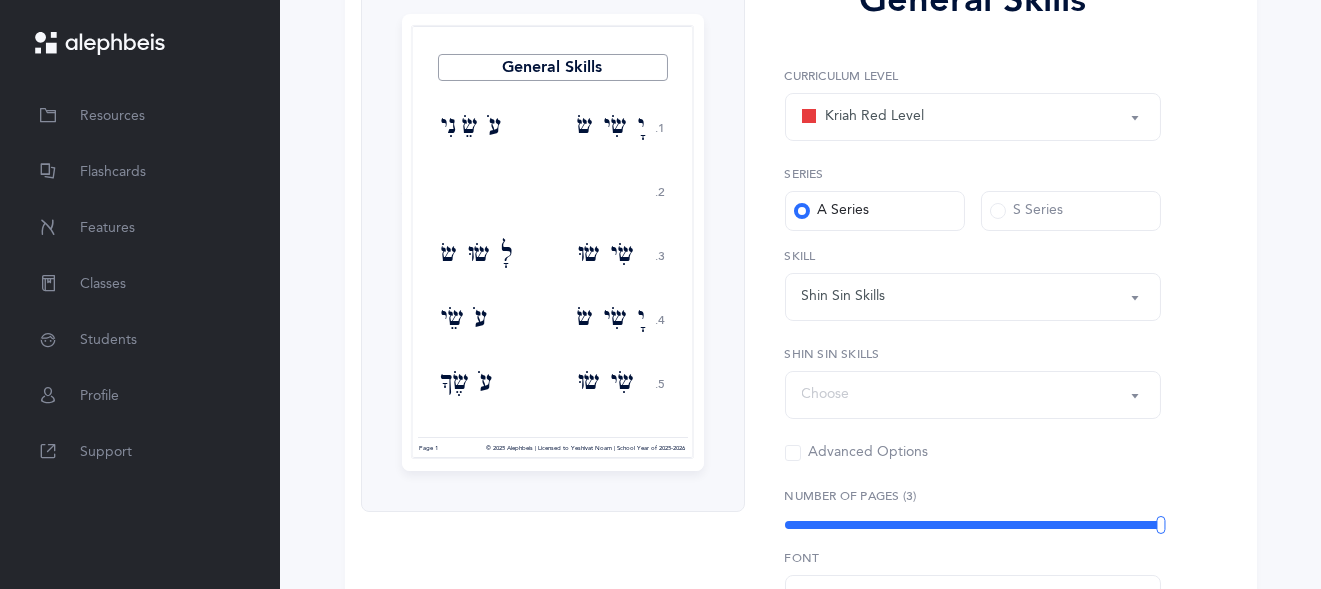 click on "Kriah Red Level" at bounding box center [973, 117] 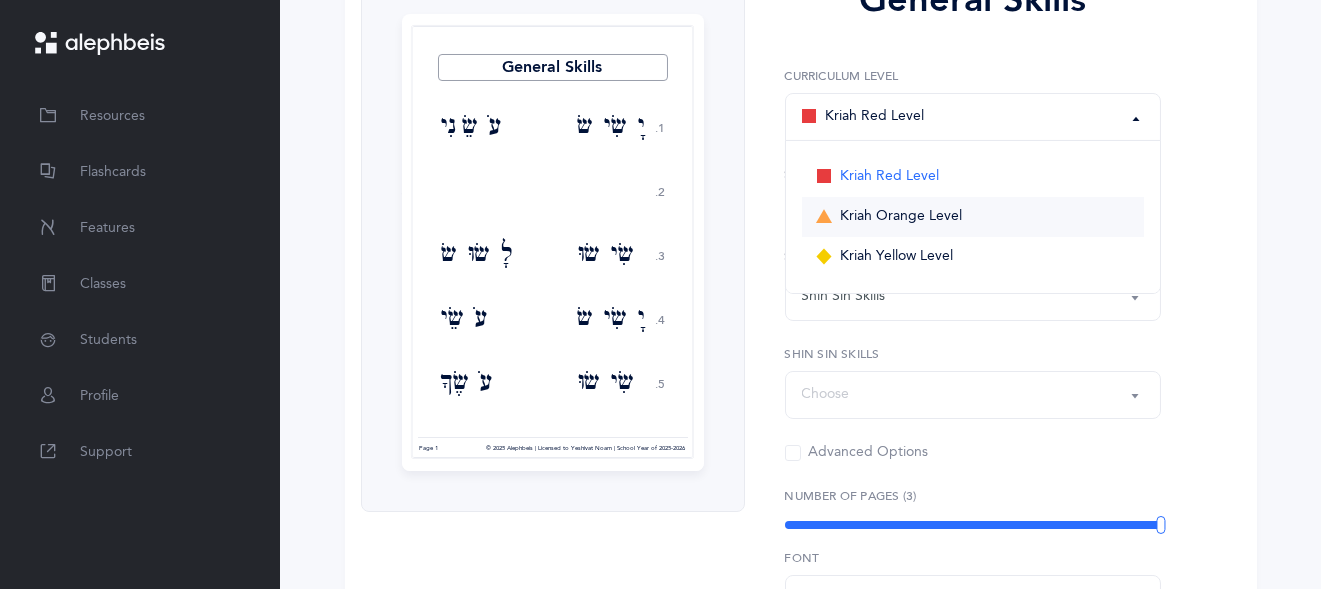 click on "Kriah Orange Level" at bounding box center [973, 217] 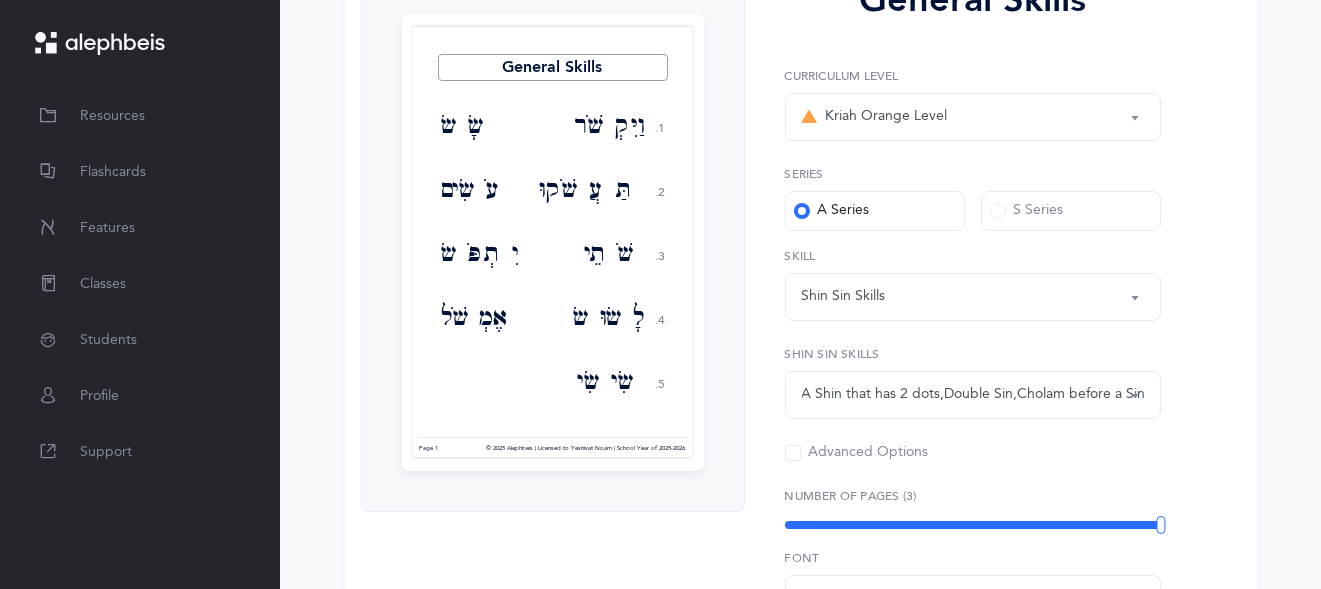 click on "A Shin that has 2 dots ,  Double Sin ,  Cholam before a Sin" at bounding box center [973, 395] 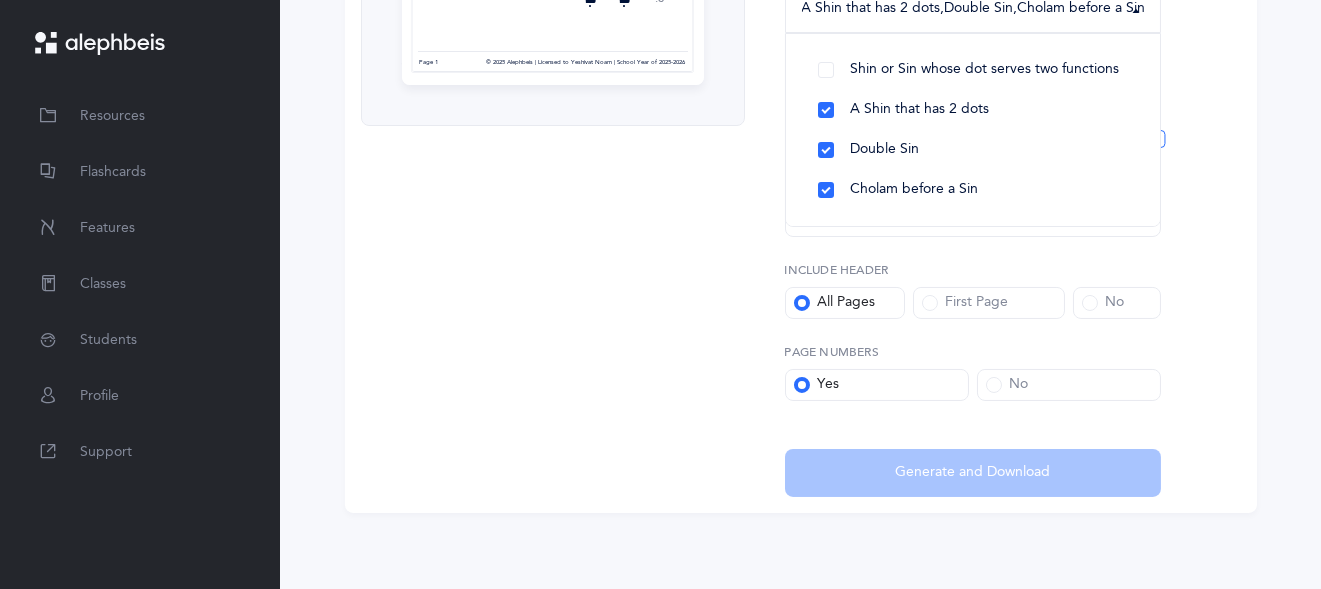 scroll, scrollTop: 688, scrollLeft: 0, axis: vertical 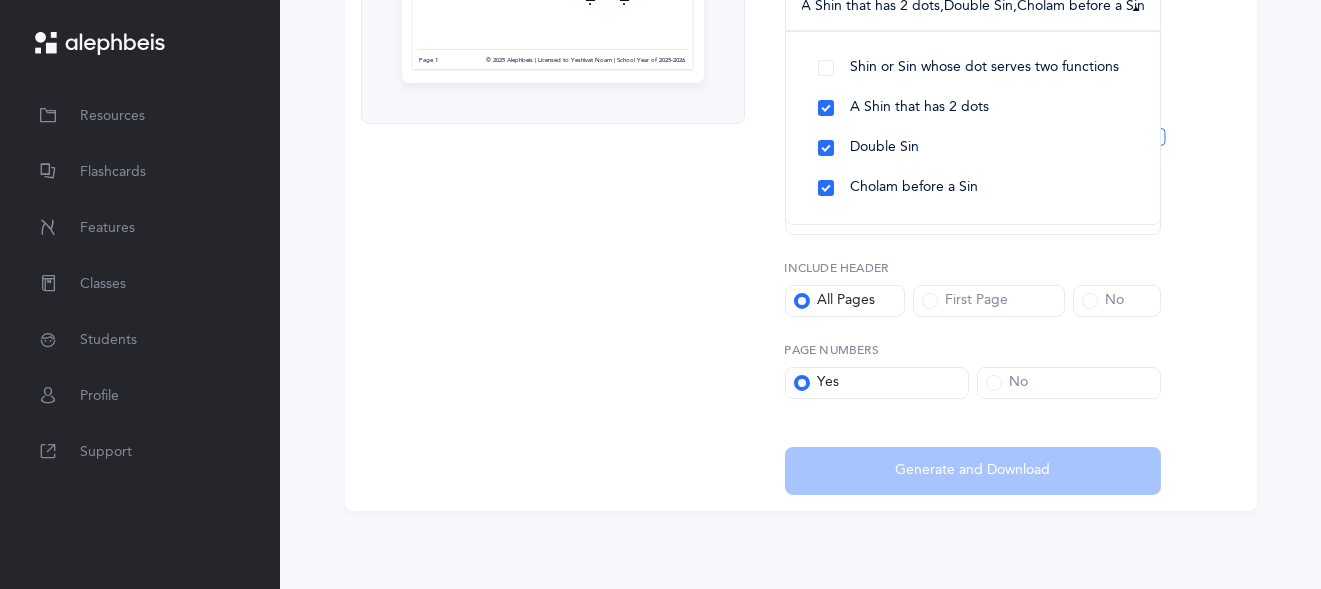 click on "General Skills
1.
2.
3.
4.
5.
וַיִּקְשֹׁר
שָׂשׂ
תַּעֲשֹׁקוּ
עֹשִׂים
שֹׁתֵי
יִתְפֹּשׂ
לָשׂוּשׂ
אֶמְשֹׁל
שִׂישִׂי
בֹשֶׂם
שָׂשׂוּ
הָעֹשִׂים
מָשׂוֹשׂ
מָשׂוֹשׂ
אָשִׂישׂ
וַיִּפְרֹשׂ
וַיִּפְרֹשׂ
Page 1" at bounding box center (801, 40) 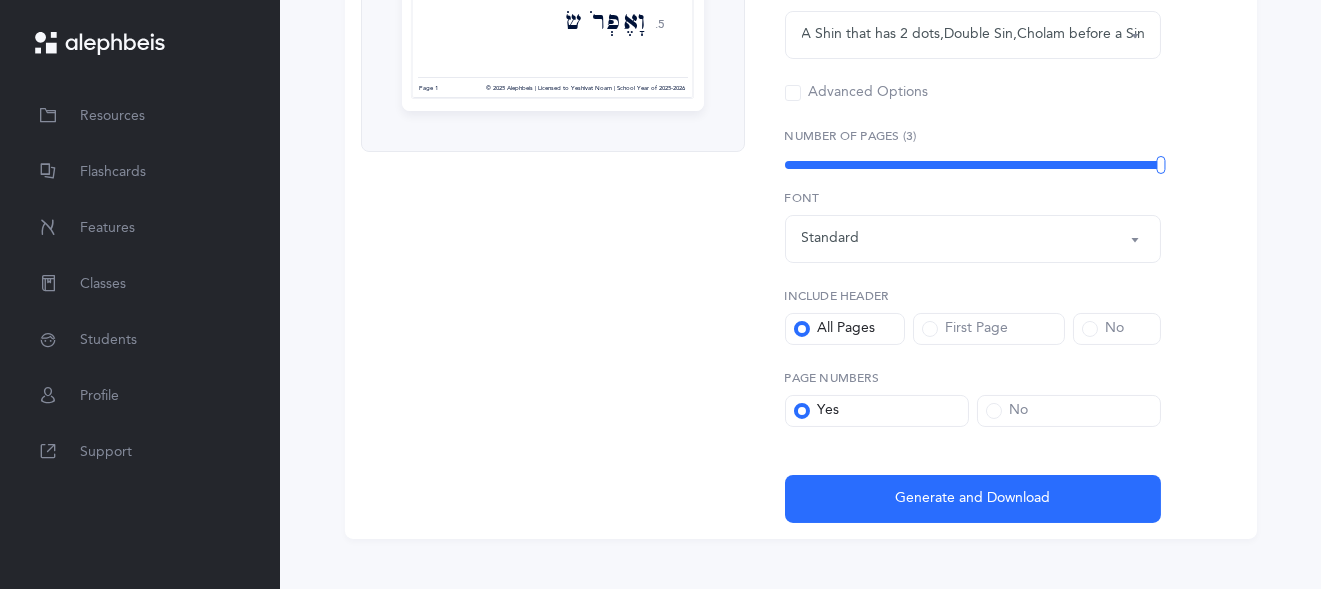 scroll, scrollTop: 688, scrollLeft: 0, axis: vertical 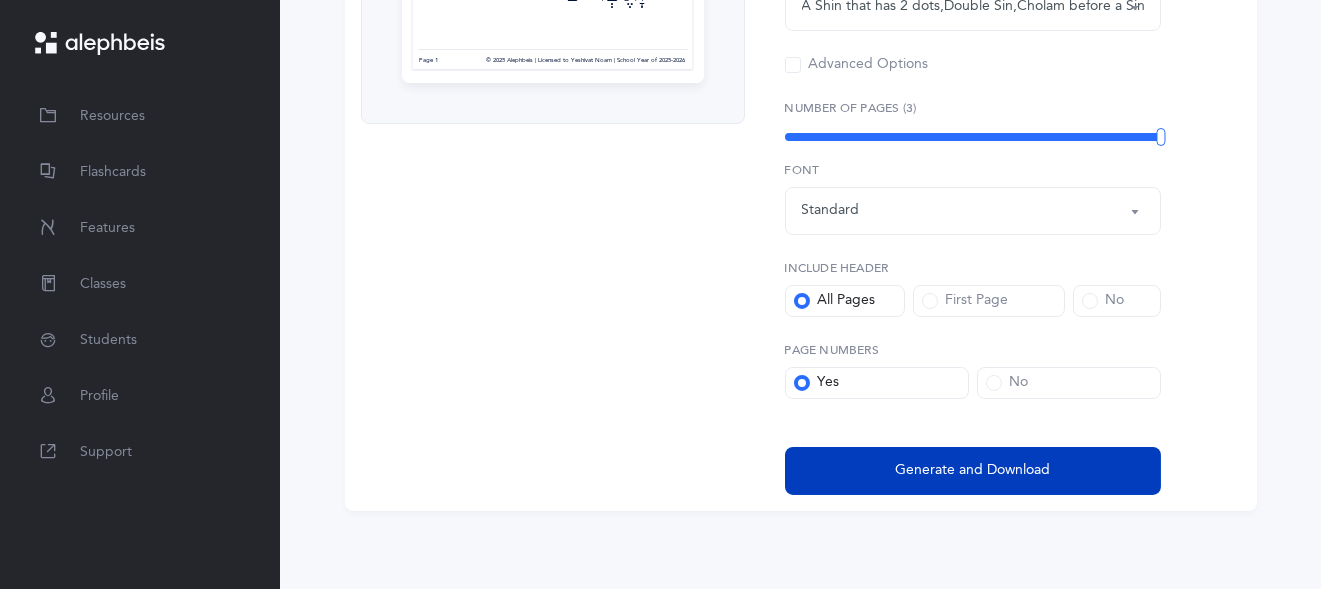 click on "Generate and Download" at bounding box center [972, 470] 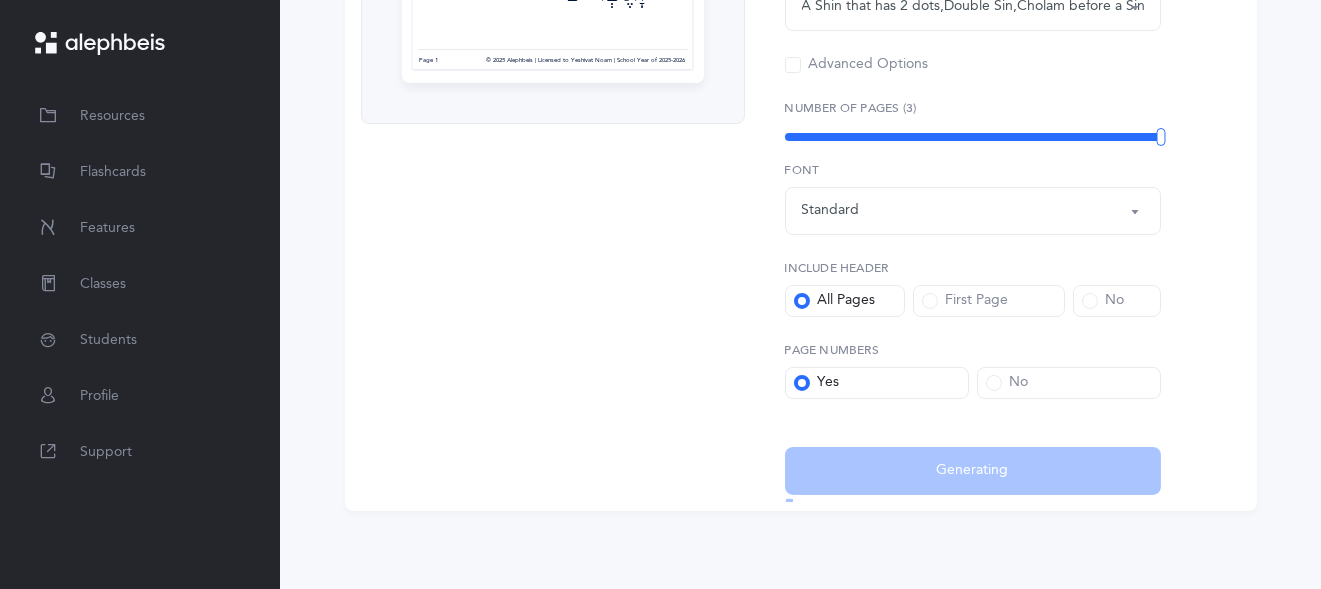 select on "2" 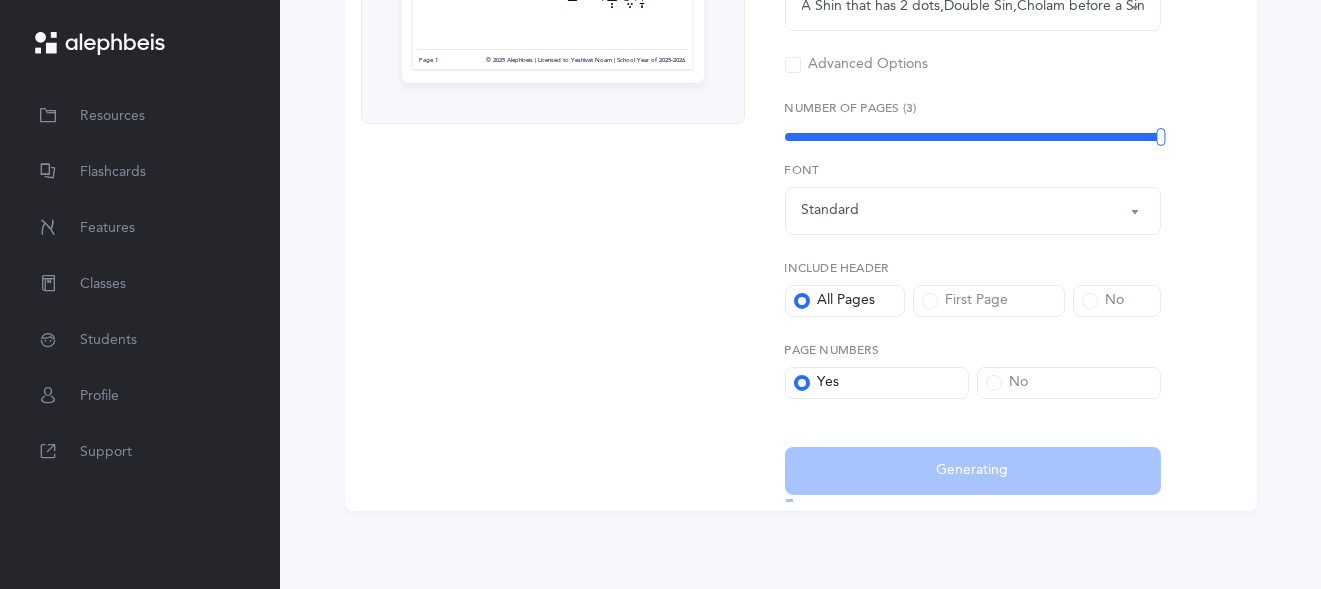 select on "Shin Sin Skills" 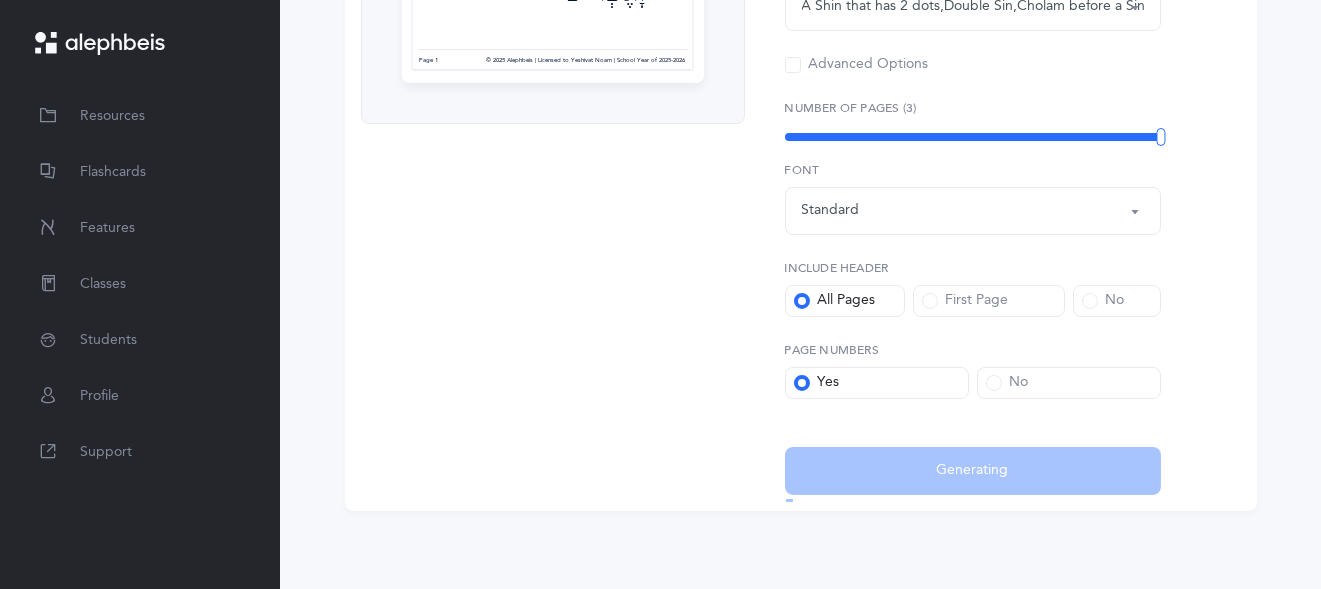 select on "37" 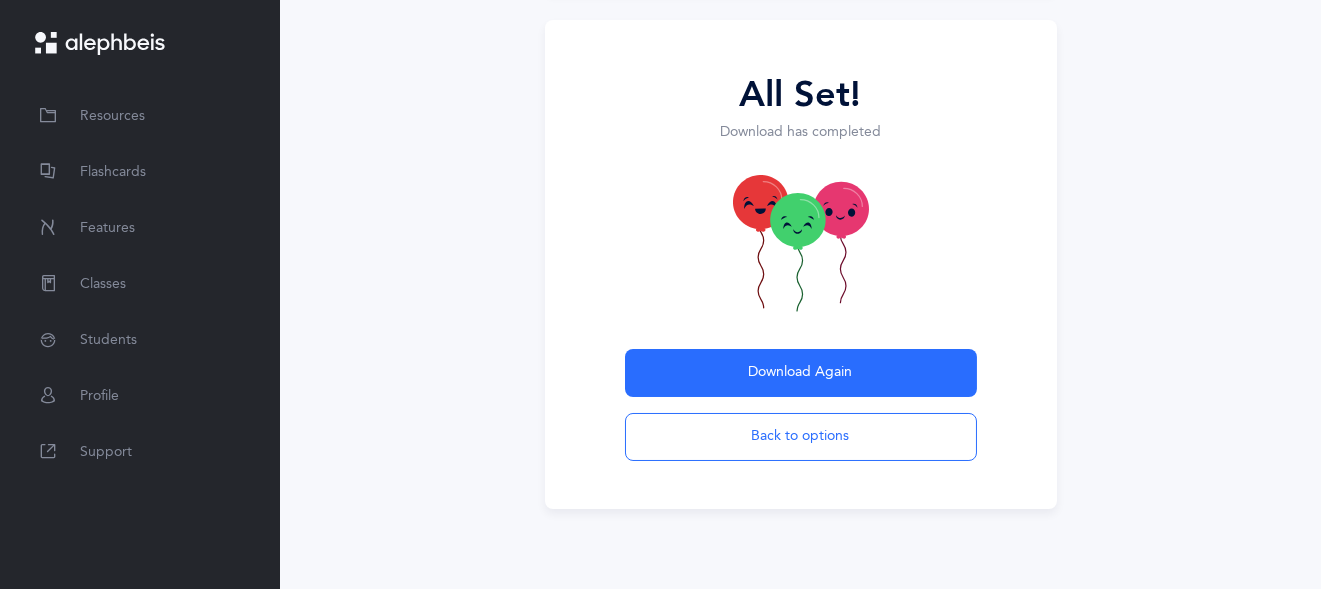 scroll, scrollTop: 203, scrollLeft: 0, axis: vertical 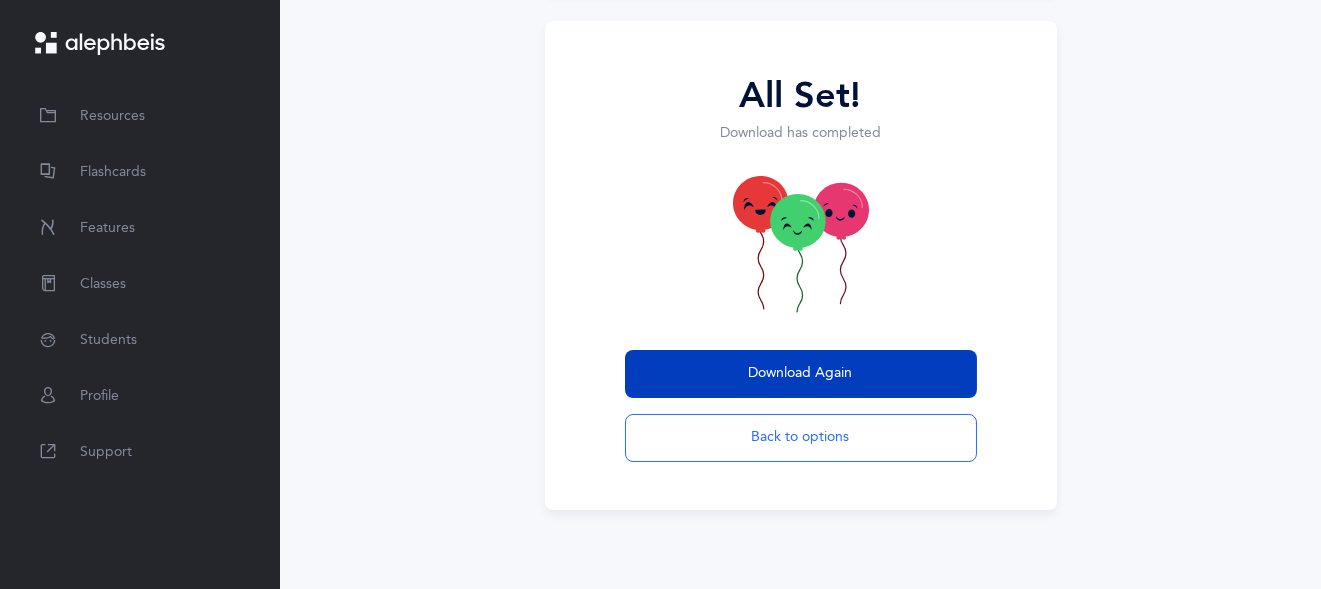 click on "Download Again" at bounding box center [801, 374] 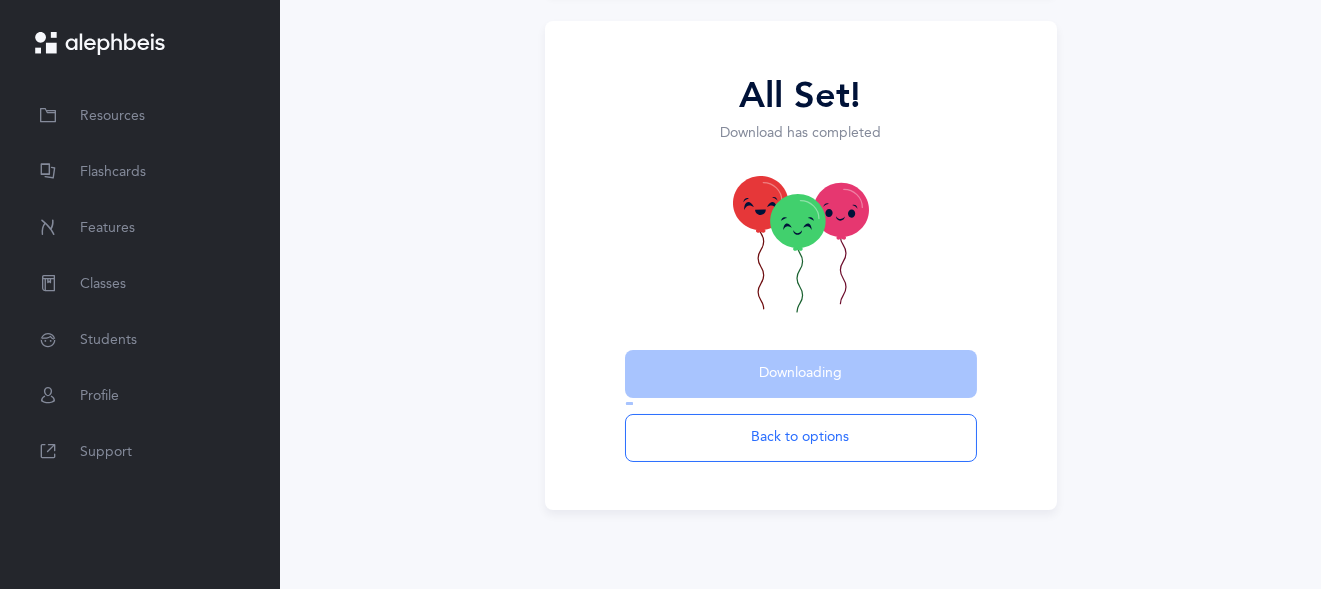 scroll, scrollTop: 0, scrollLeft: 0, axis: both 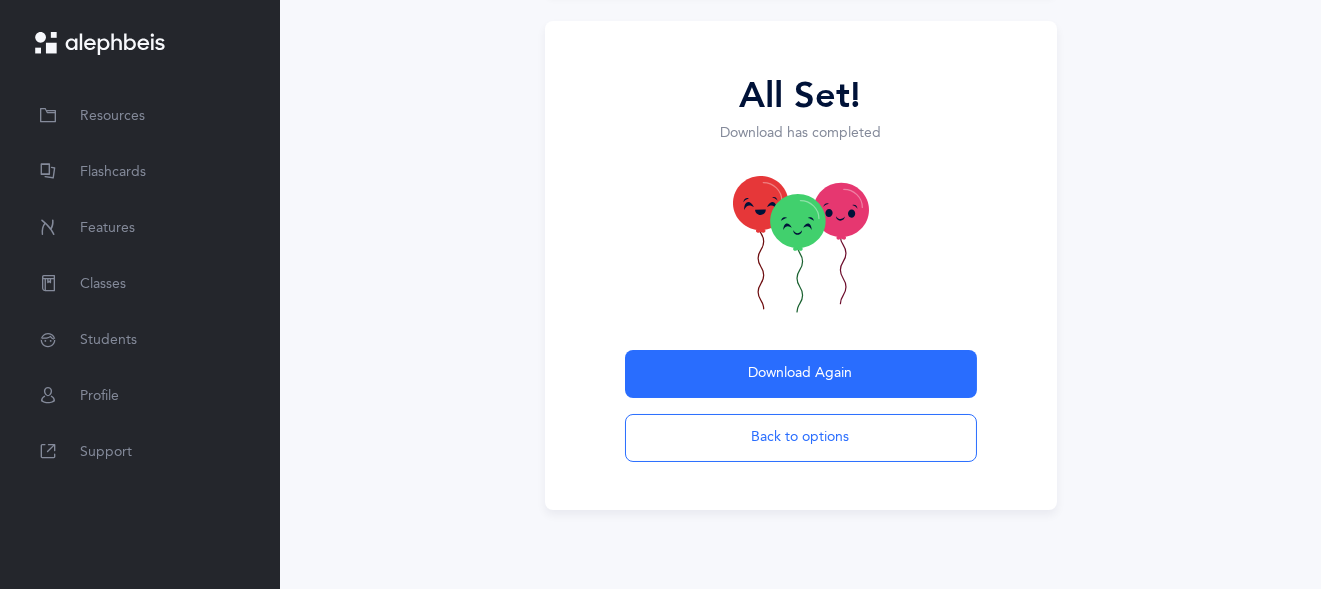 drag, startPoint x: 685, startPoint y: 438, endPoint x: 687, endPoint y: 480, distance: 42.047592 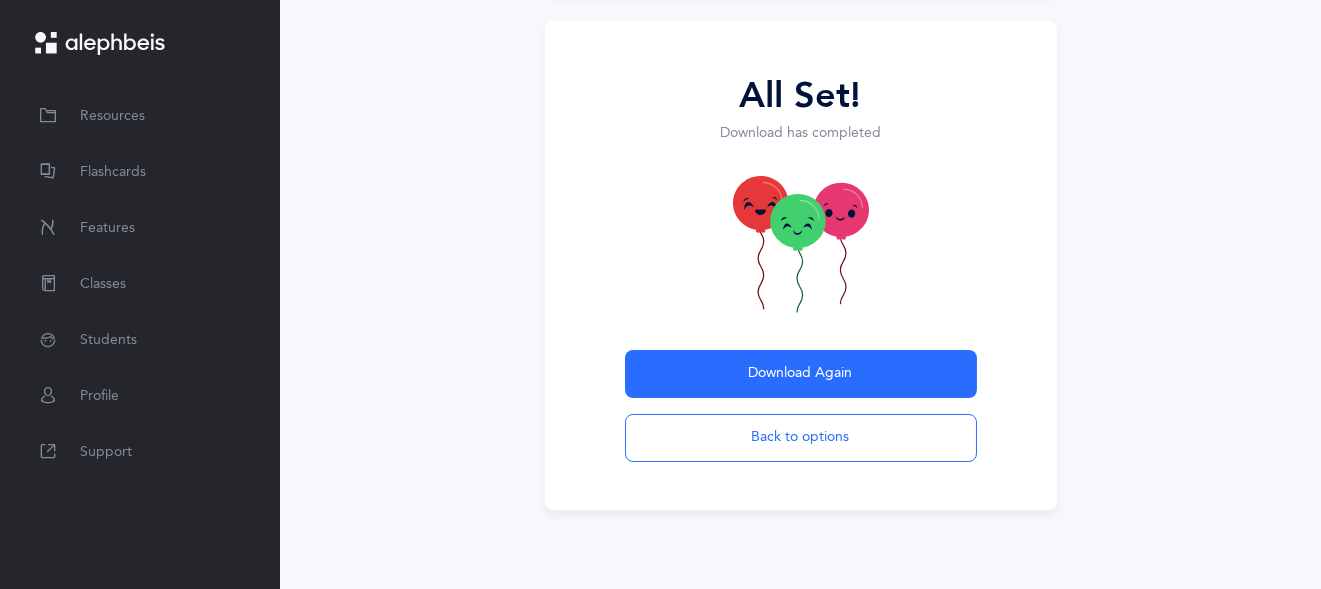 click on "All Set!
Download has completed
Download Again
Back to options" at bounding box center (801, 265) 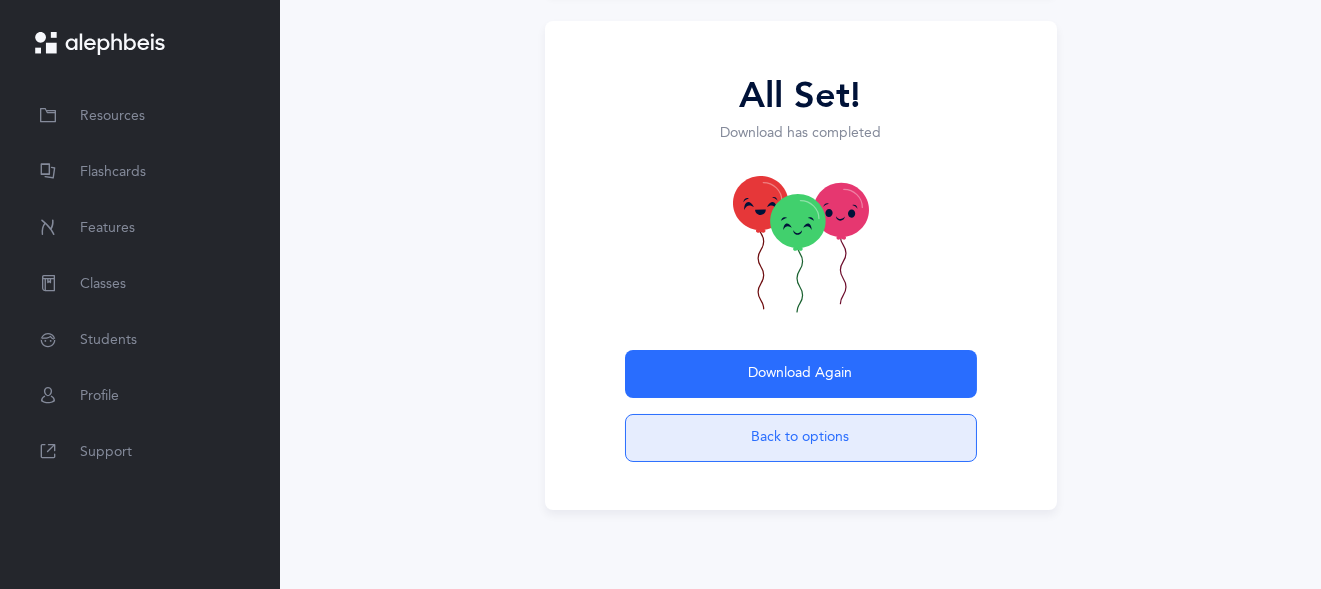 click on "Back to options" at bounding box center (801, 438) 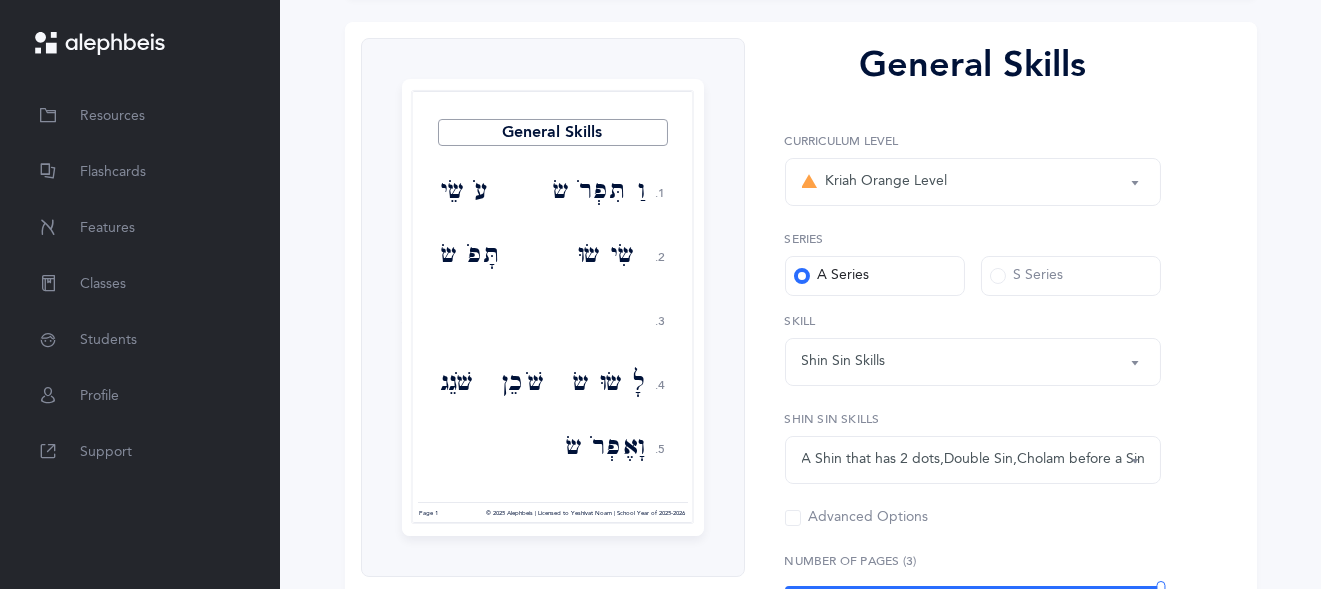 click at bounding box center (553, 307) 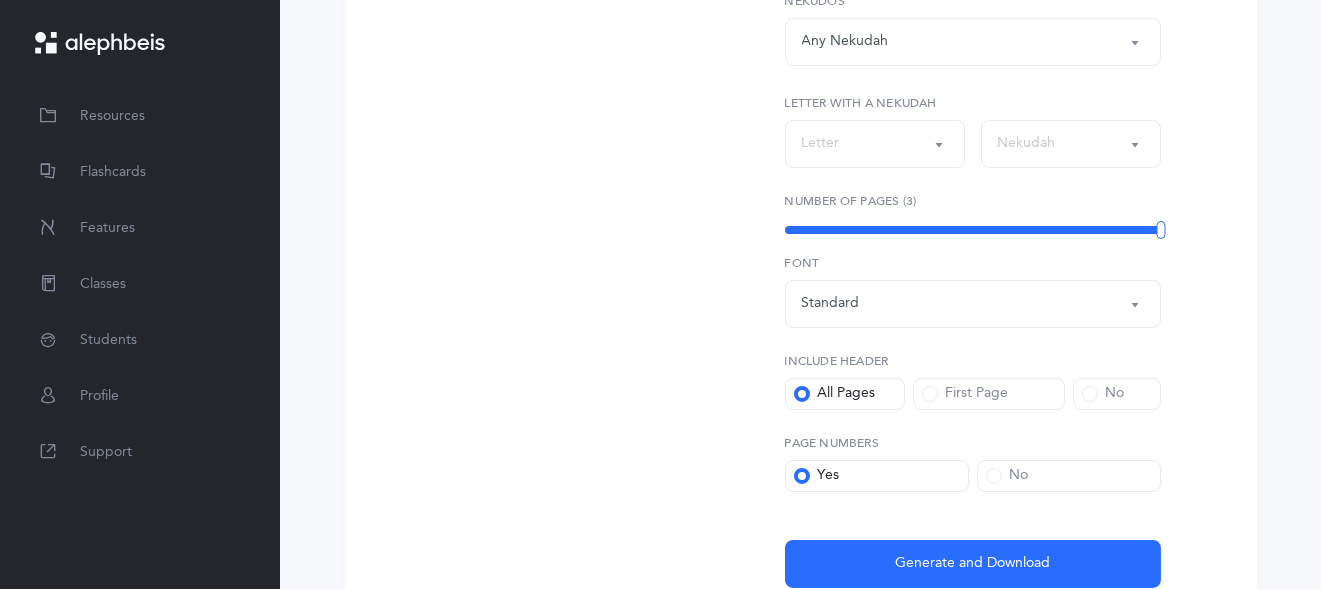 scroll, scrollTop: 987, scrollLeft: 0, axis: vertical 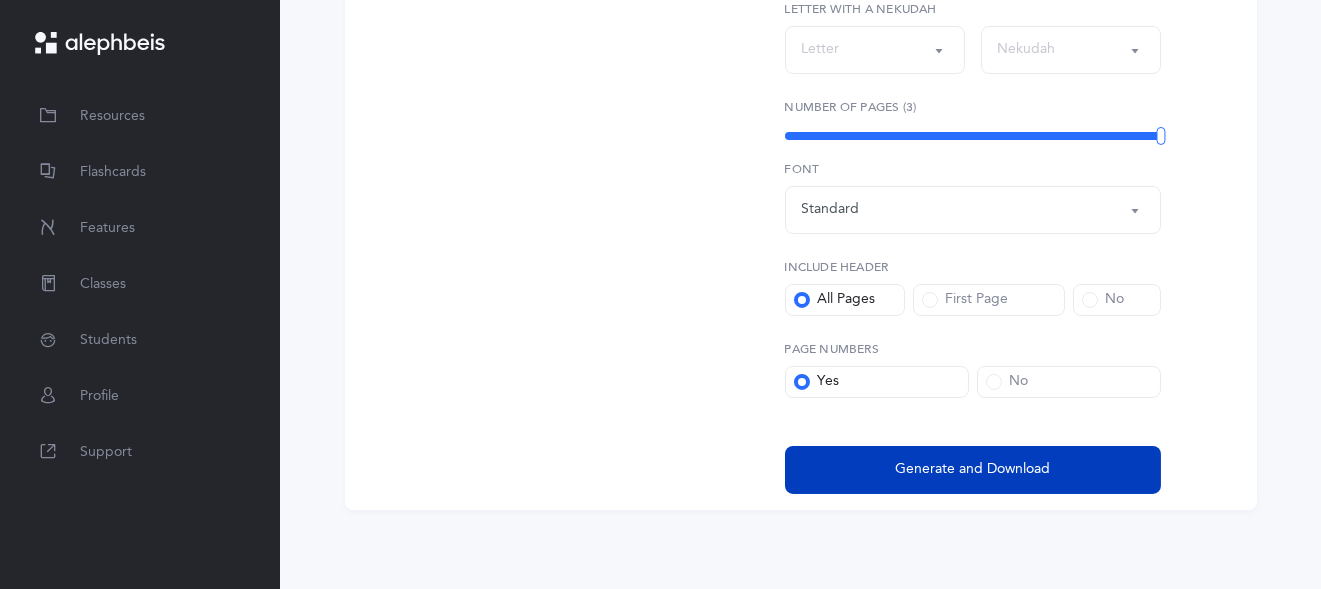 click on "Generate and Download" at bounding box center [972, 469] 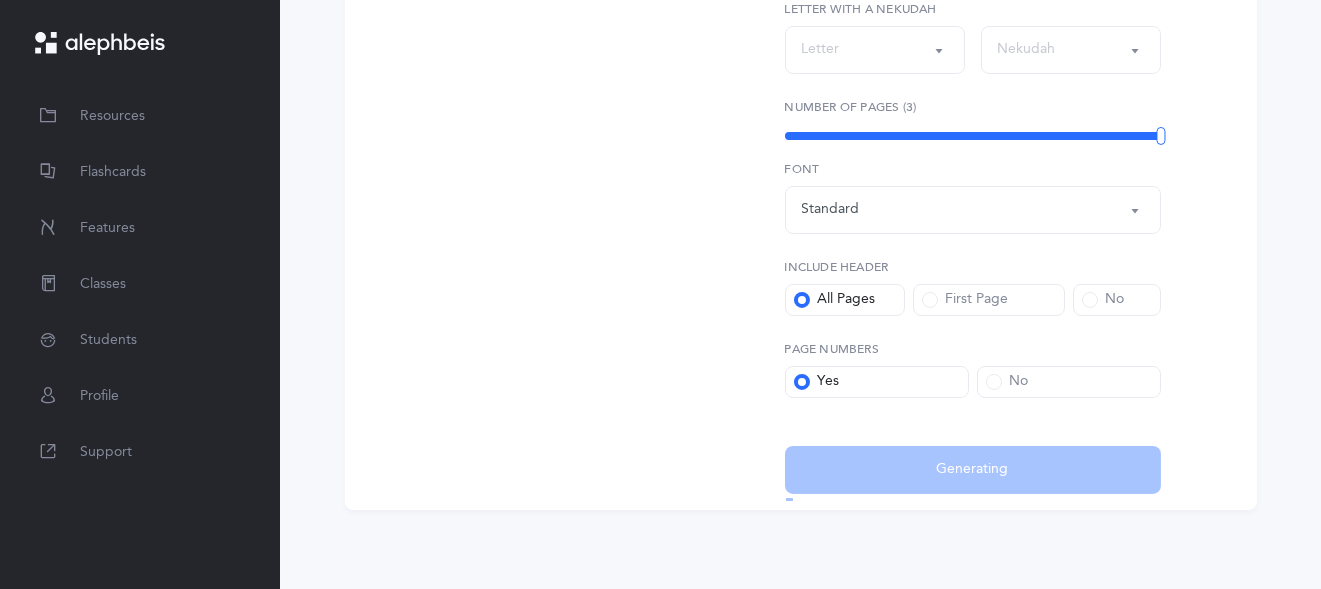select on "2" 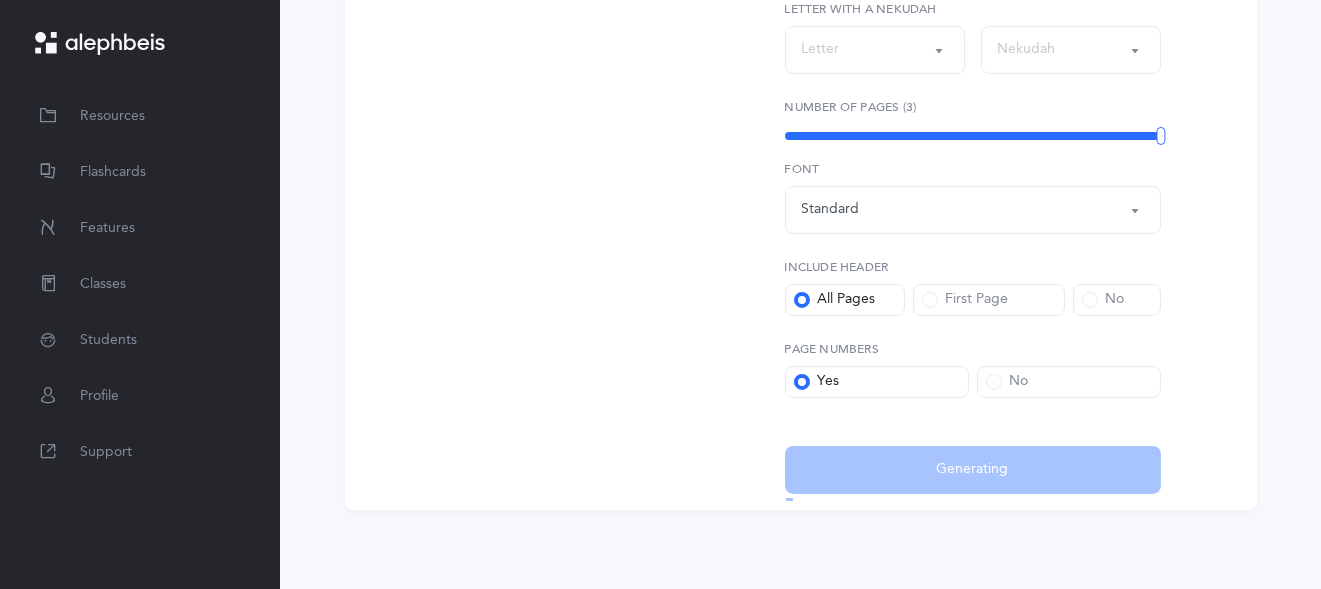 select on "Shin Sin Skills" 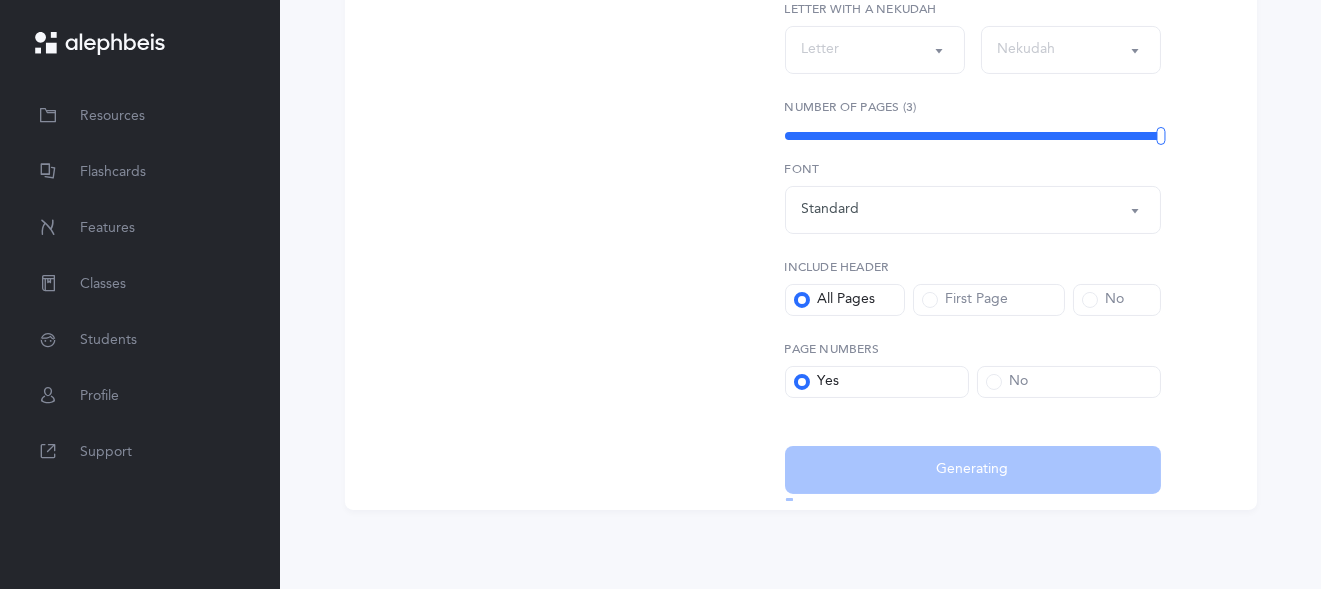select on "37" 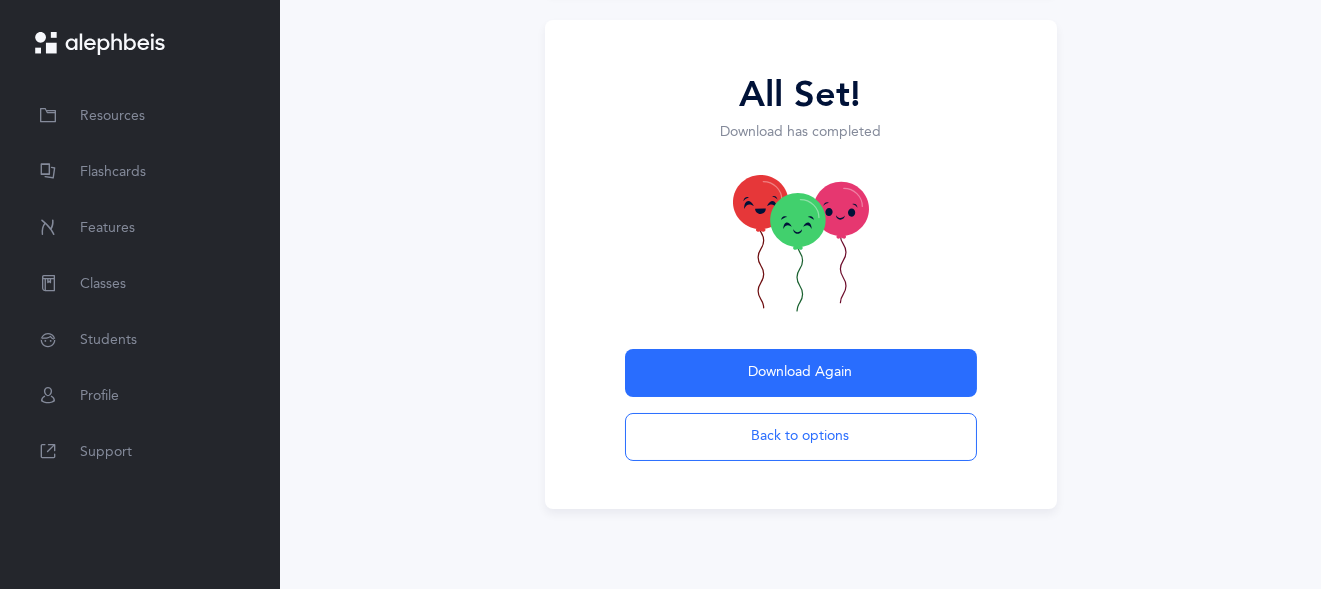 scroll, scrollTop: 203, scrollLeft: 0, axis: vertical 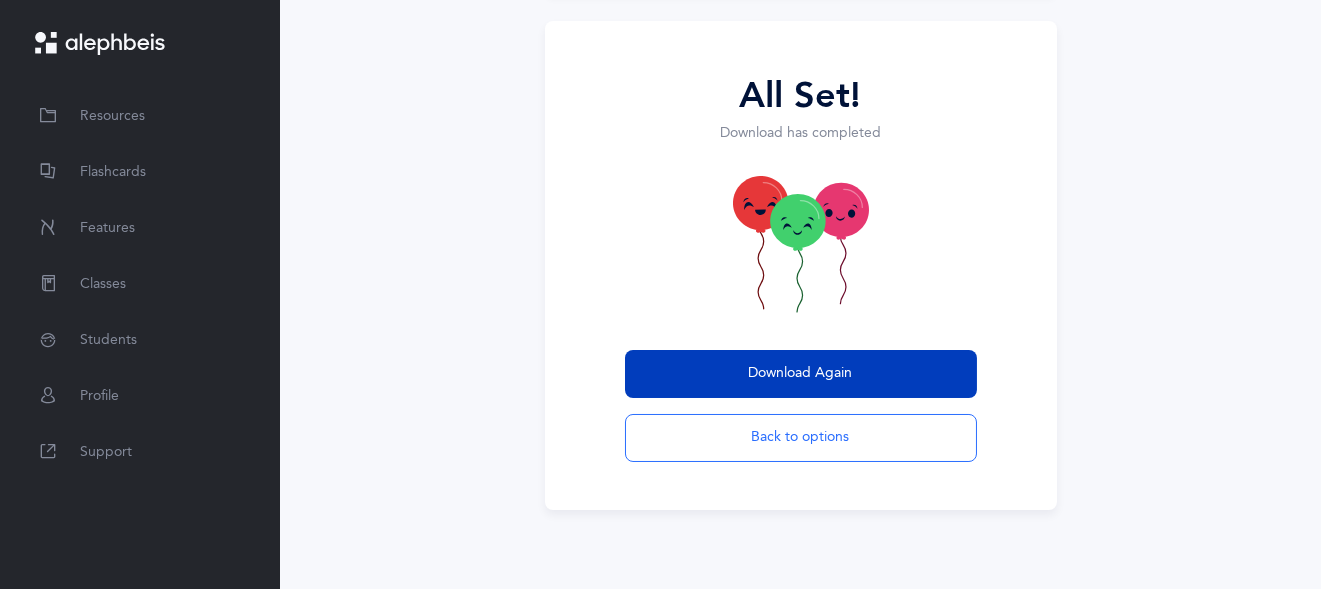 click on "Download Again" at bounding box center [801, 373] 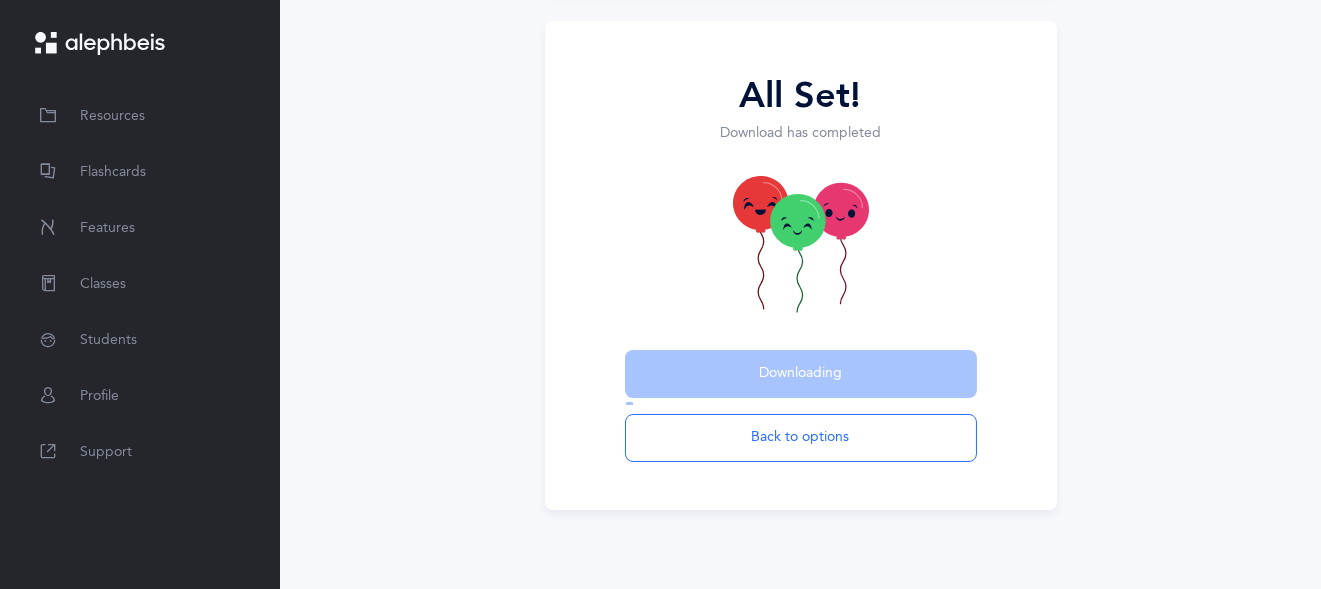 scroll, scrollTop: 0, scrollLeft: 0, axis: both 